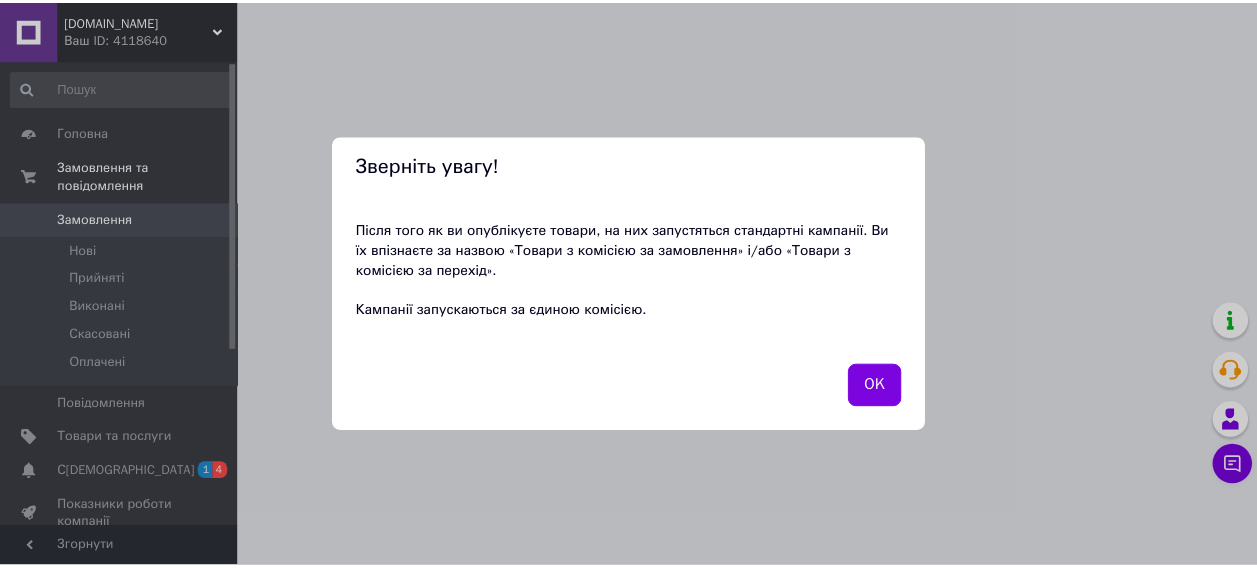 scroll, scrollTop: 0, scrollLeft: 0, axis: both 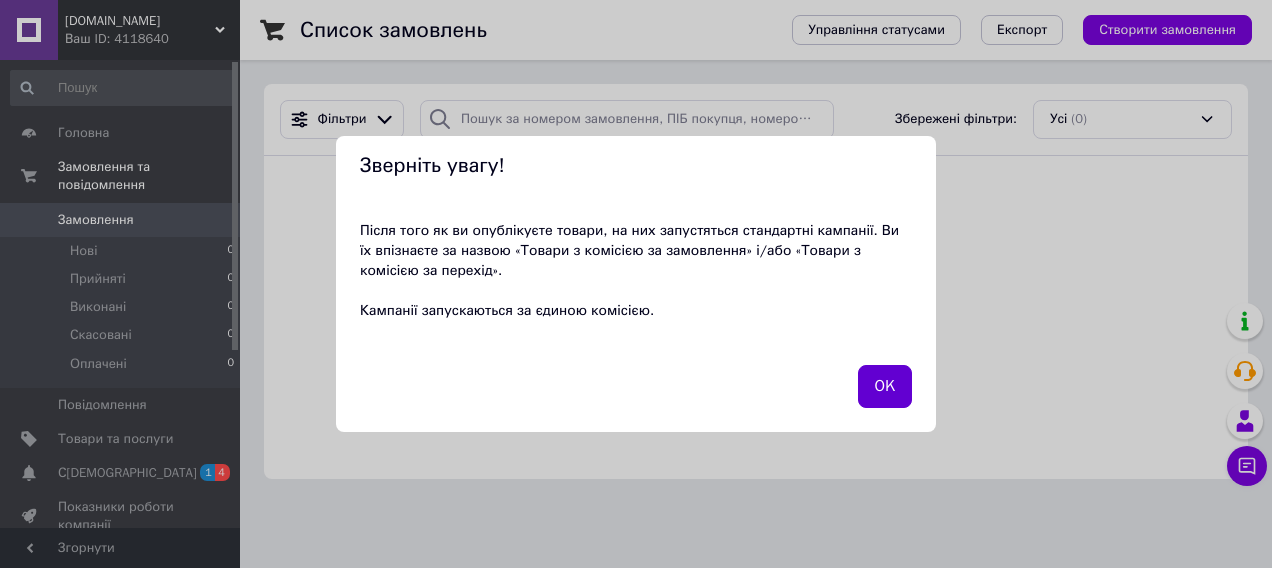 click on "OK" at bounding box center [885, 386] 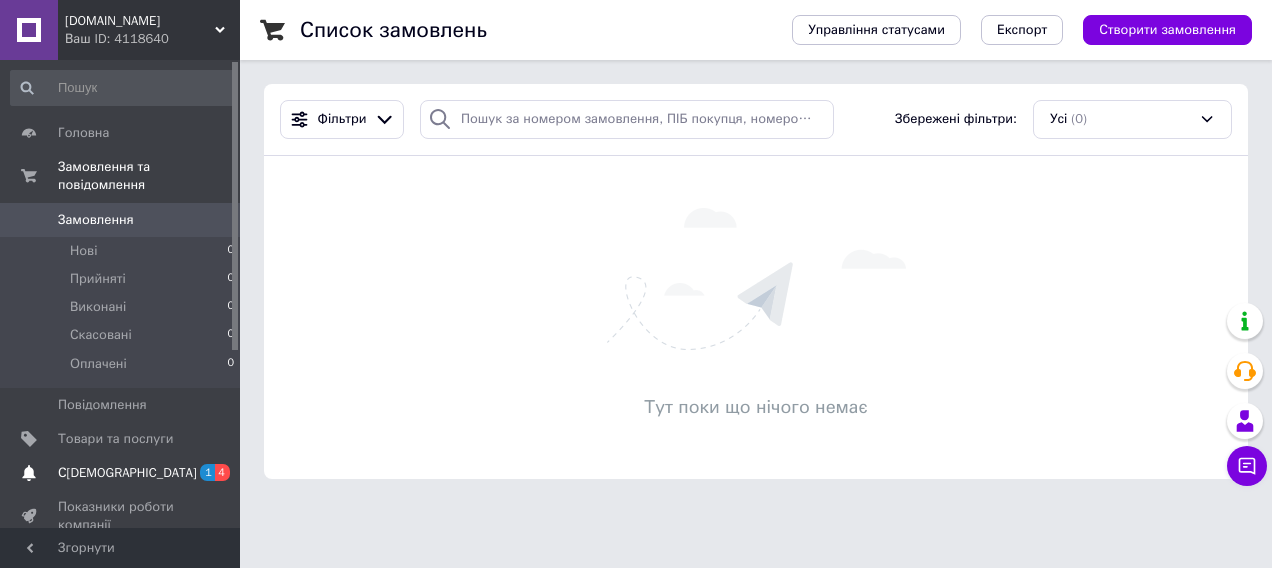 click on "С[DEMOGRAPHIC_DATA]" at bounding box center (121, 473) 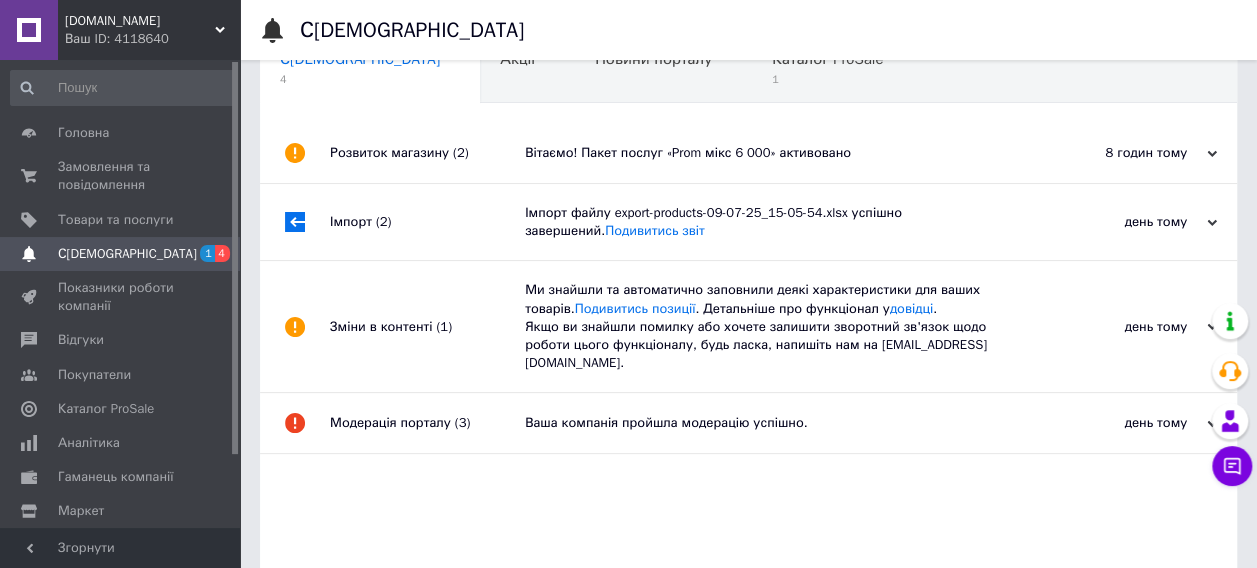 scroll, scrollTop: 58, scrollLeft: 0, axis: vertical 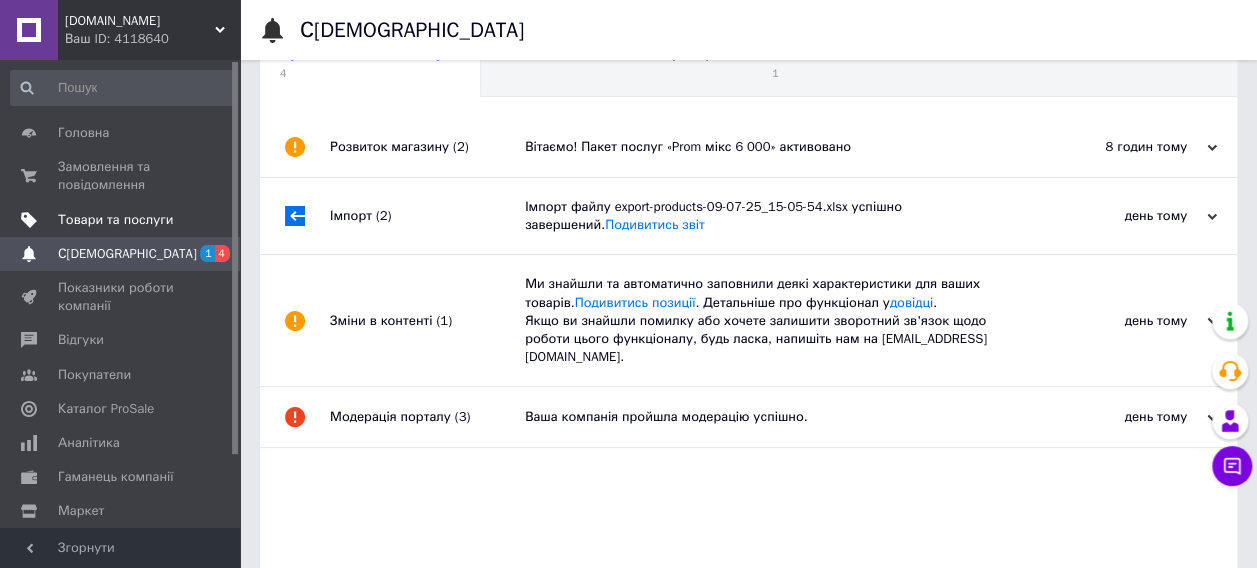 click on "Товари та послуги" at bounding box center (123, 220) 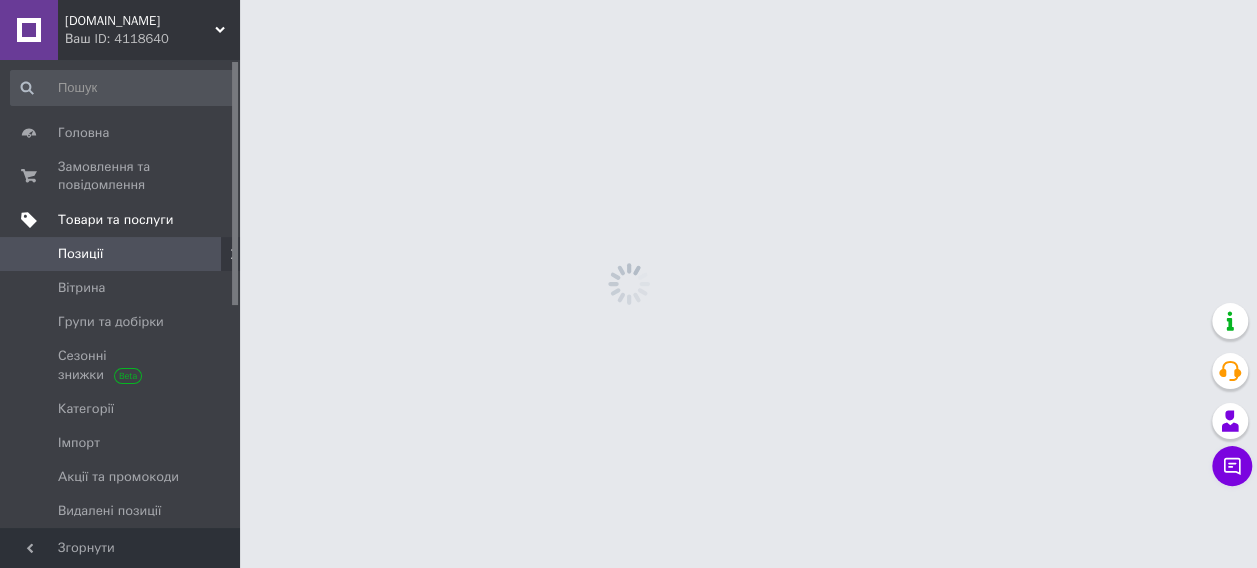 scroll, scrollTop: 0, scrollLeft: 0, axis: both 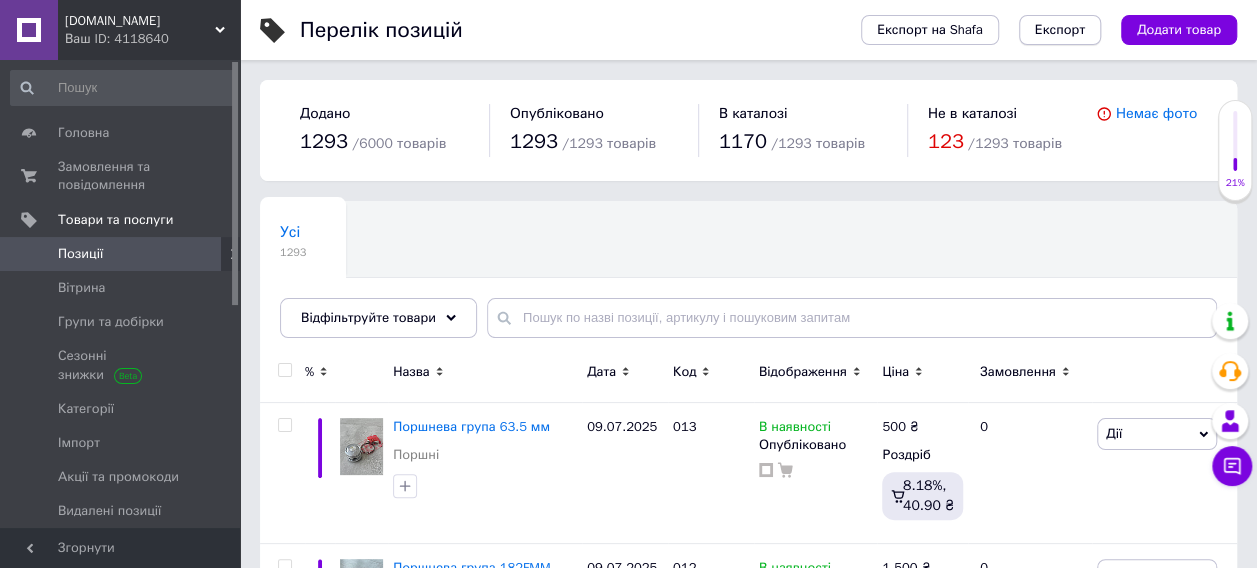 click on "Експорт" at bounding box center [1060, 30] 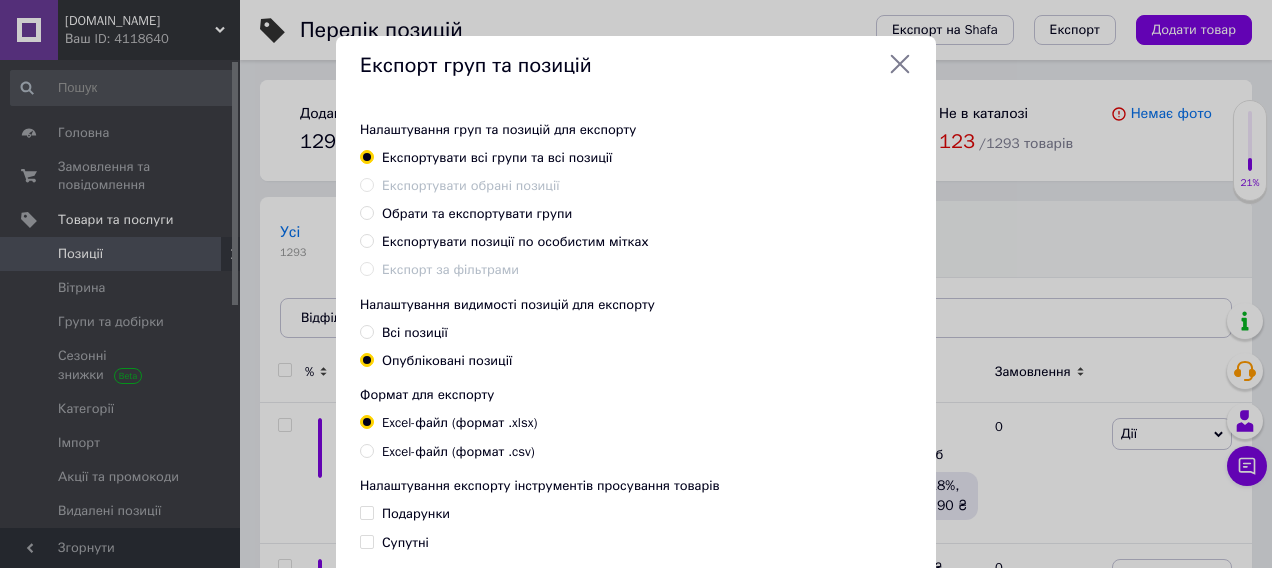 click on "Експорт груп та позицій Налаштування груп та позицій для експорту Експортувати всі групи та всі позиції Експортувати обрані позиції Обрати та експортувати групи Експортувати позиції по особистим мітках Експорт за фільтрами Налаштування видимості позицій для експорту Всі позиції Опубліковані позиції Формат для експорту Excel-файл (формат .xlsx) Excel-файл (формат .csv) Налаштування експорту інструментів просування товарів Подарунки Супутні Мова назви полів Українська Російська Скасувати Експортувати групи та позиції" at bounding box center (636, 392) 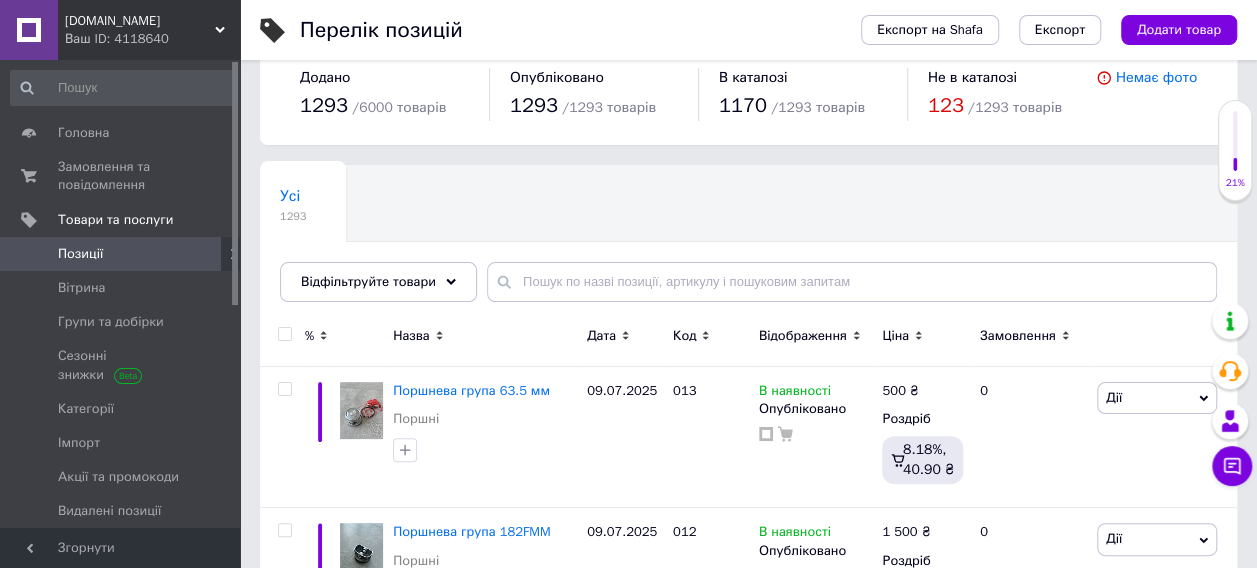 scroll, scrollTop: 40, scrollLeft: 0, axis: vertical 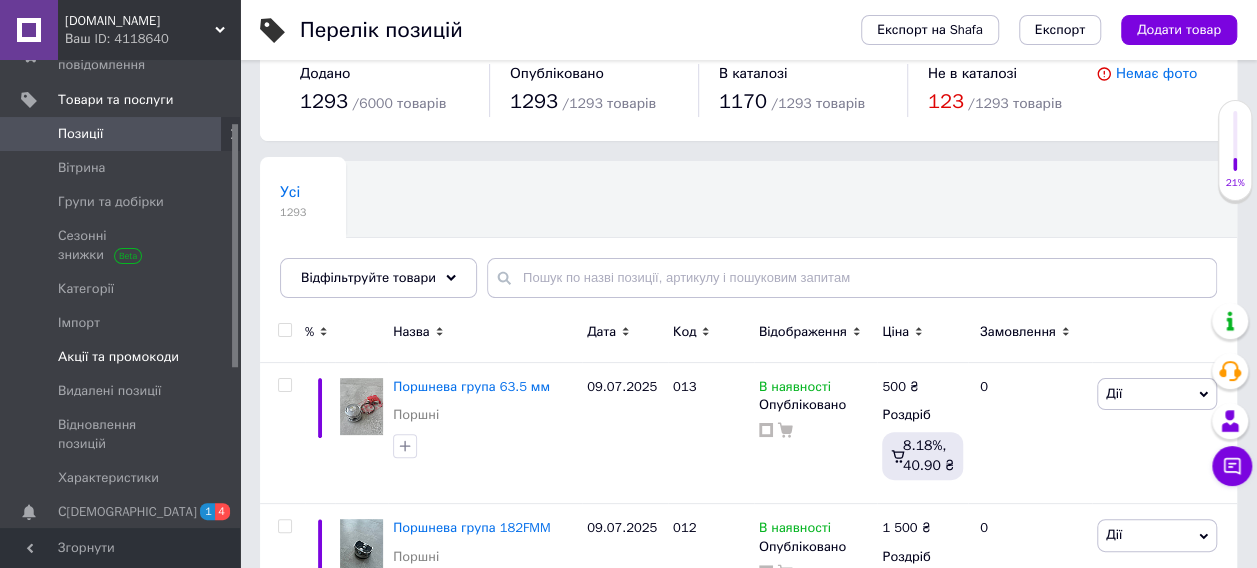 drag, startPoint x: 236, startPoint y: 277, endPoint x: 225, endPoint y: 339, distance: 62.968246 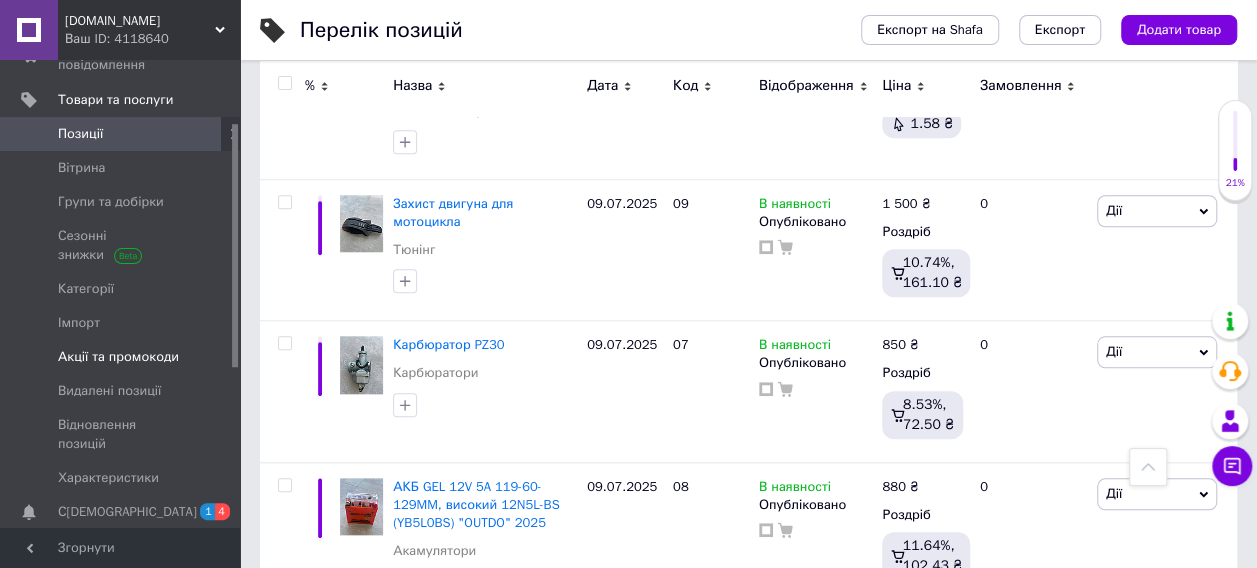 scroll, scrollTop: 880, scrollLeft: 0, axis: vertical 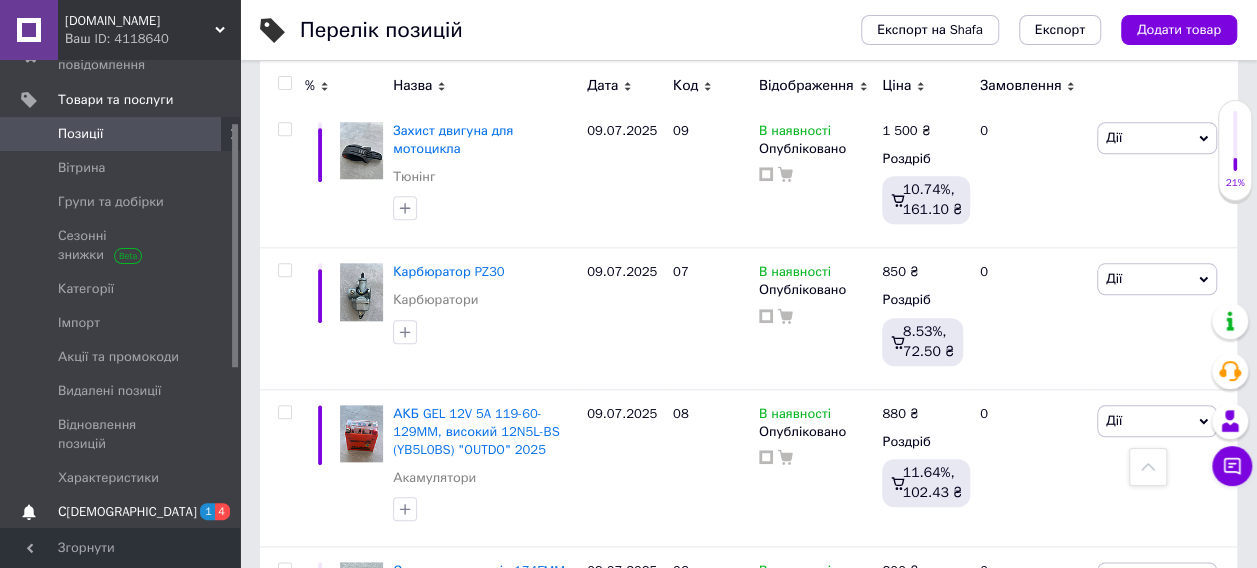 click on "С[DEMOGRAPHIC_DATA]" at bounding box center [127, 512] 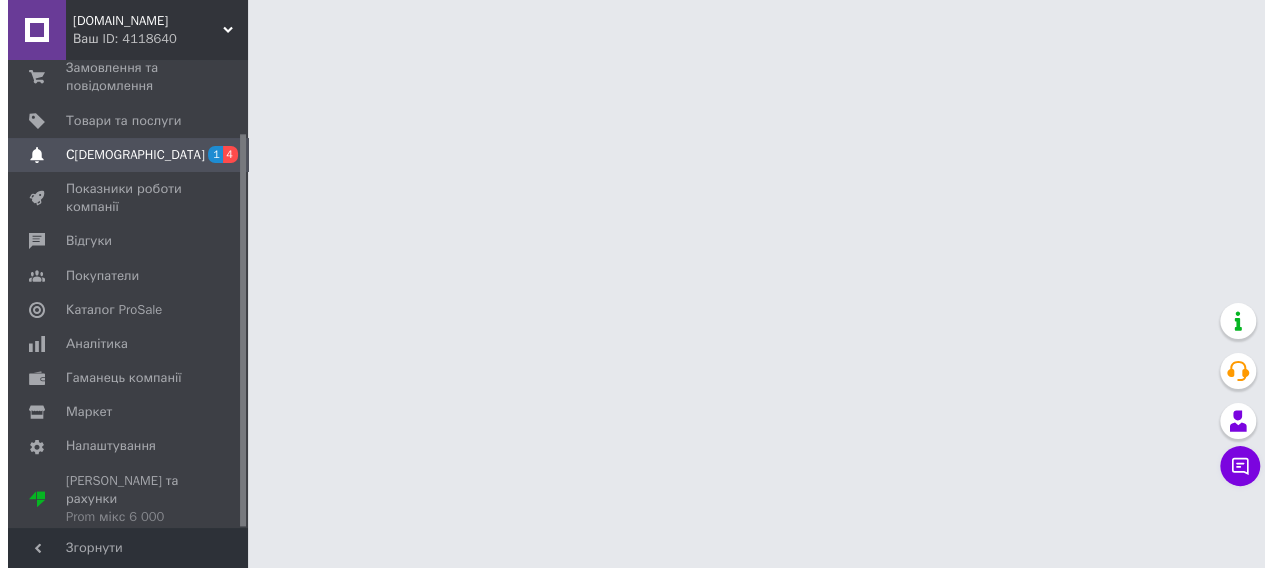 scroll, scrollTop: 0, scrollLeft: 0, axis: both 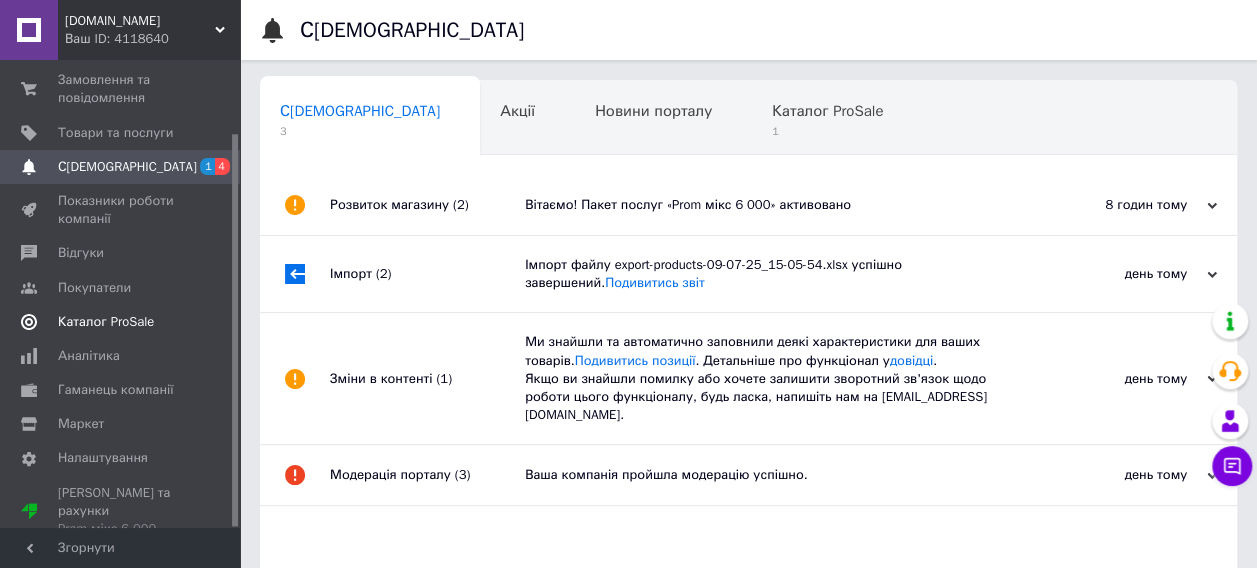 click on "Каталог ProSale" at bounding box center [106, 322] 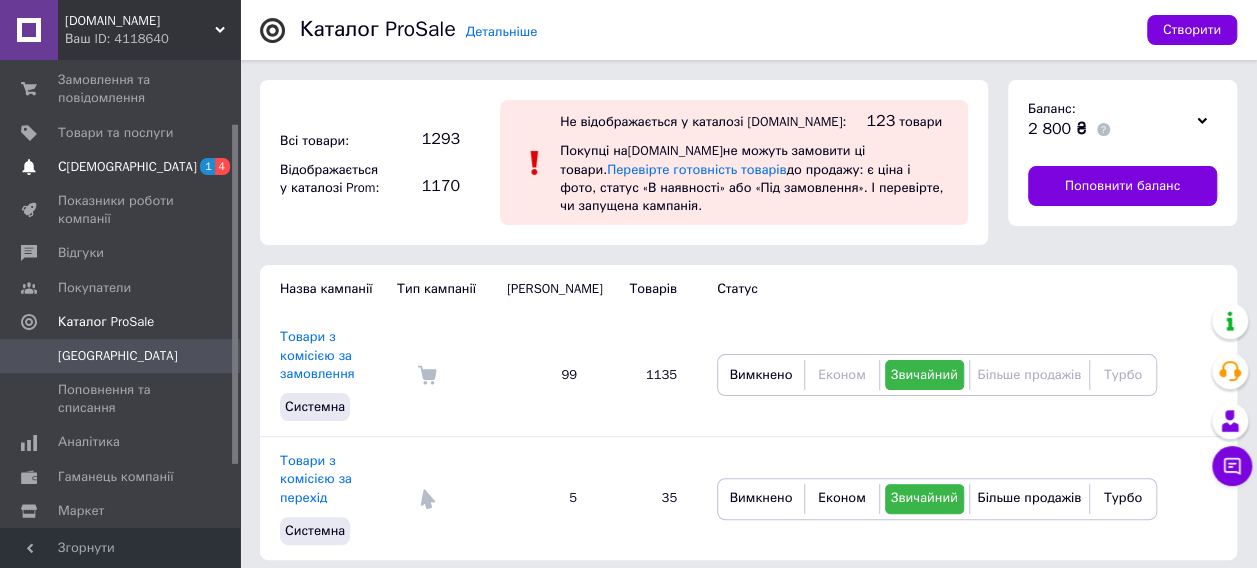 click on "С[DEMOGRAPHIC_DATA]" at bounding box center [121, 167] 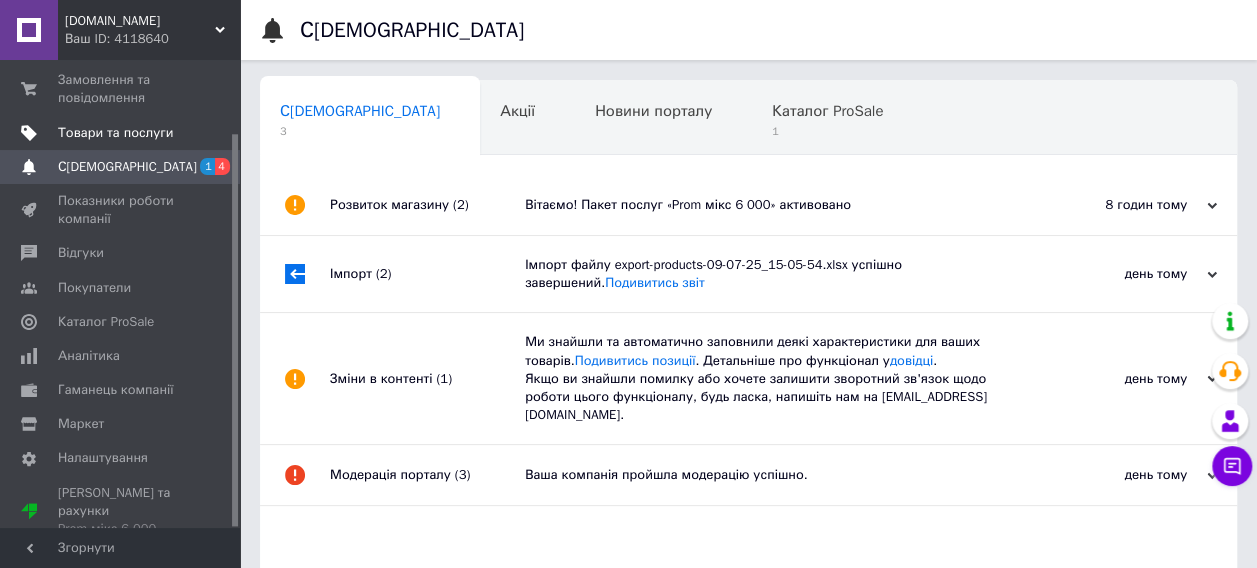 click on "Товари та послуги" at bounding box center (115, 133) 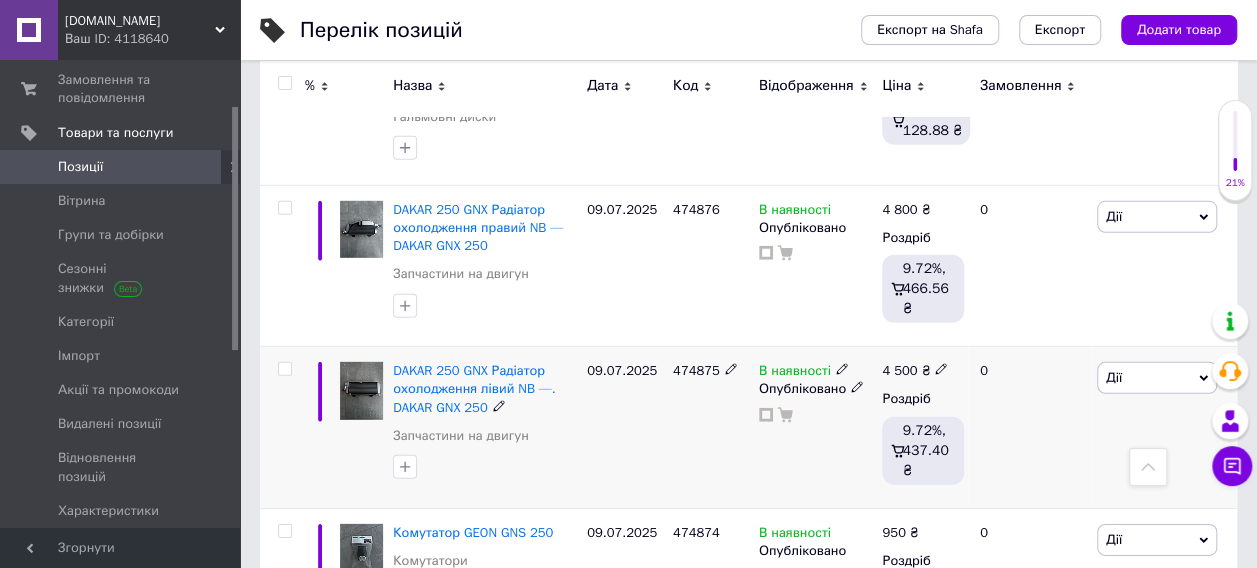 scroll, scrollTop: 2914, scrollLeft: 0, axis: vertical 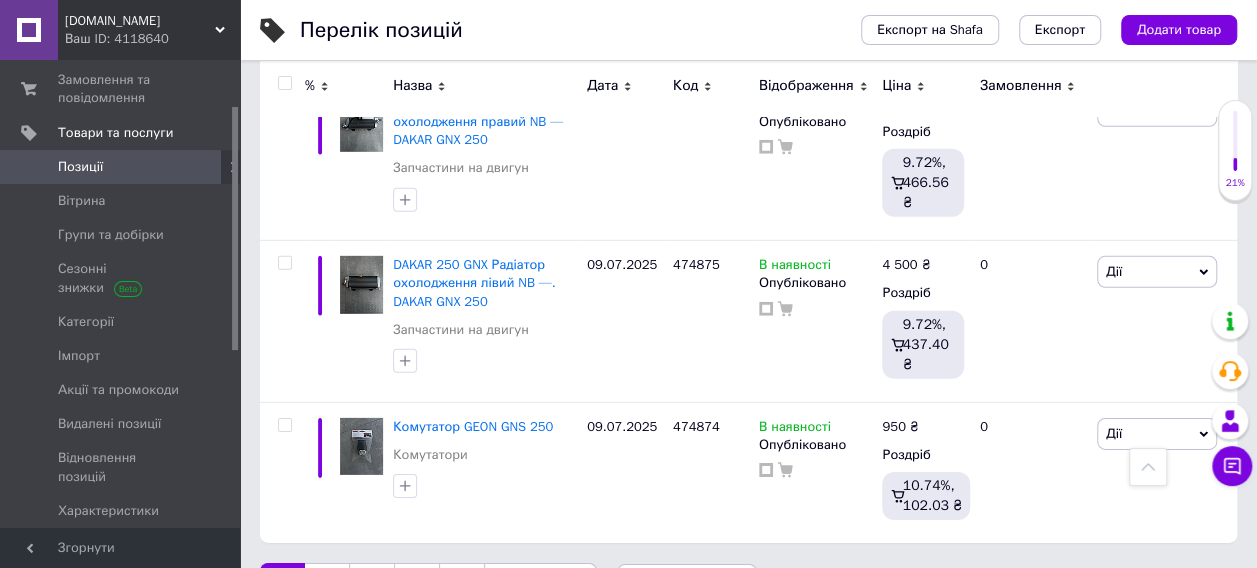 click on "2" at bounding box center (327, 584) 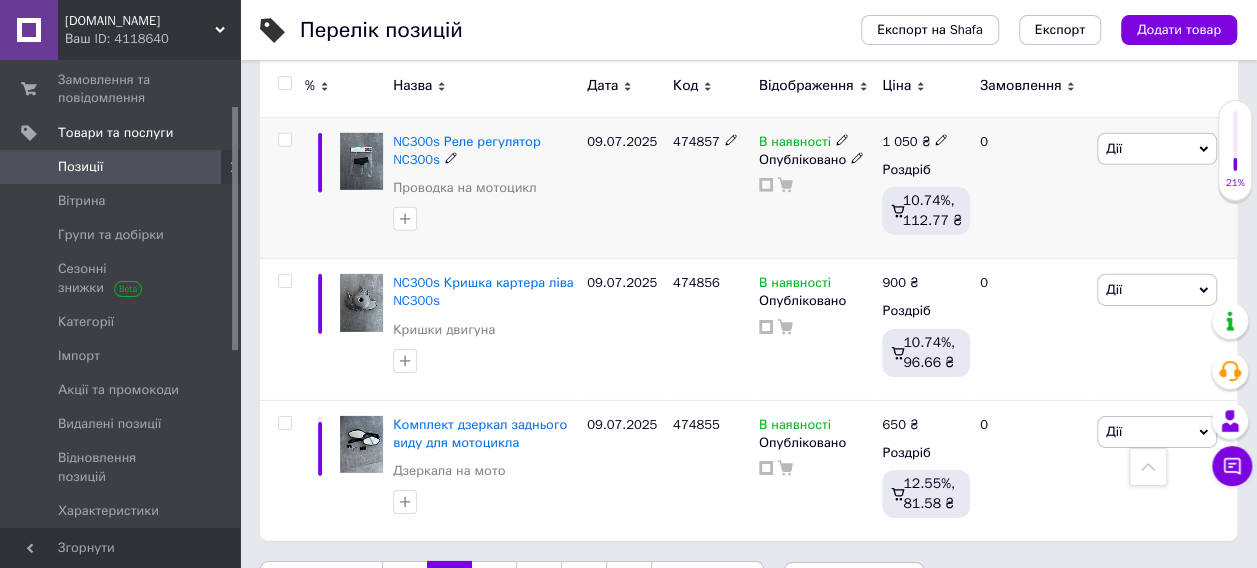 scroll, scrollTop: 3036, scrollLeft: 0, axis: vertical 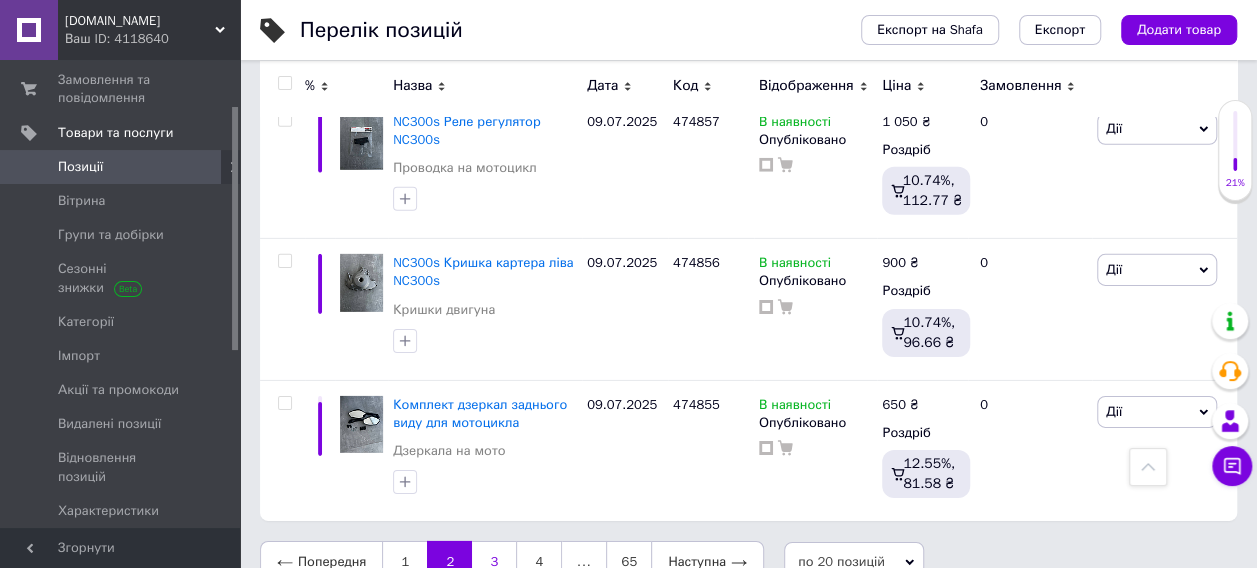 click on "3" at bounding box center (494, 562) 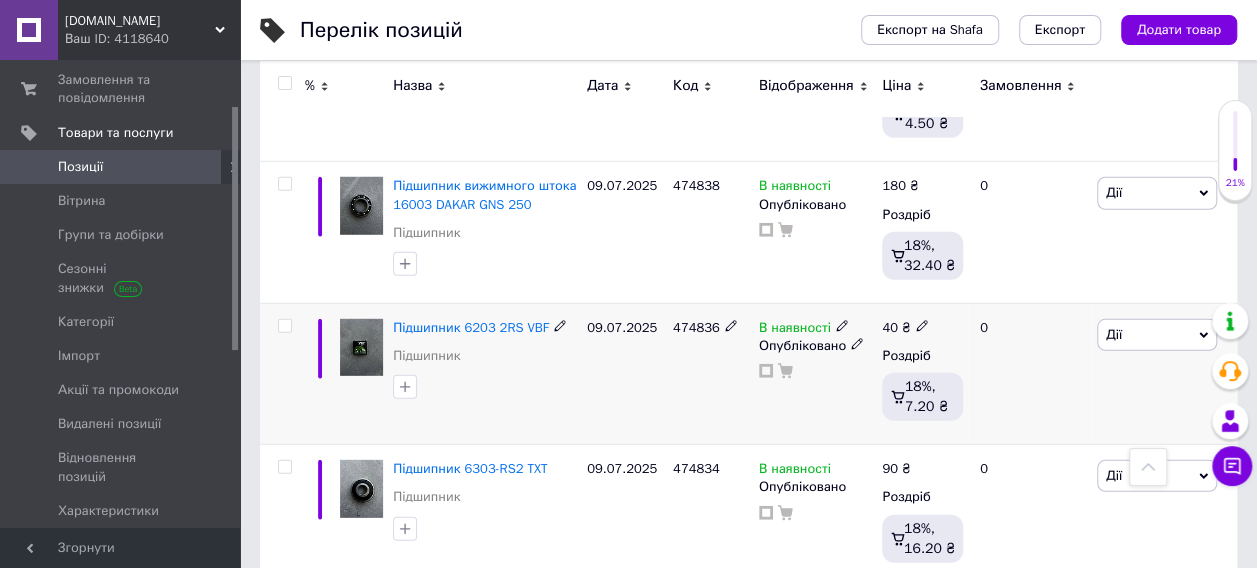 scroll, scrollTop: 2778, scrollLeft: 0, axis: vertical 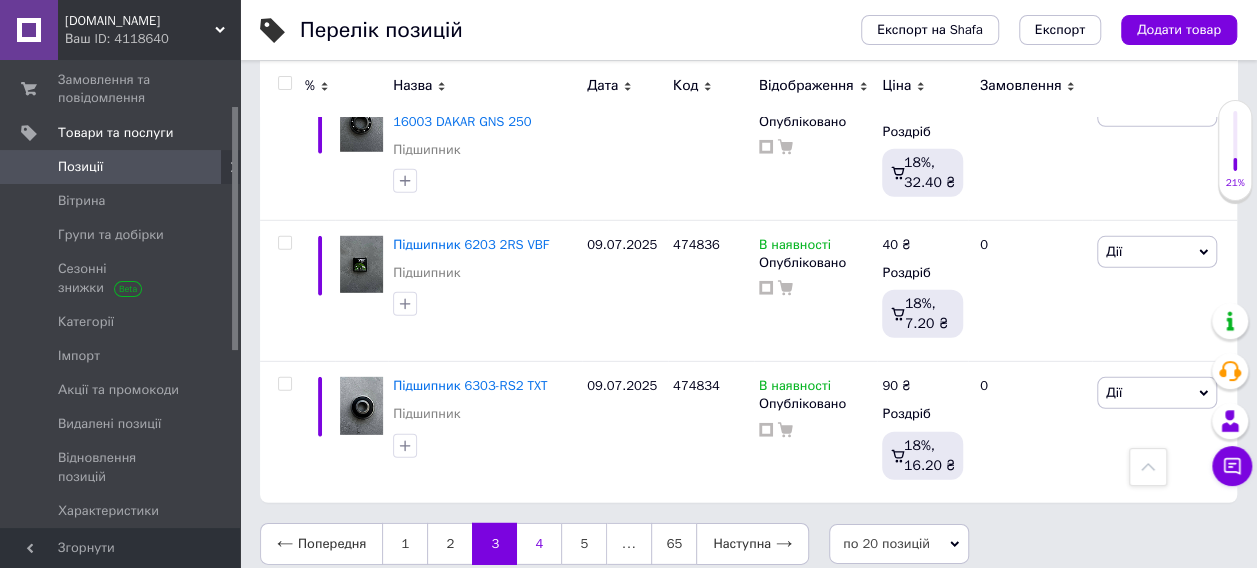 click on "4" at bounding box center [539, 544] 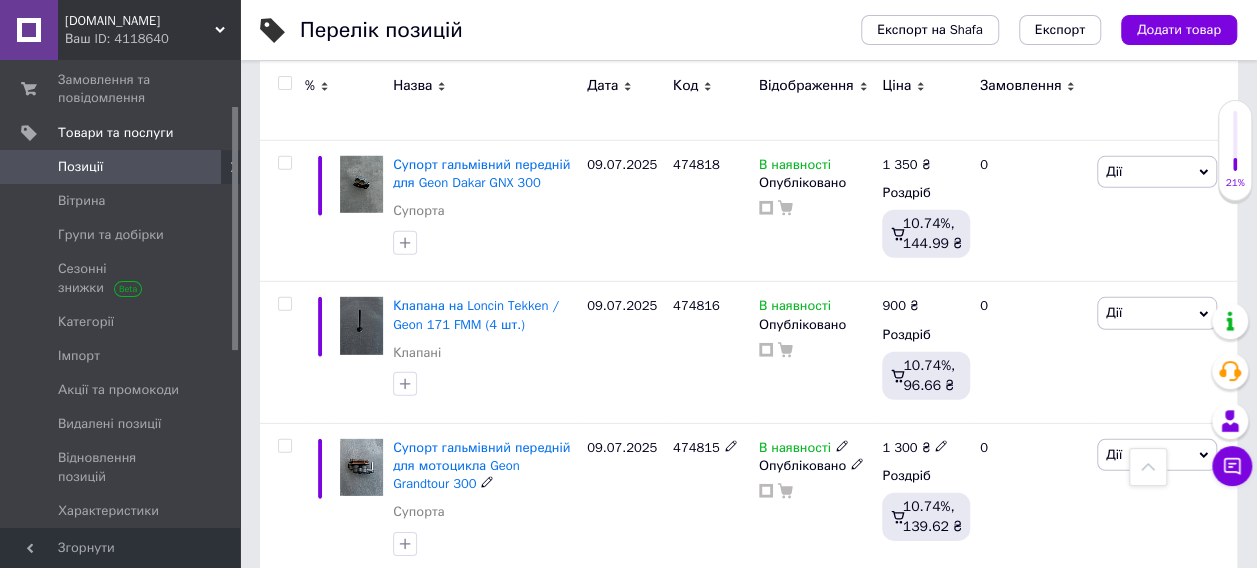 scroll, scrollTop: 2892, scrollLeft: 0, axis: vertical 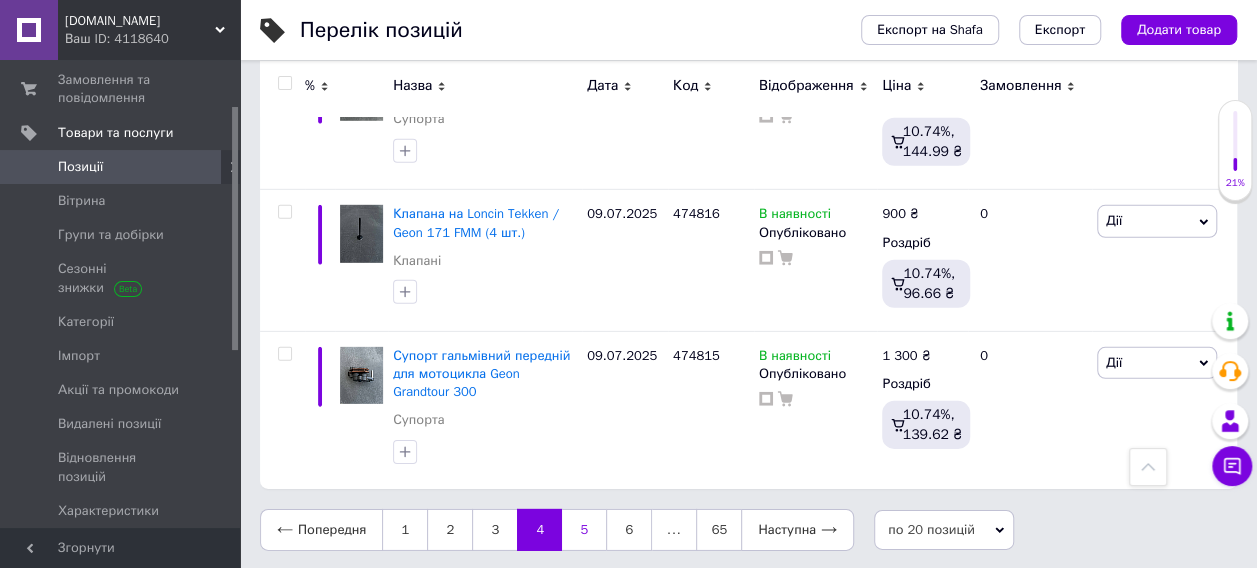 click on "5" at bounding box center [584, 530] 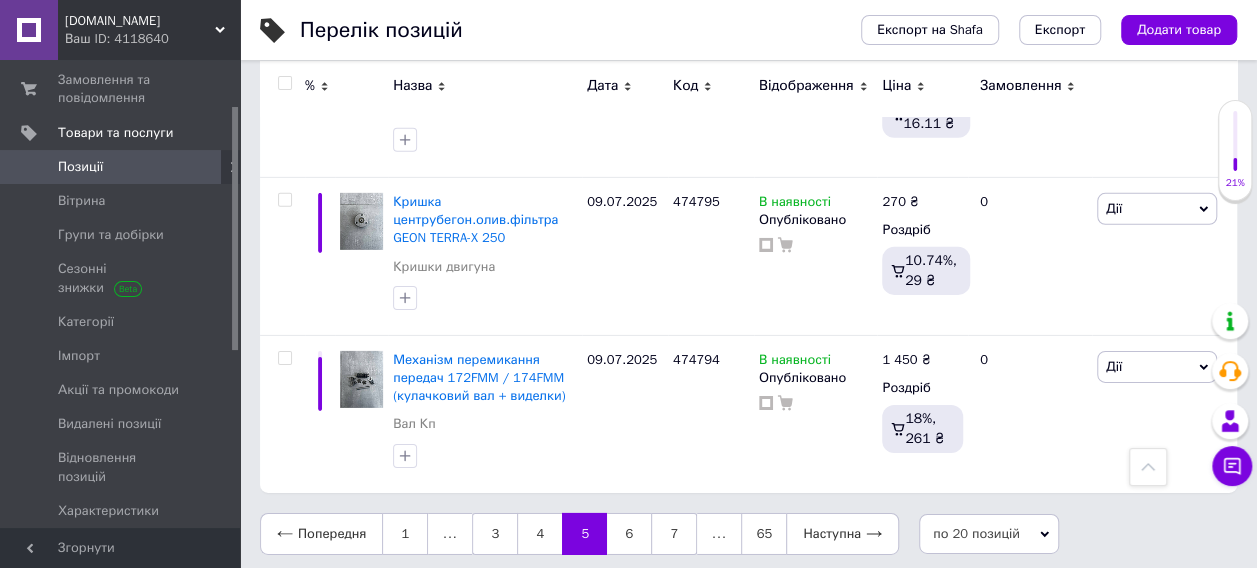 click on "5" at bounding box center [584, 534] 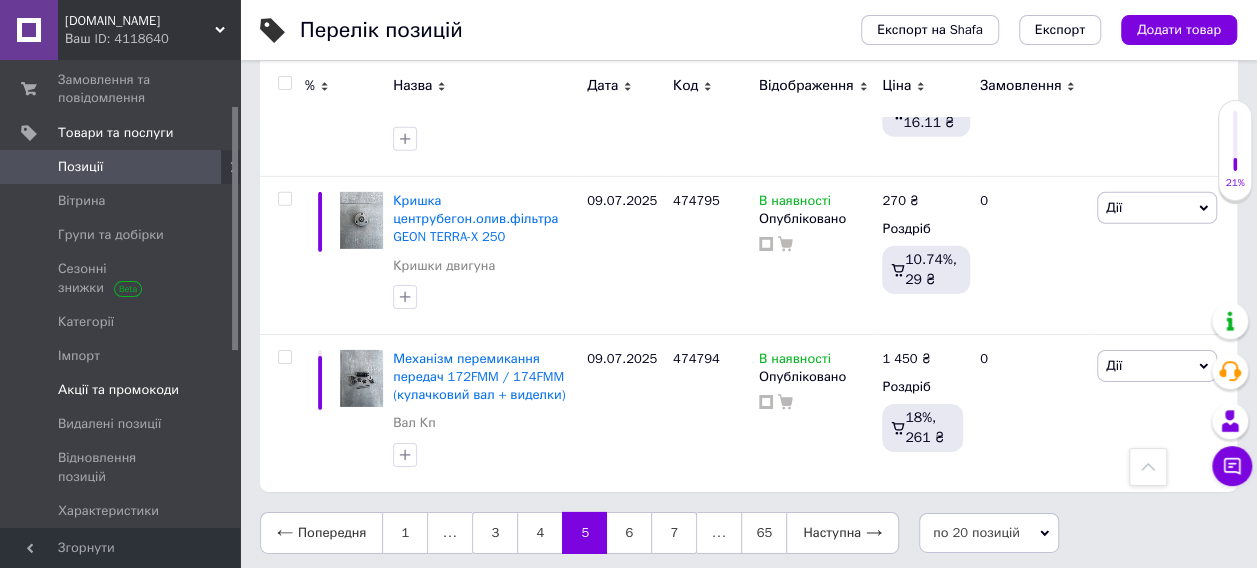 scroll, scrollTop: 3050, scrollLeft: 0, axis: vertical 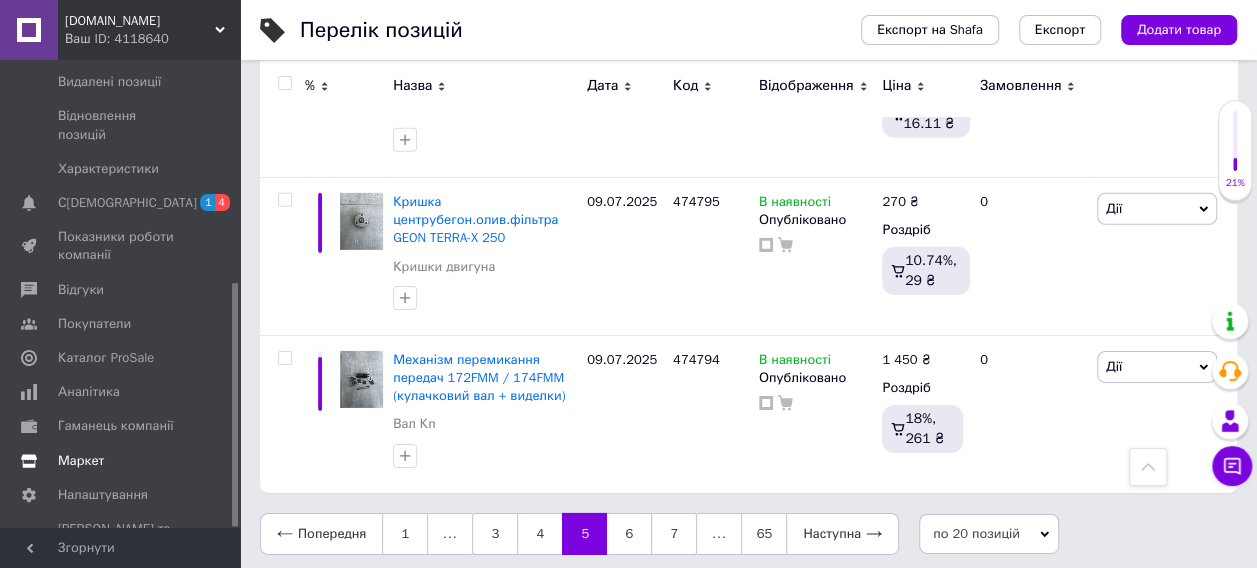 click on "Маркет" at bounding box center [81, 461] 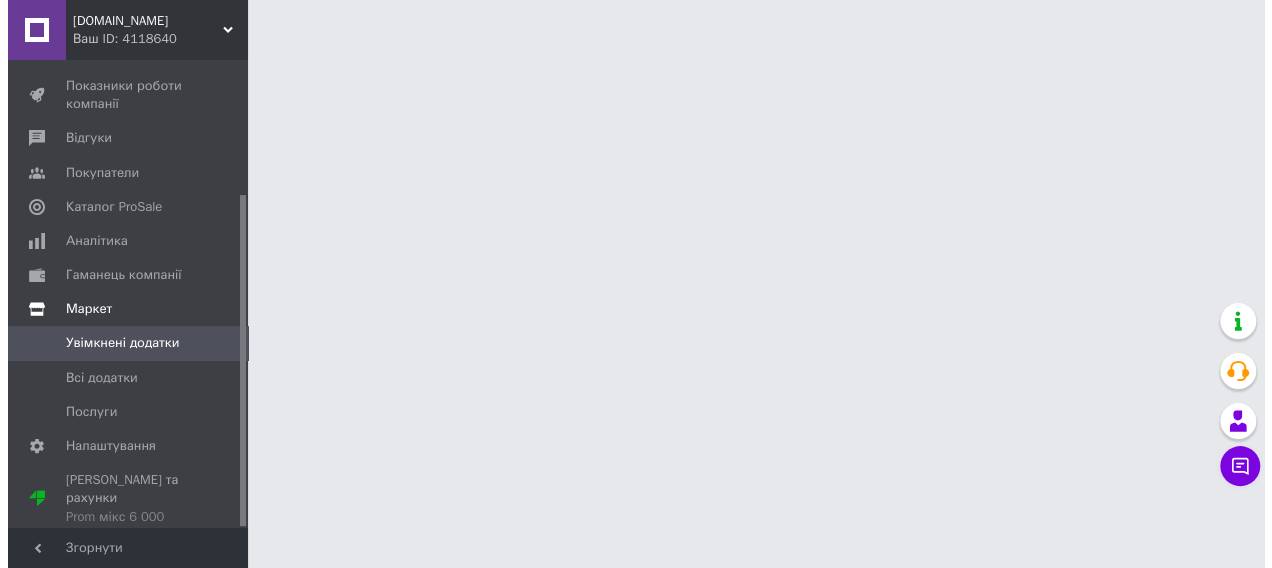 scroll, scrollTop: 0, scrollLeft: 0, axis: both 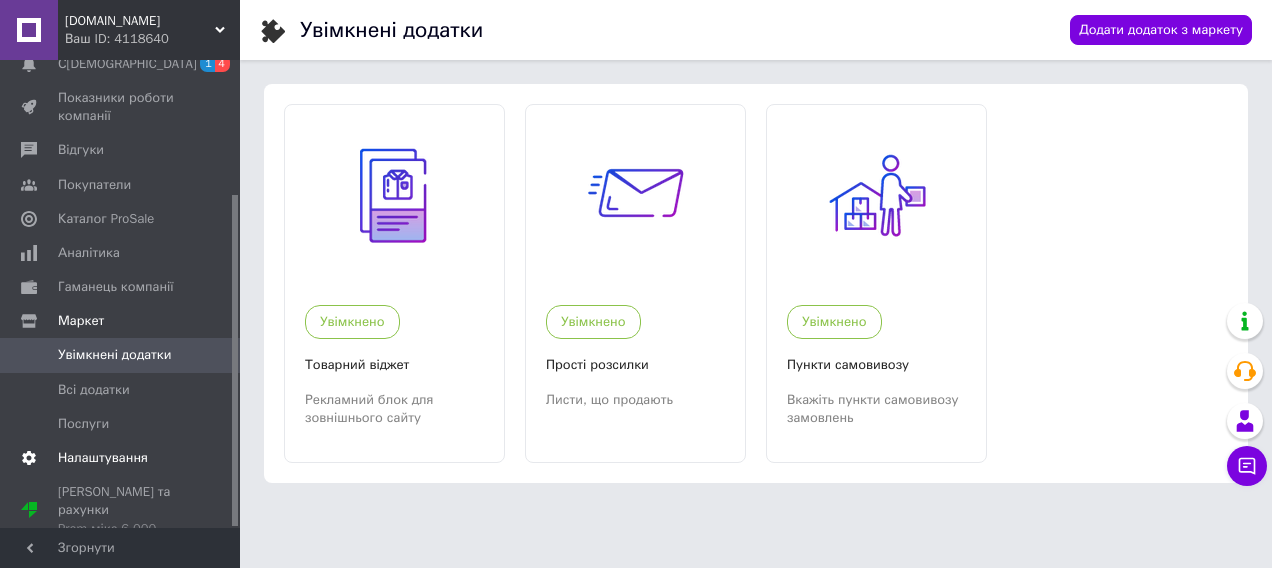 click on "Налаштування" at bounding box center (103, 458) 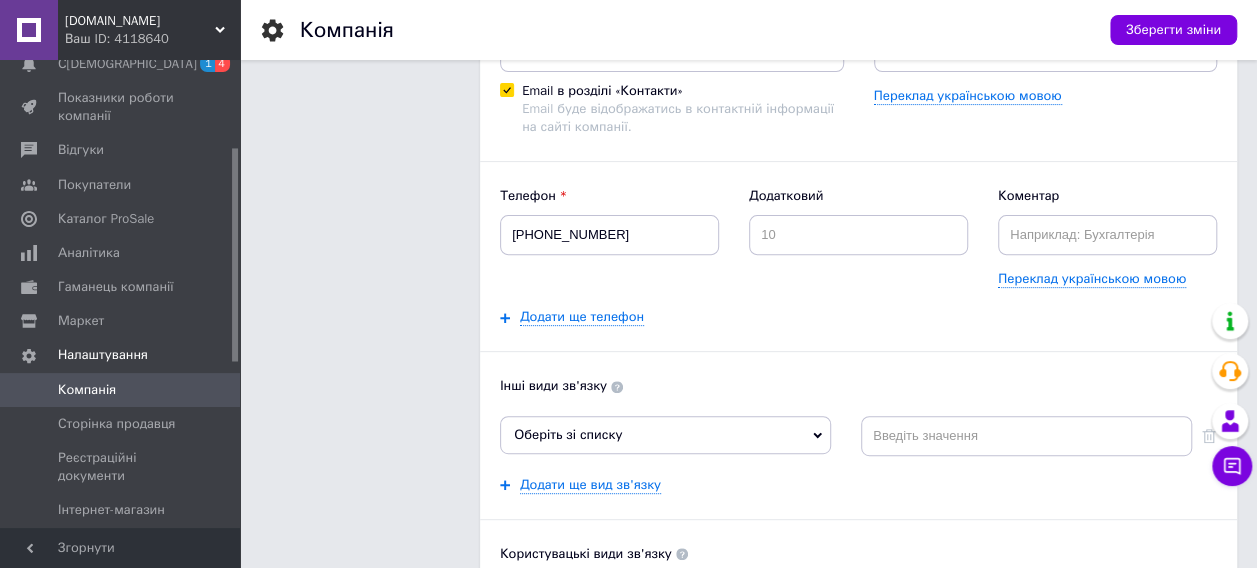 scroll, scrollTop: 300, scrollLeft: 0, axis: vertical 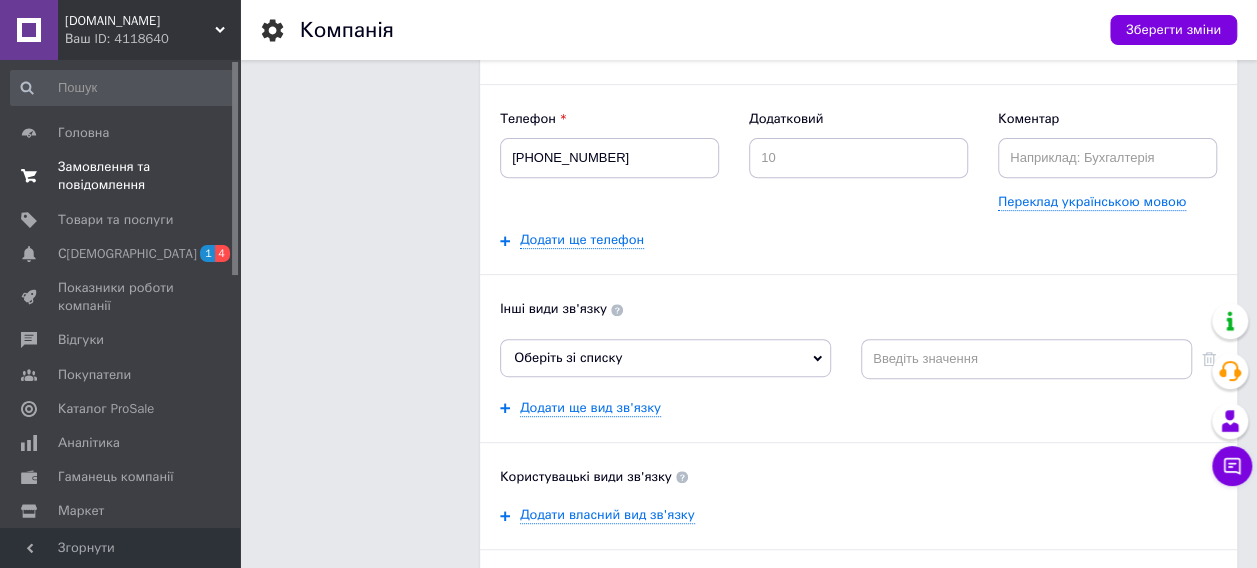 click on "Замовлення та повідомлення" at bounding box center (121, 176) 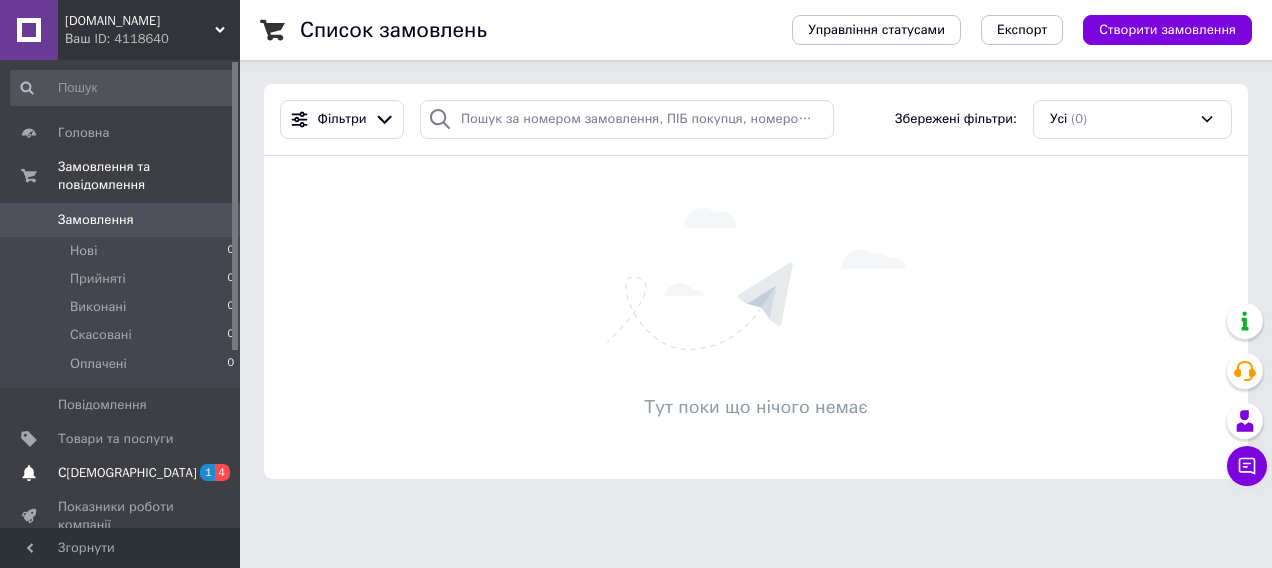 click on "С[DEMOGRAPHIC_DATA] 4" at bounding box center [123, 473] 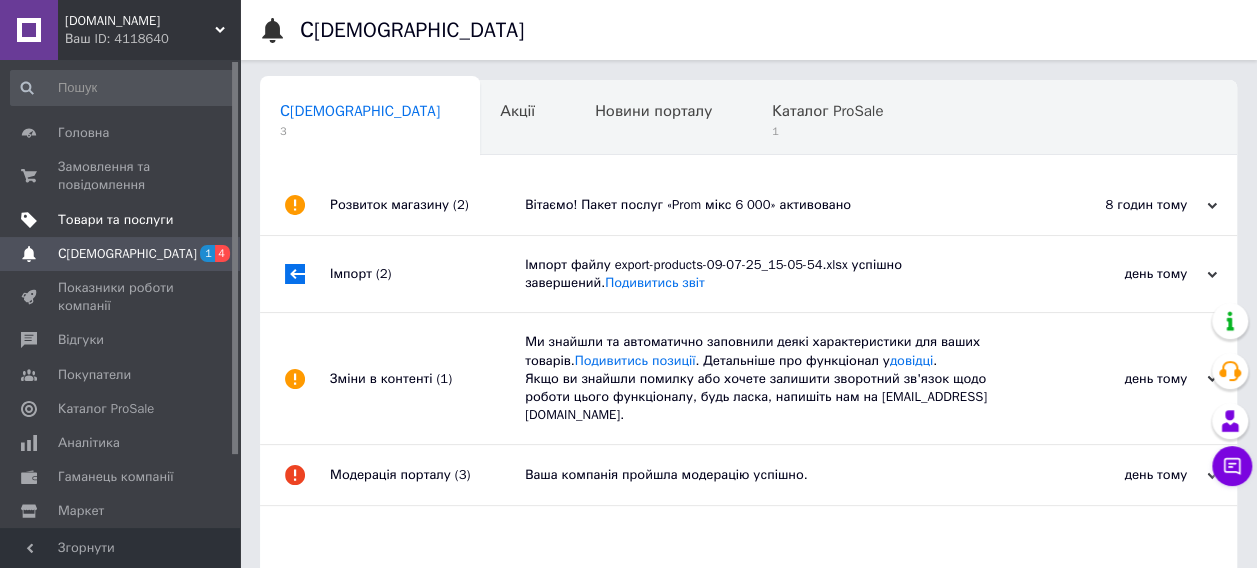 click on "Товари та послуги" at bounding box center [123, 220] 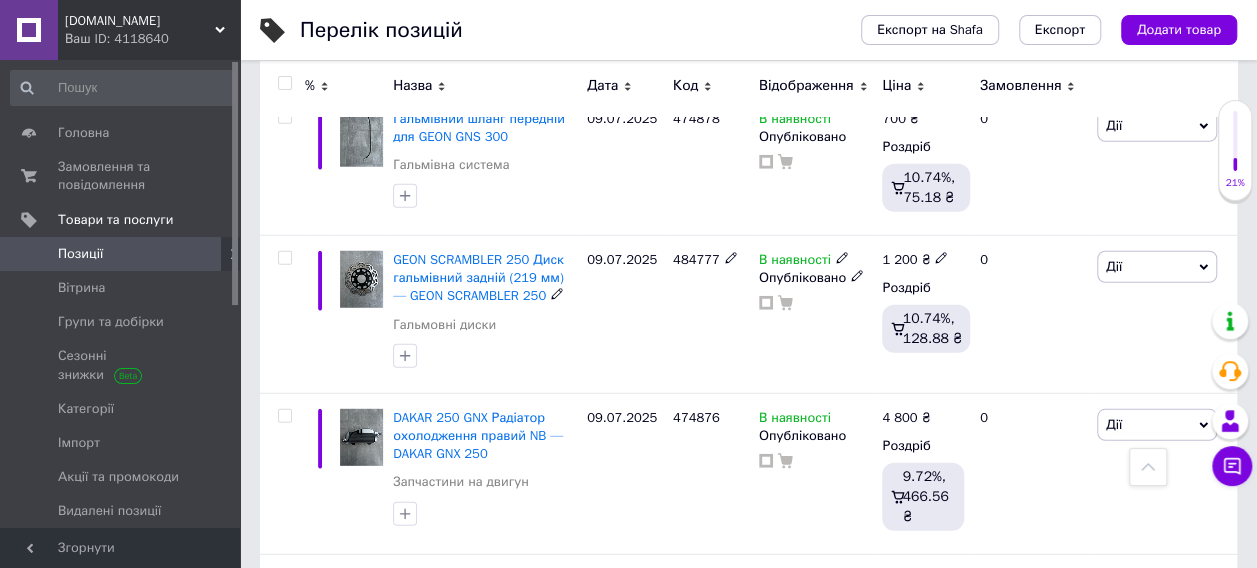 scroll, scrollTop: 2914, scrollLeft: 0, axis: vertical 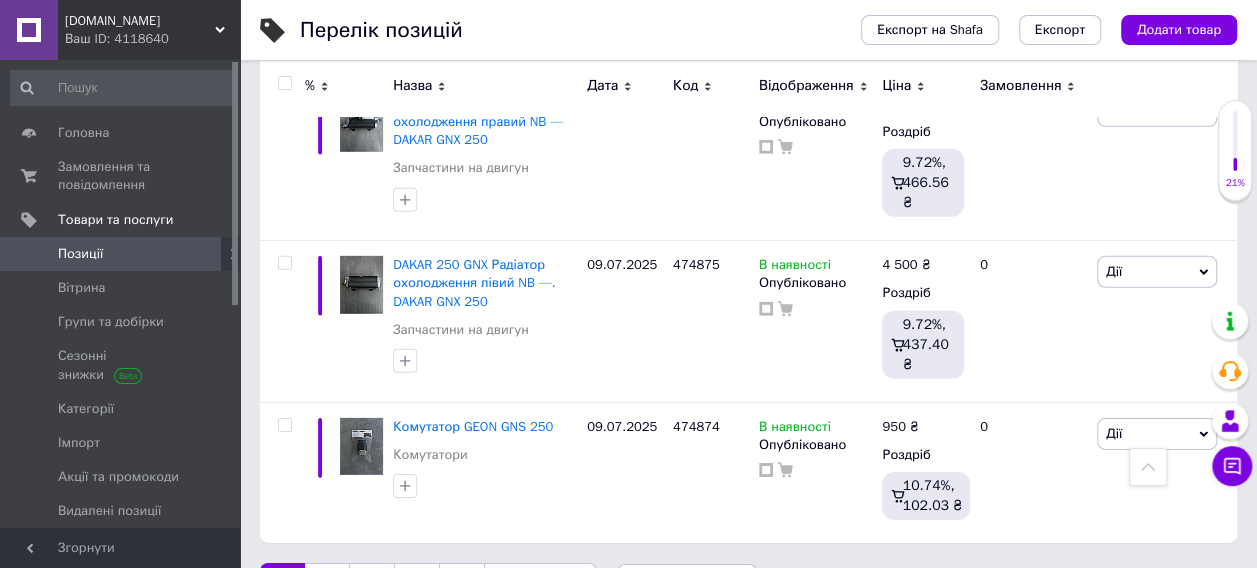 click on "65" at bounding box center [461, 584] 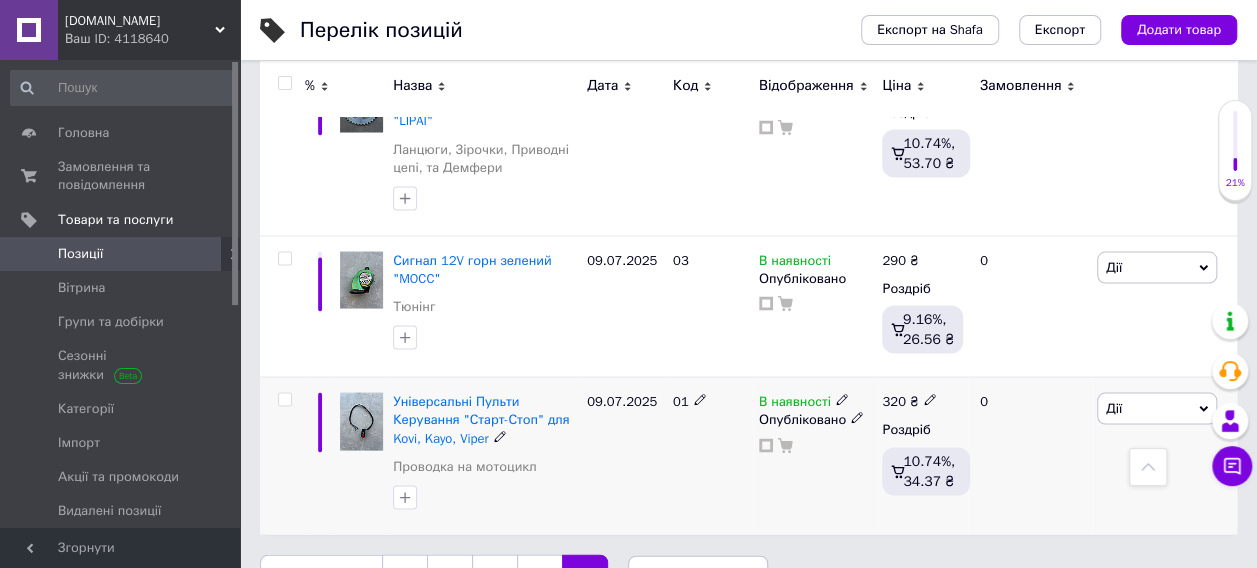 scroll, scrollTop: 1836, scrollLeft: 0, axis: vertical 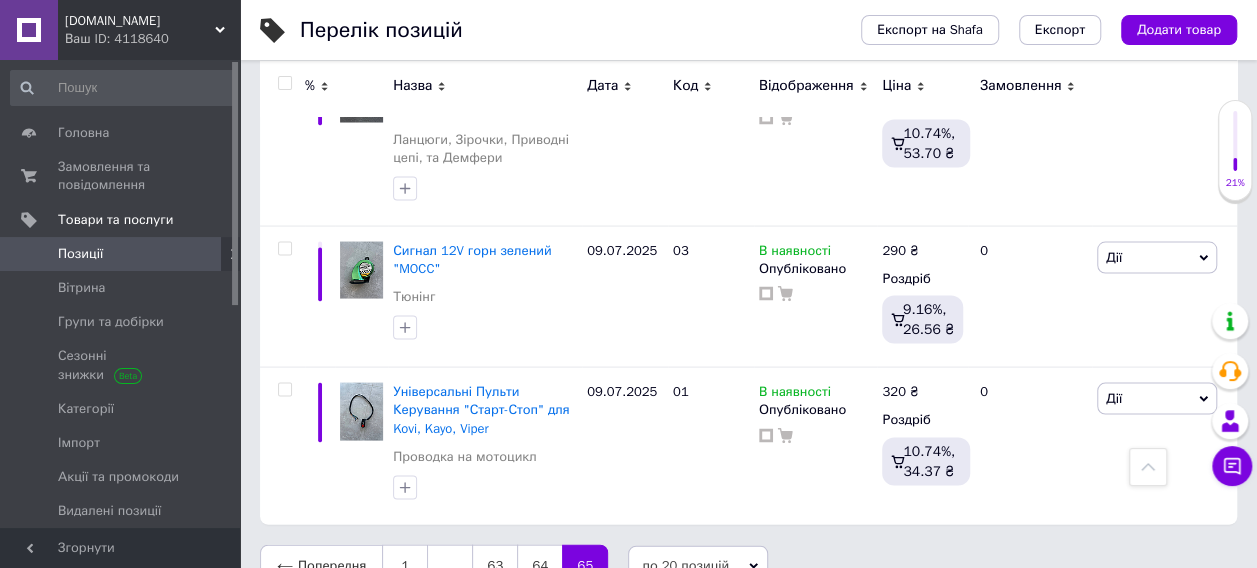 click on "по 20 позицій" at bounding box center [698, 565] 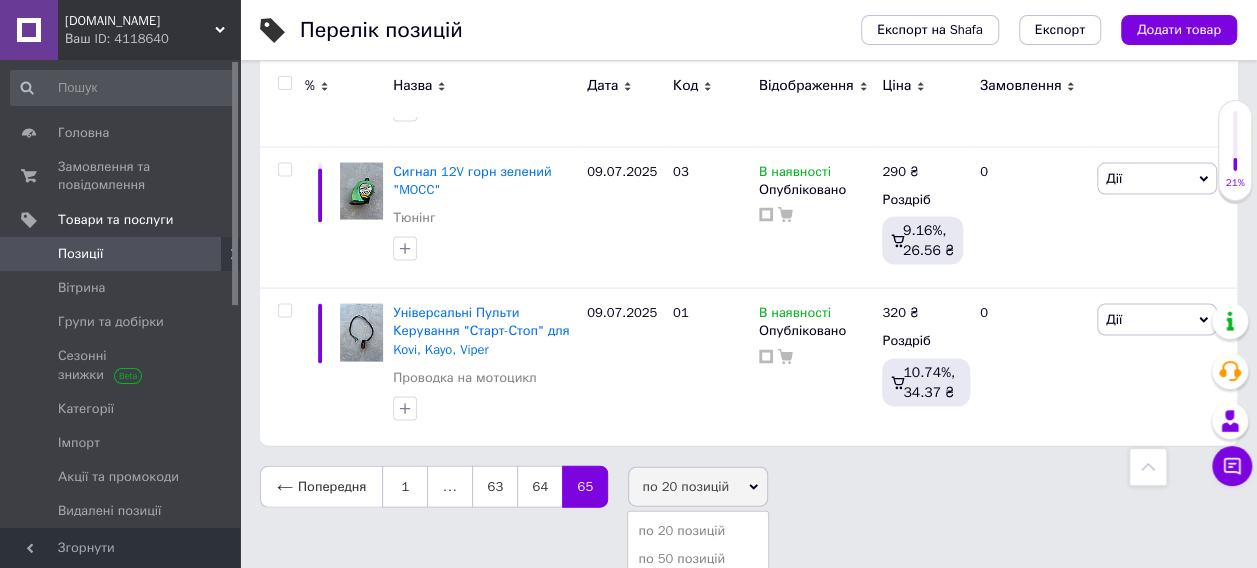 click on "по 100 позицій" at bounding box center [698, 588] 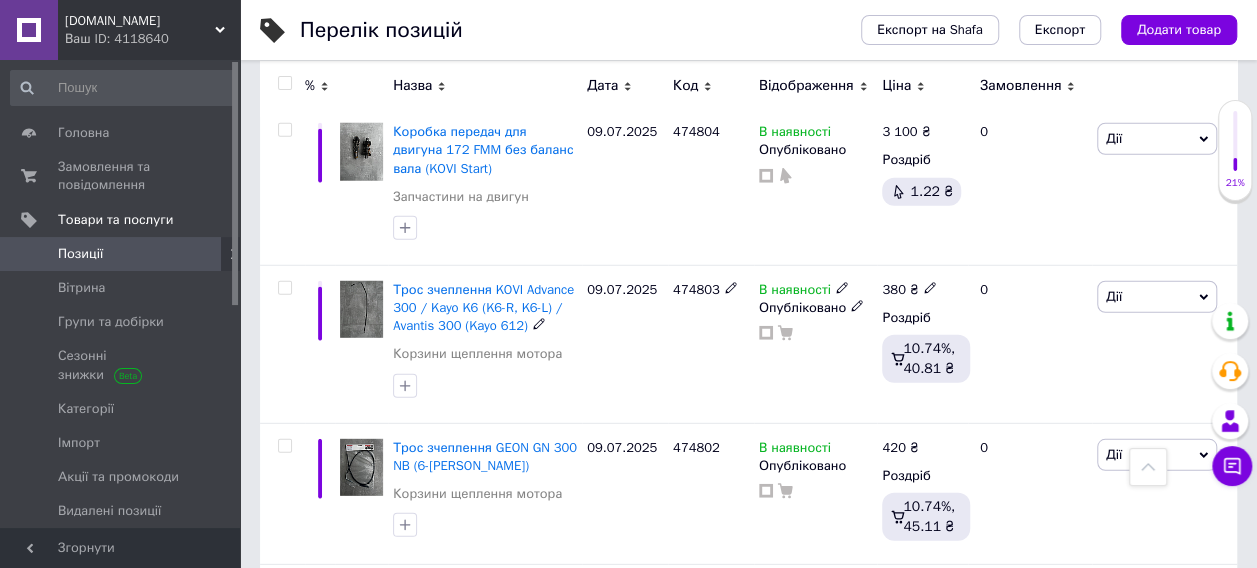 scroll, scrollTop: 14136, scrollLeft: 0, axis: vertical 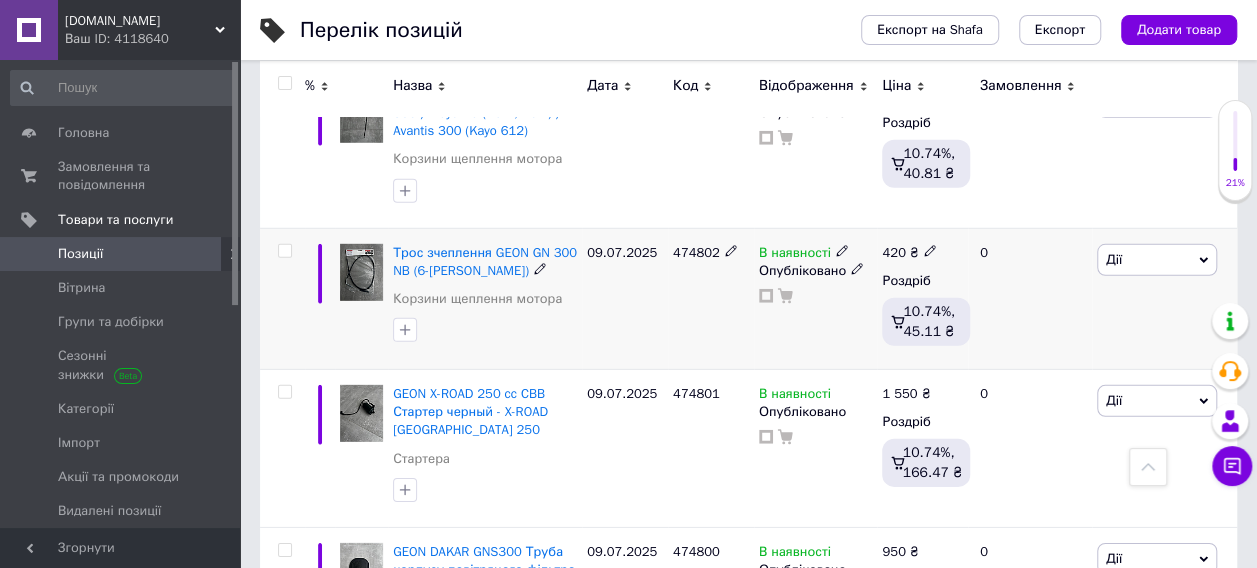 click 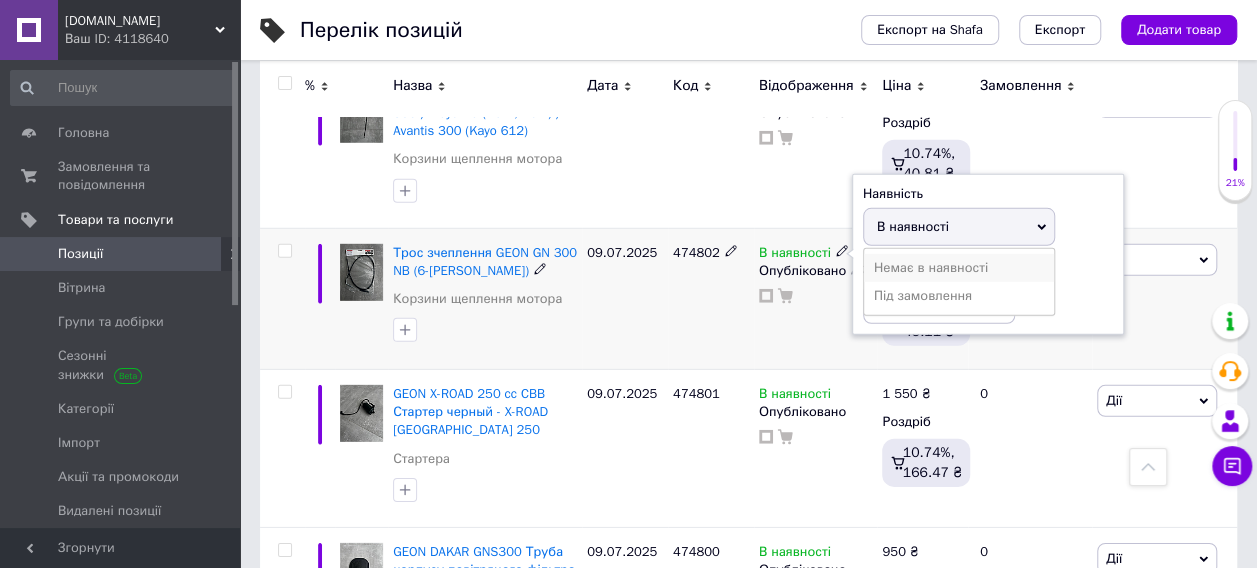 click on "Немає в наявності" at bounding box center (959, 268) 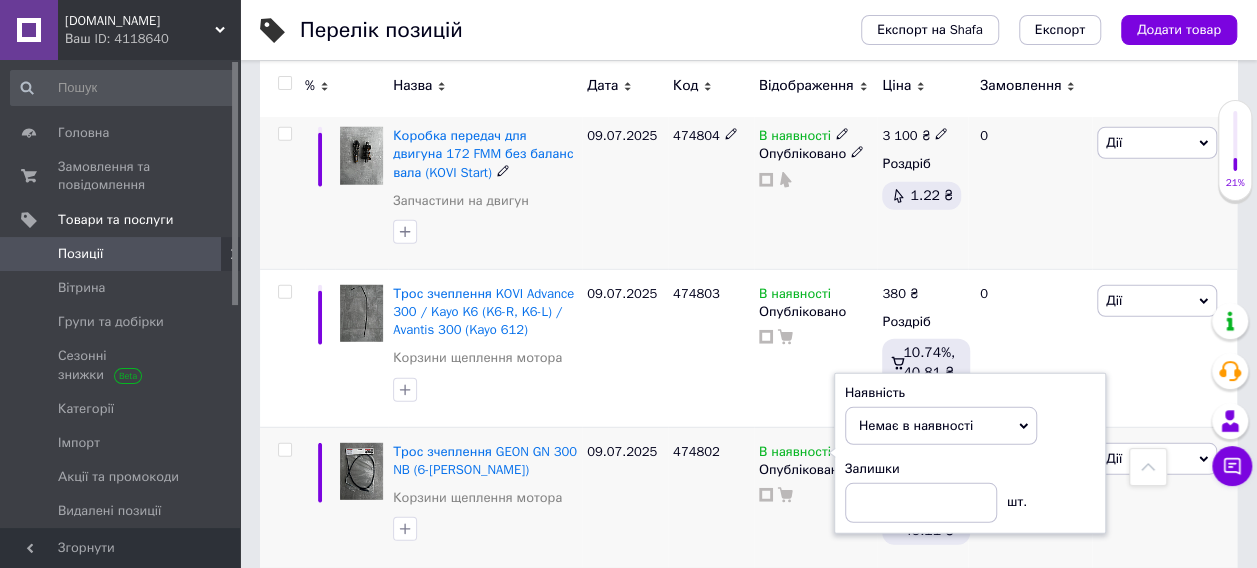 scroll, scrollTop: 14036, scrollLeft: 0, axis: vertical 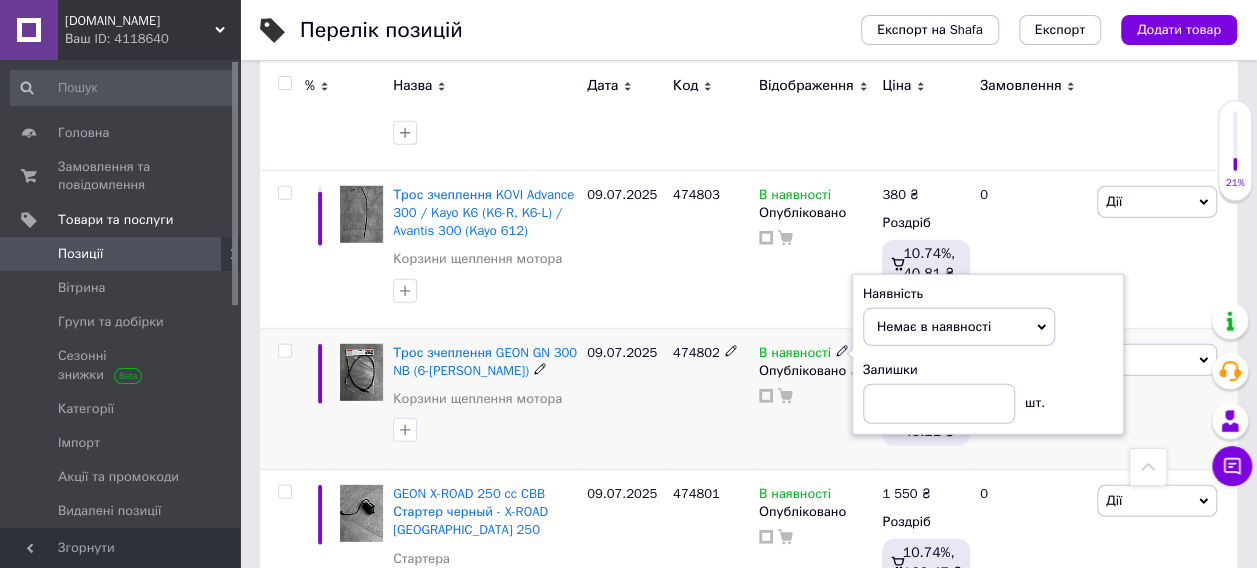 click on "474802" at bounding box center (711, 398) 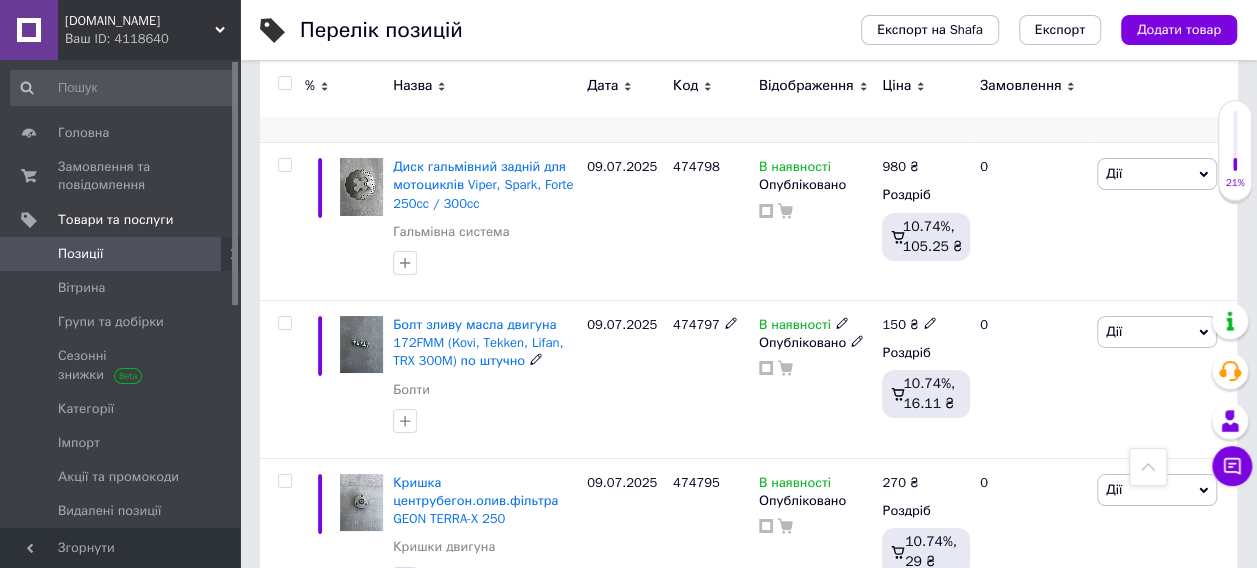 scroll, scrollTop: 15012, scrollLeft: 0, axis: vertical 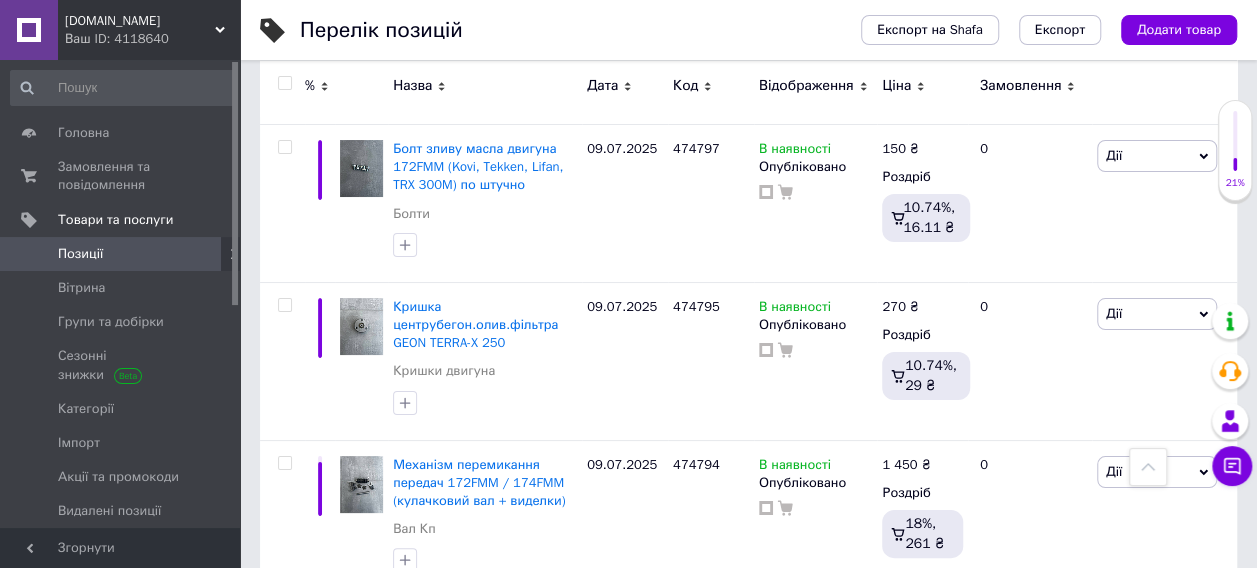 click on "2" at bounding box center (327, 638) 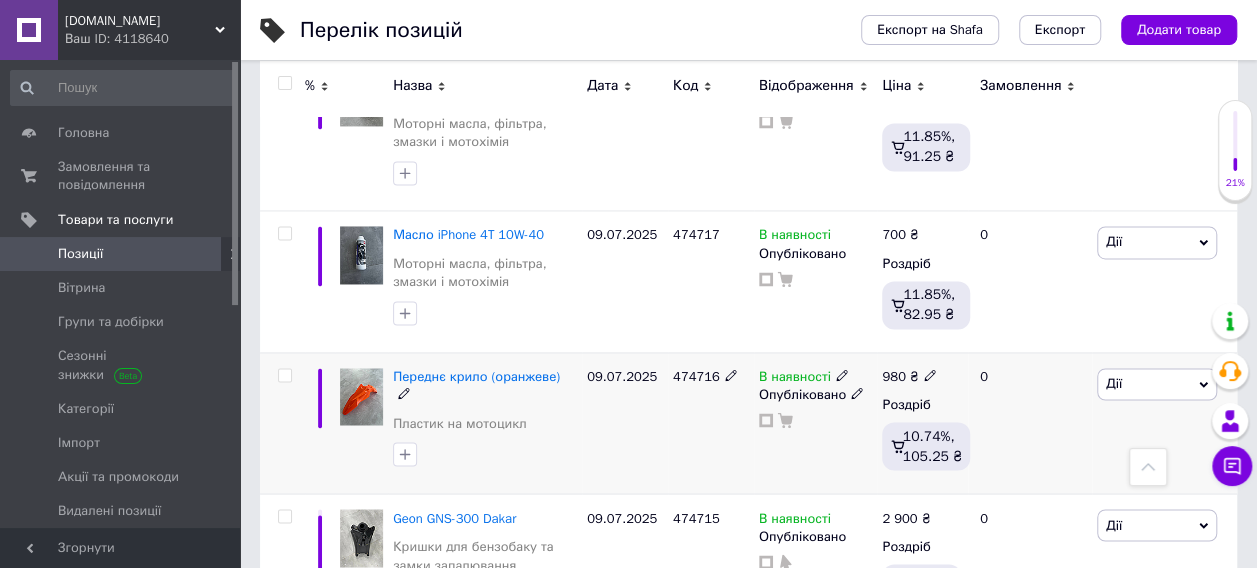 scroll, scrollTop: 12884, scrollLeft: 0, axis: vertical 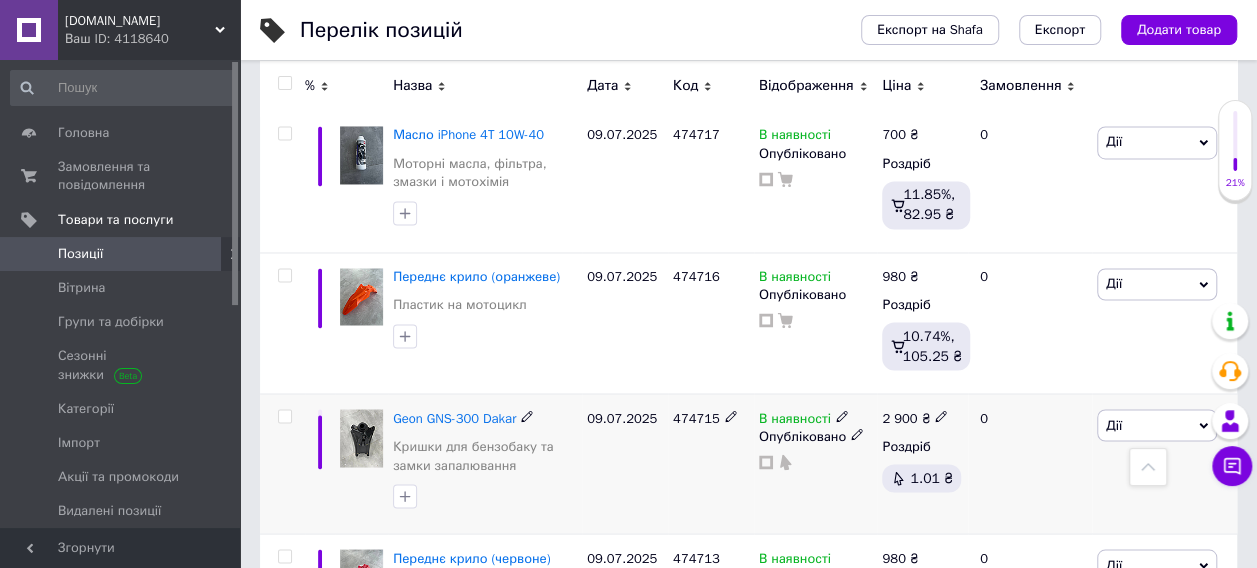 click 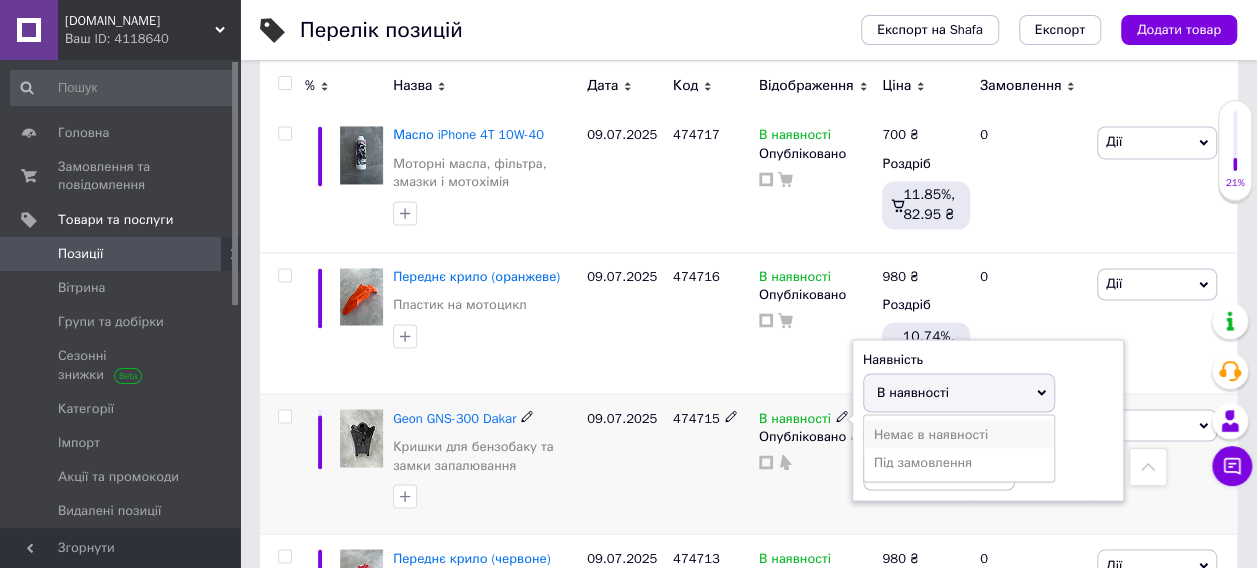 click on "Немає в наявності" at bounding box center (959, 434) 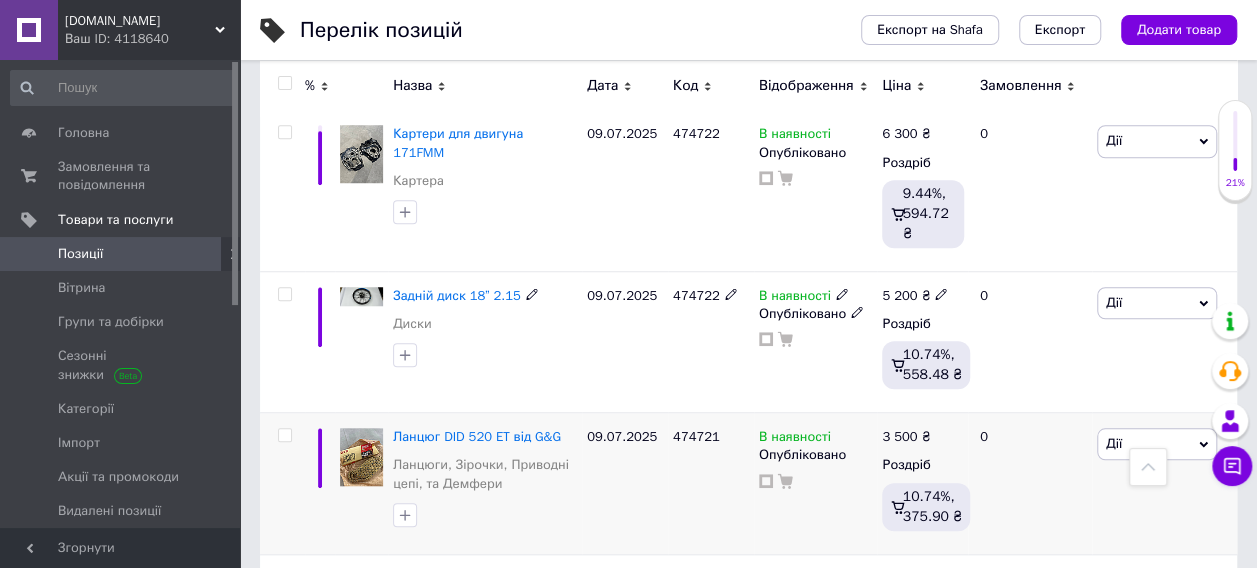 scroll, scrollTop: 11968, scrollLeft: 0, axis: vertical 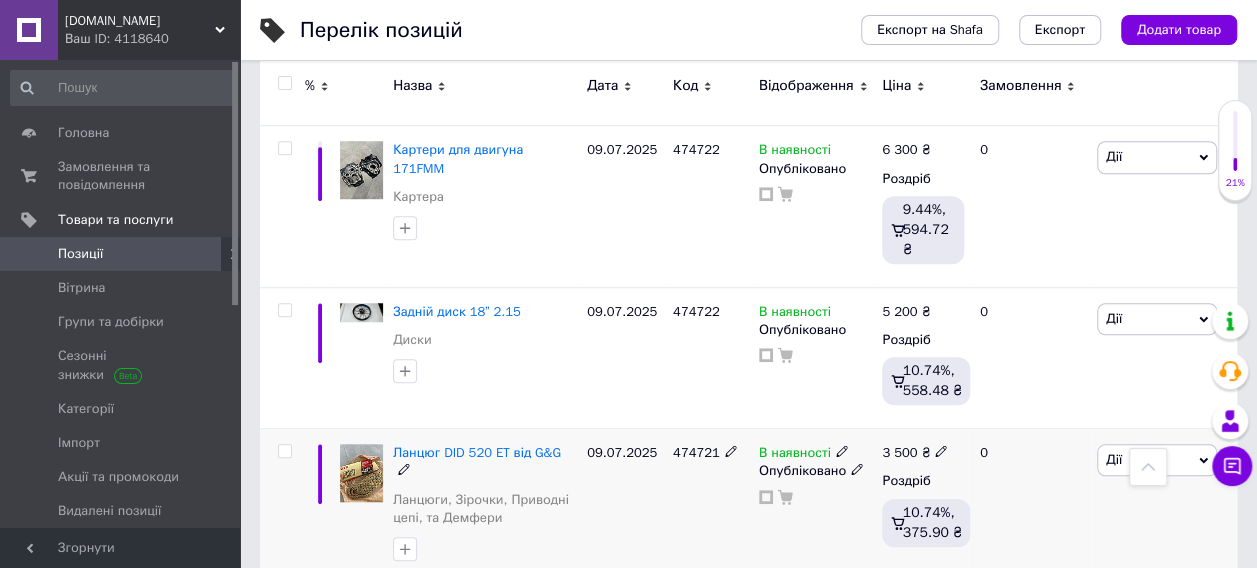click on "В наявності" at bounding box center (804, 453) 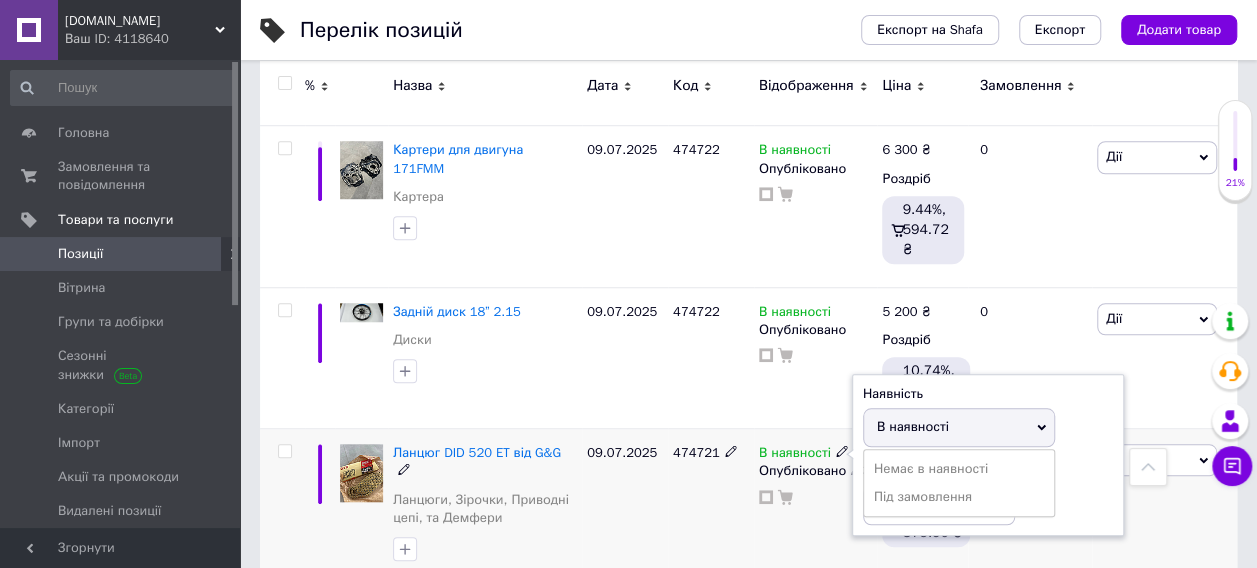 click 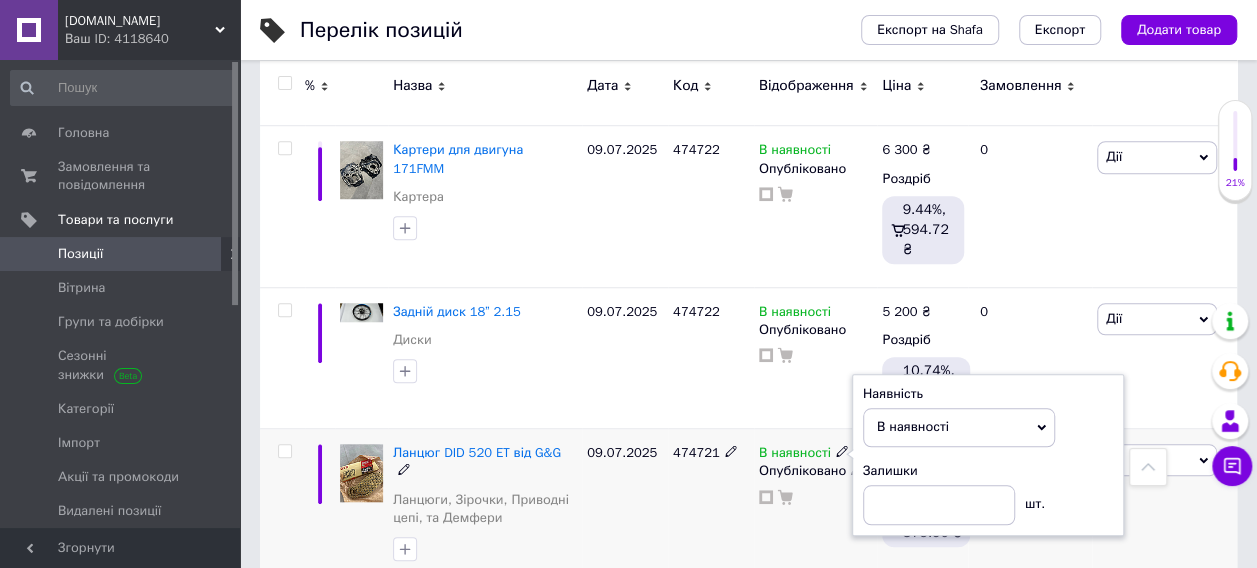 click on "В наявності" at bounding box center (959, 427) 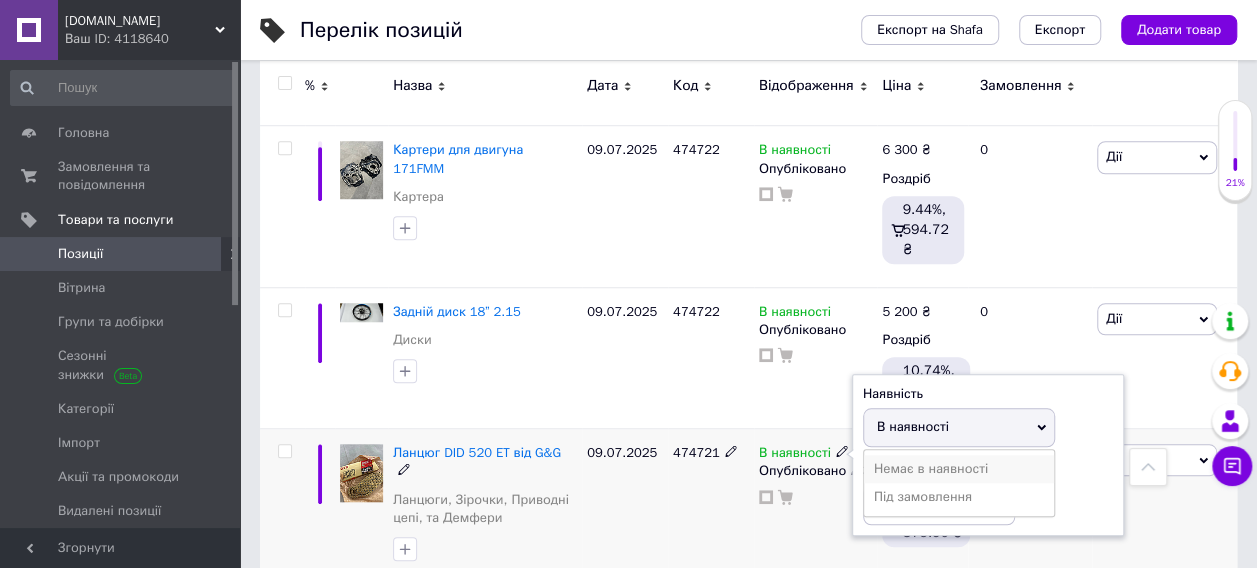 click on "Немає в наявності" at bounding box center [959, 469] 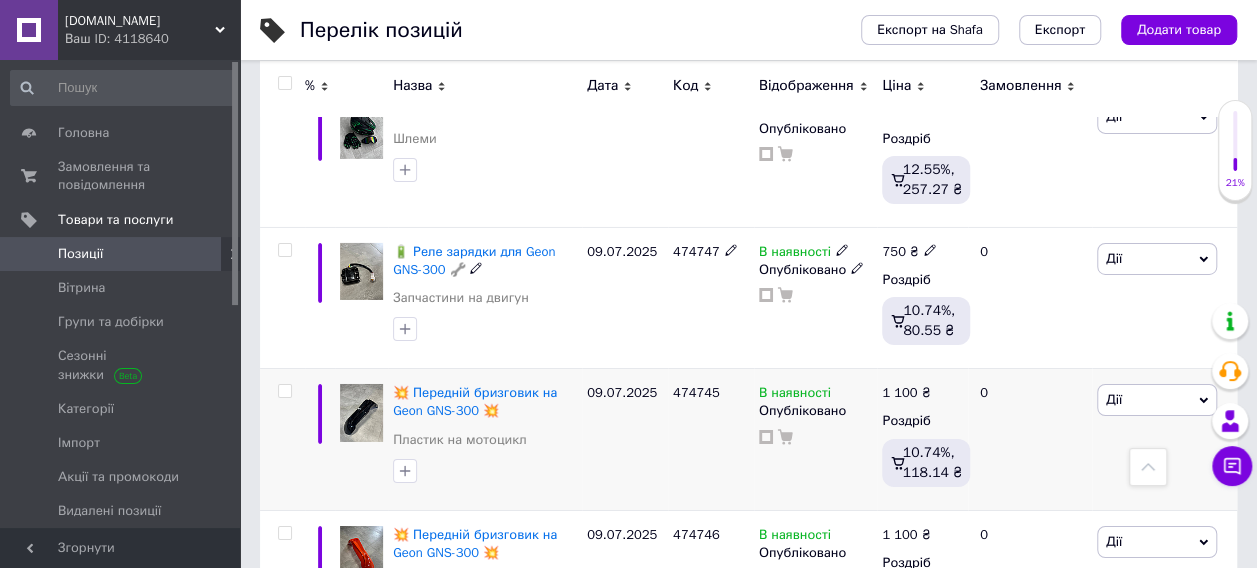 scroll, scrollTop: 7168, scrollLeft: 0, axis: vertical 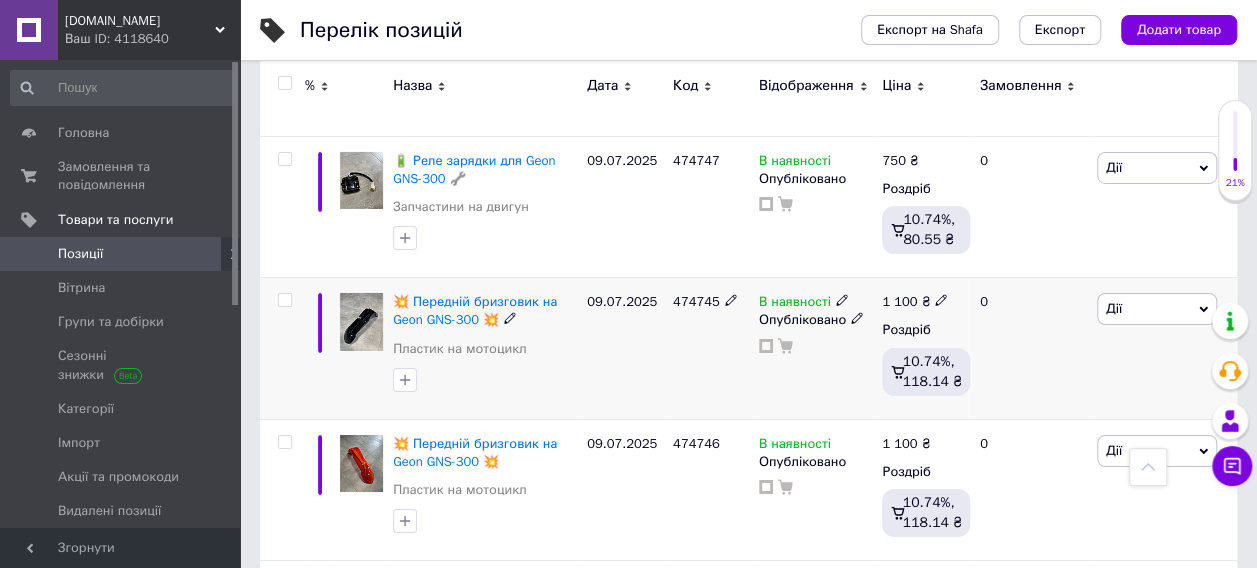 click 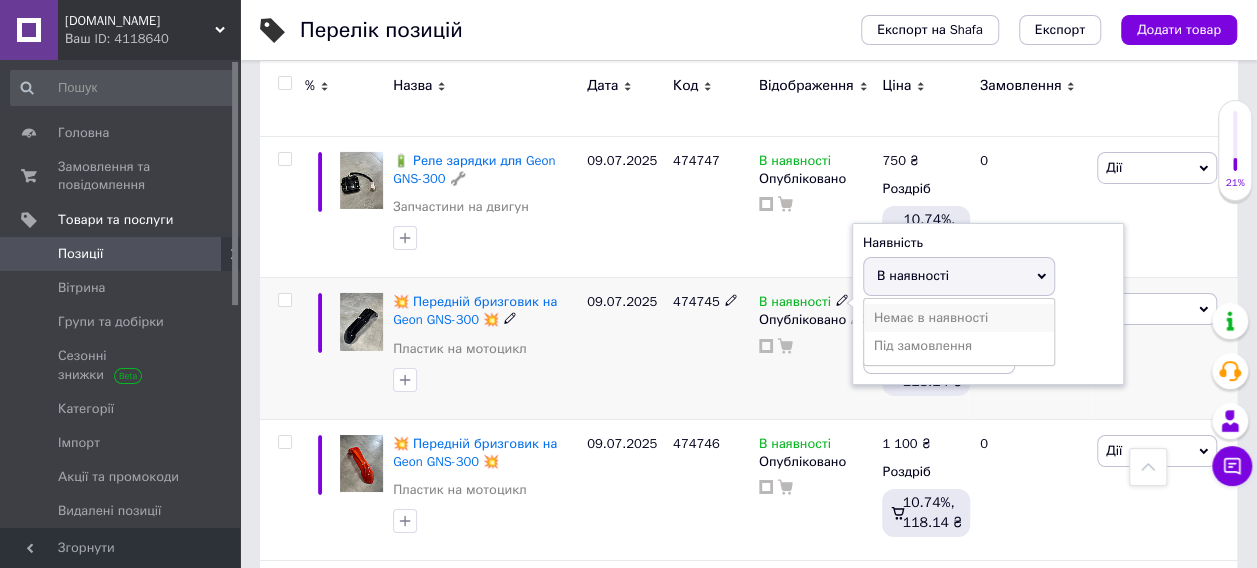 click on "Немає в наявності" at bounding box center [959, 318] 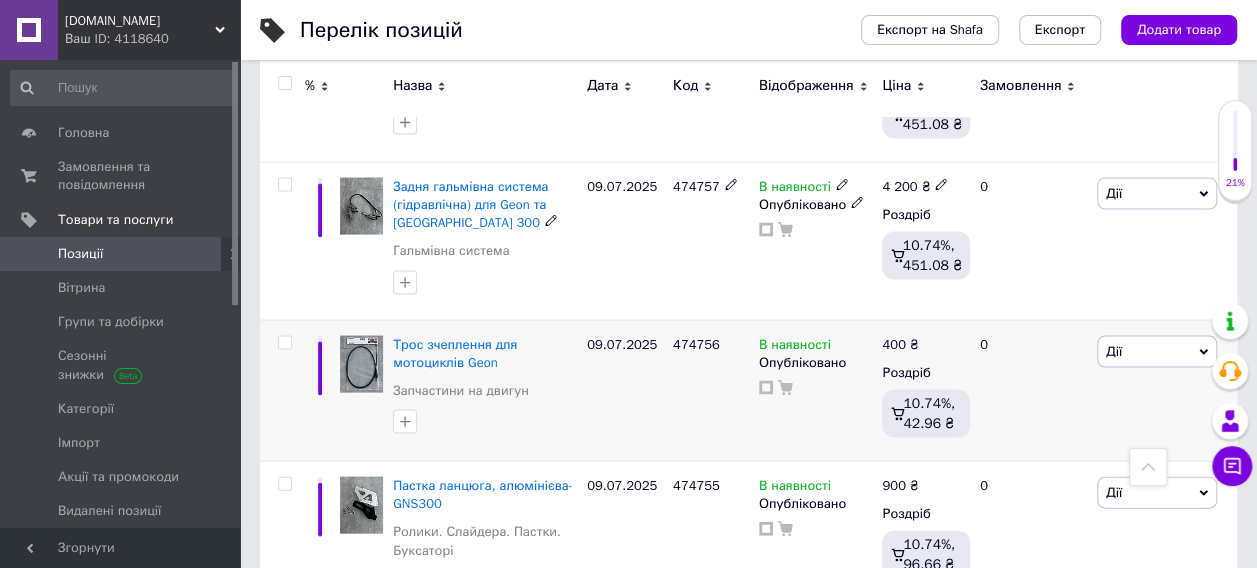 scroll, scrollTop: 5768, scrollLeft: 0, axis: vertical 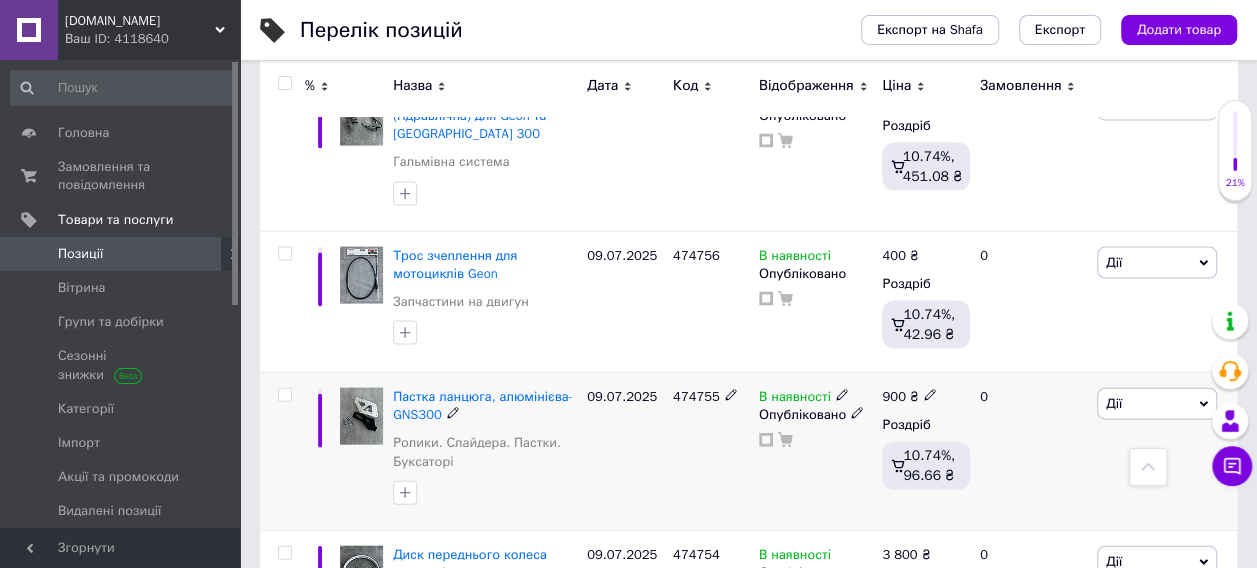 click 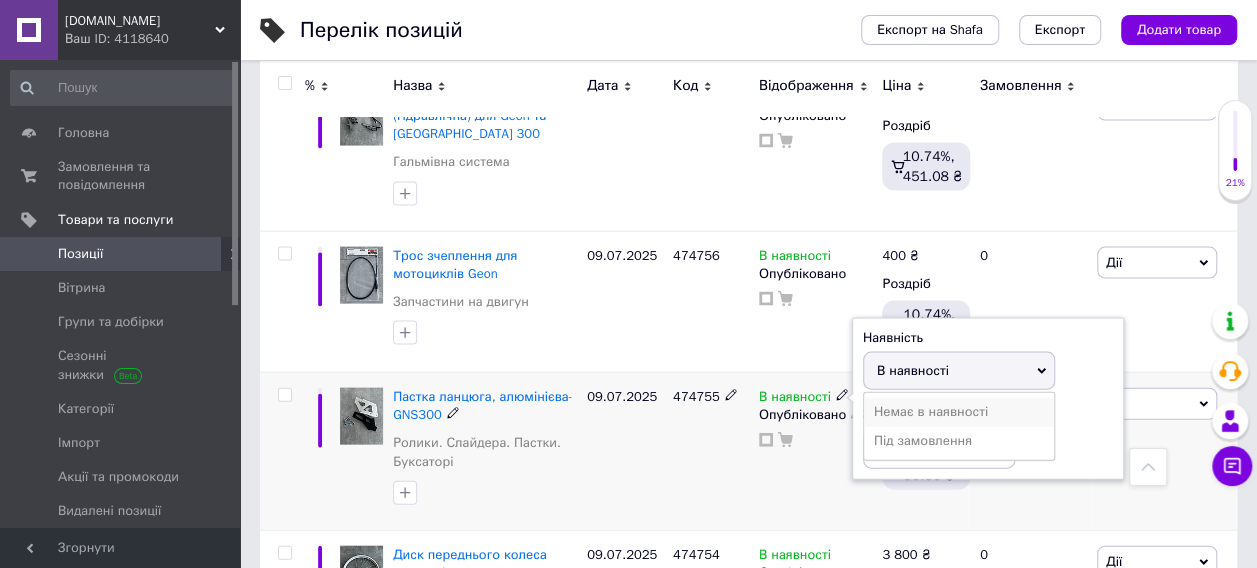 click on "Немає в наявності" at bounding box center [959, 412] 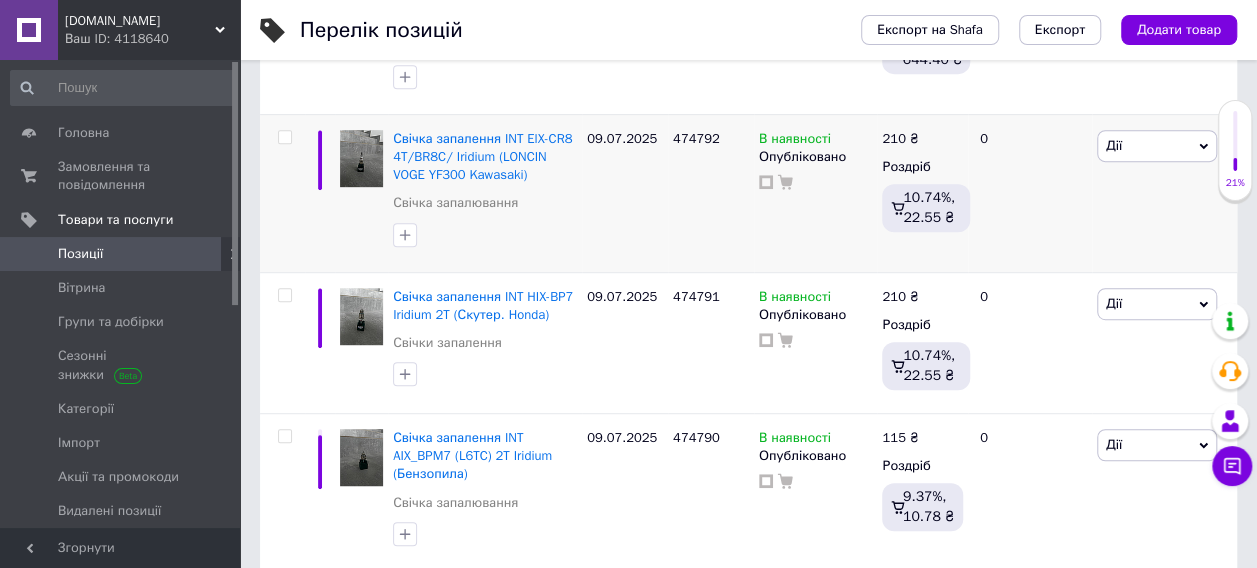 scroll, scrollTop: 500, scrollLeft: 0, axis: vertical 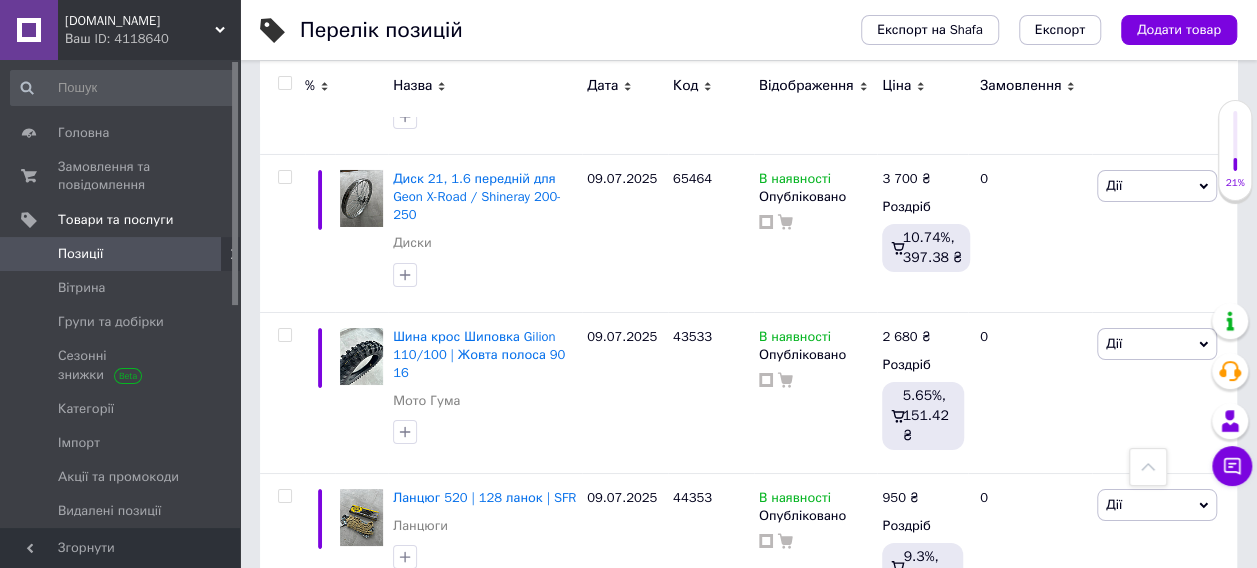 click on "3" at bounding box center [494, 655] 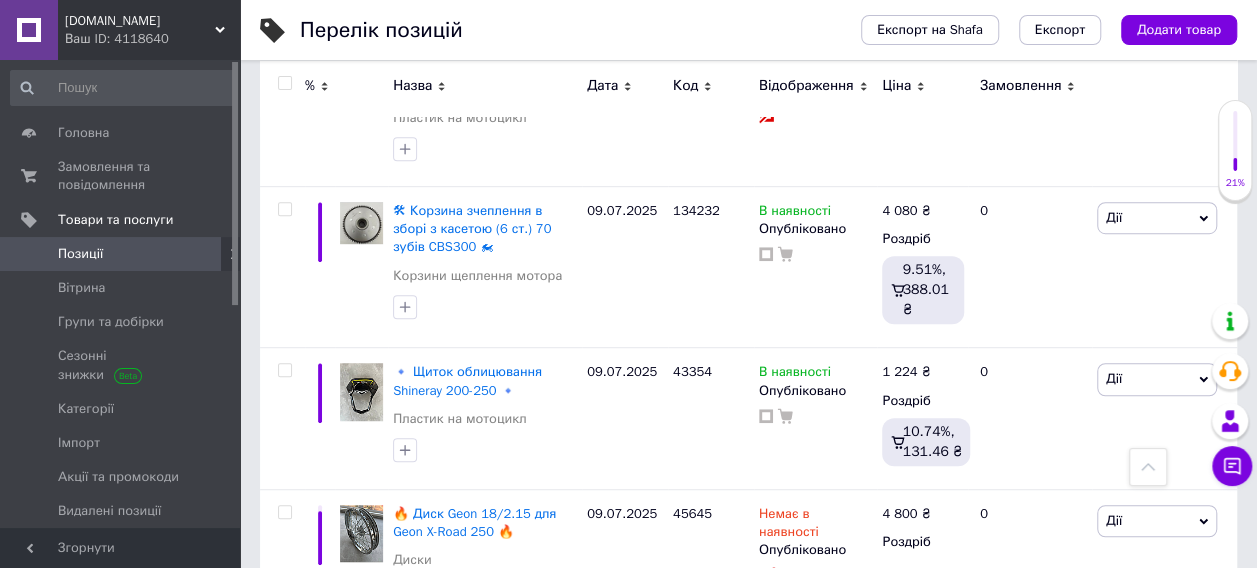 scroll, scrollTop: 11795, scrollLeft: 0, axis: vertical 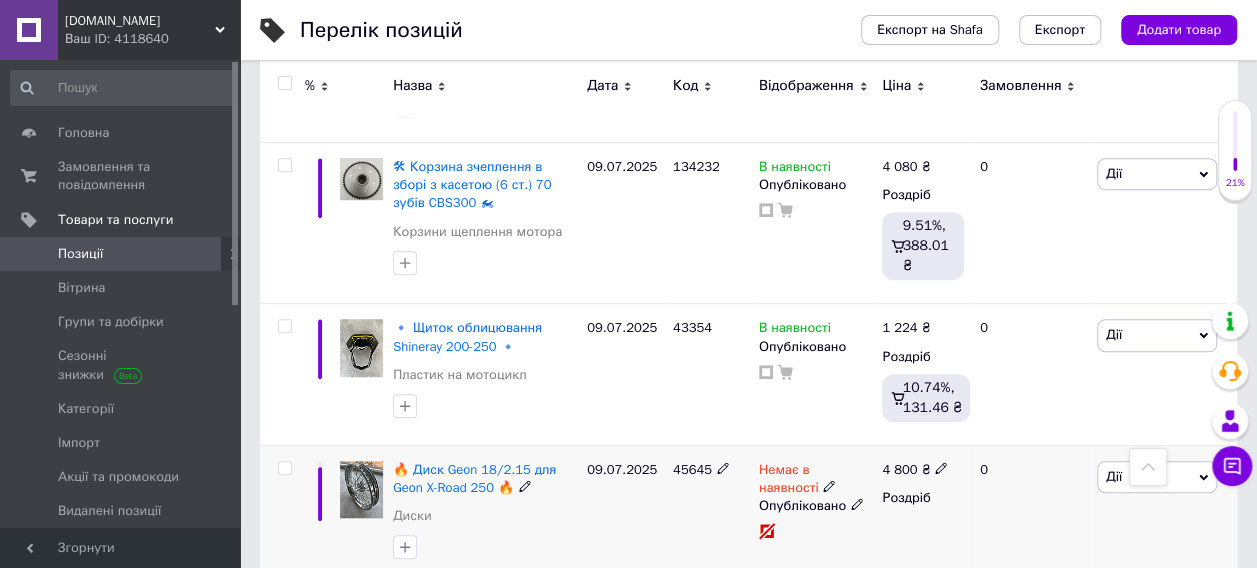 click 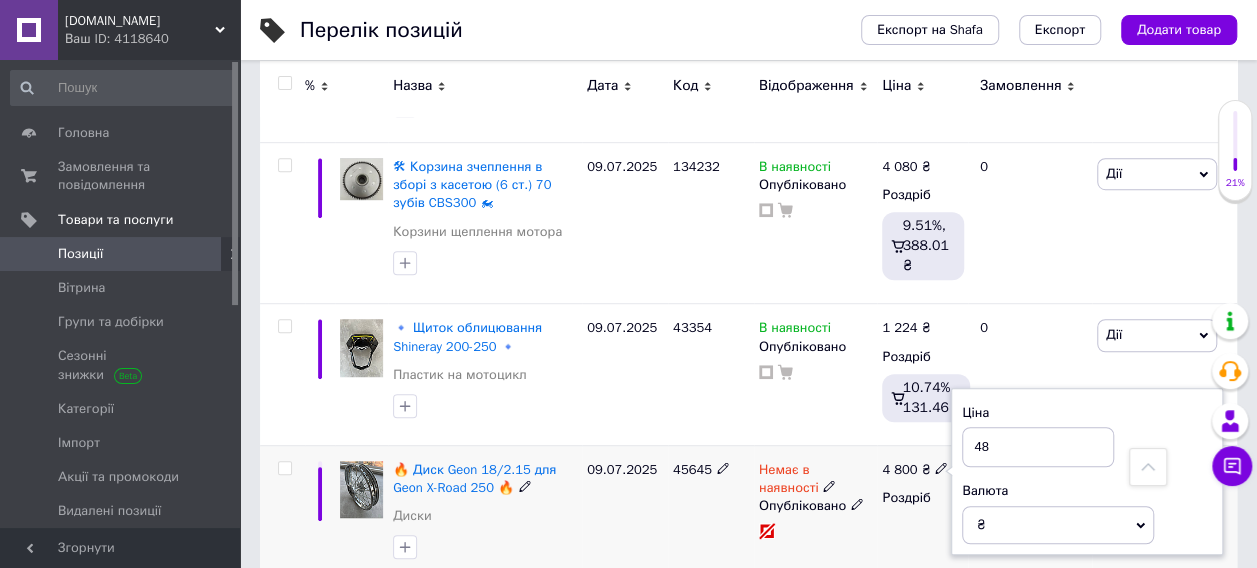 type on "4" 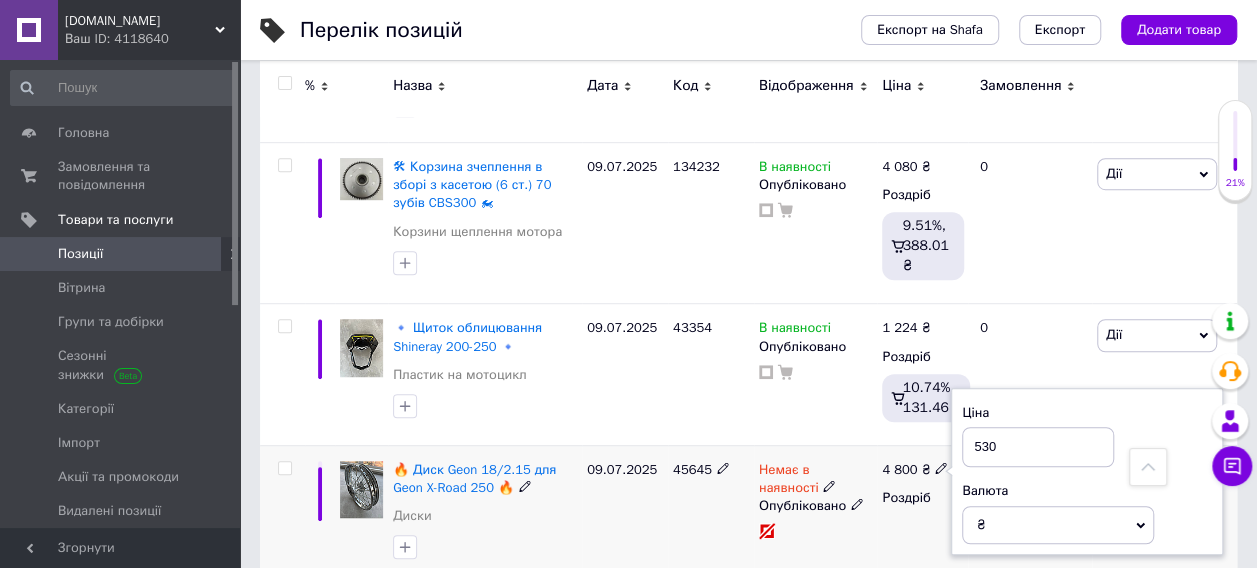 type on "5300" 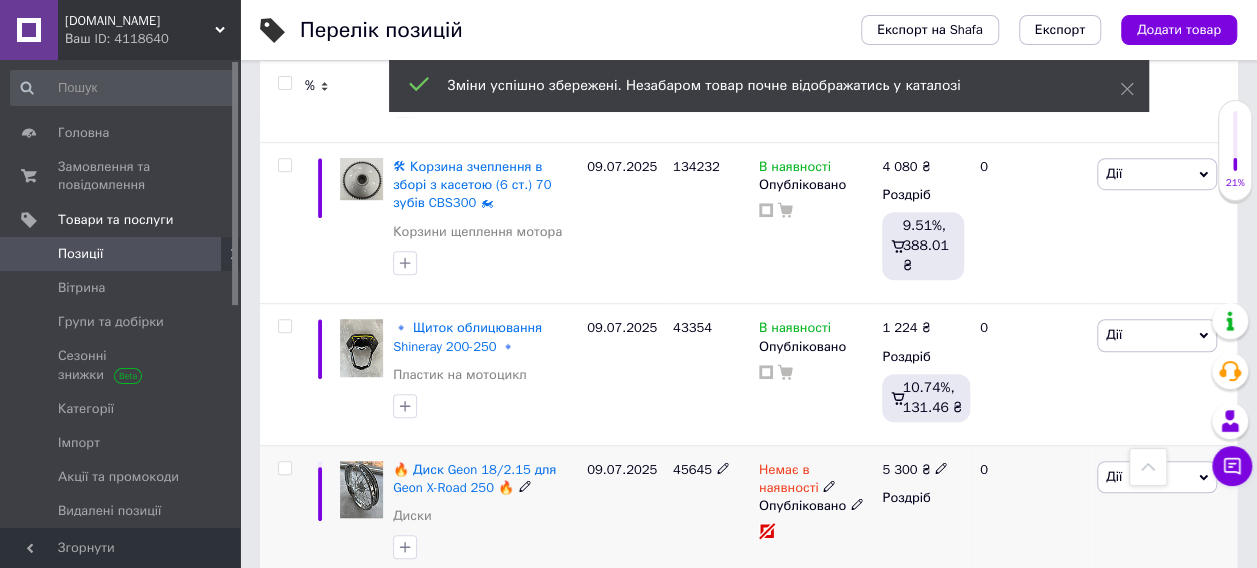 click on "Немає в наявності" at bounding box center (789, 481) 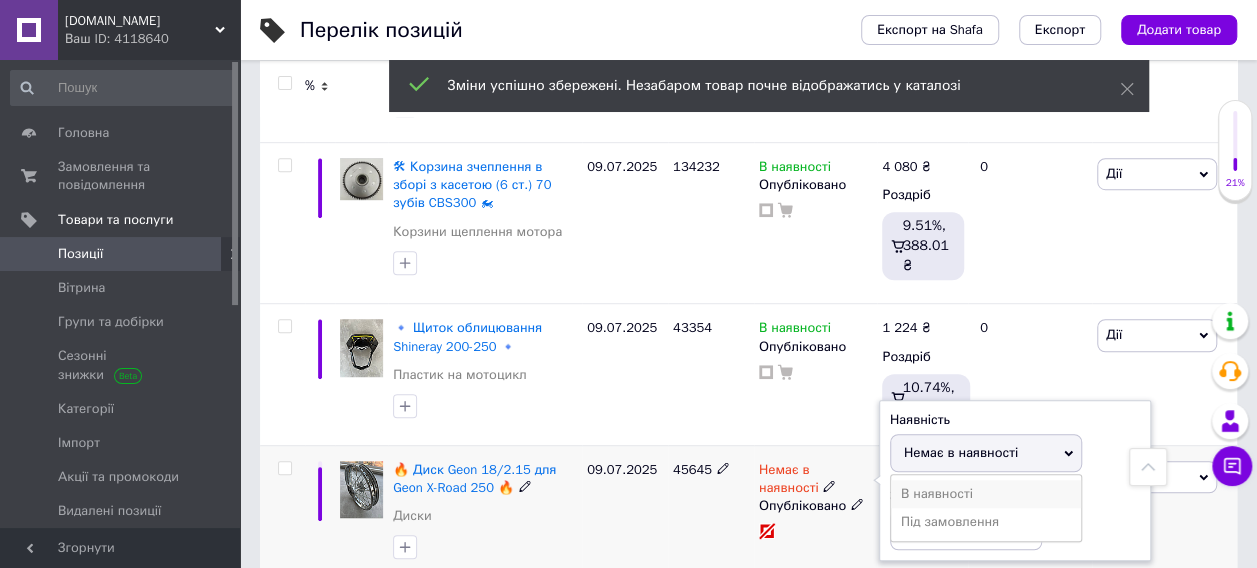 click on "В наявності" at bounding box center (986, 494) 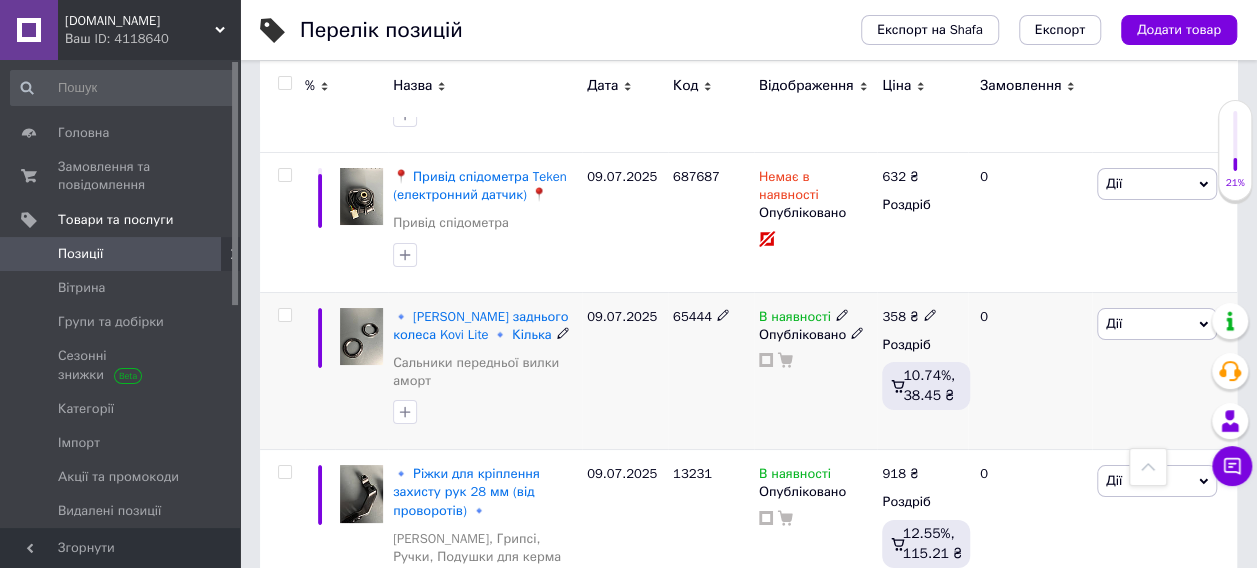 scroll, scrollTop: 11195, scrollLeft: 0, axis: vertical 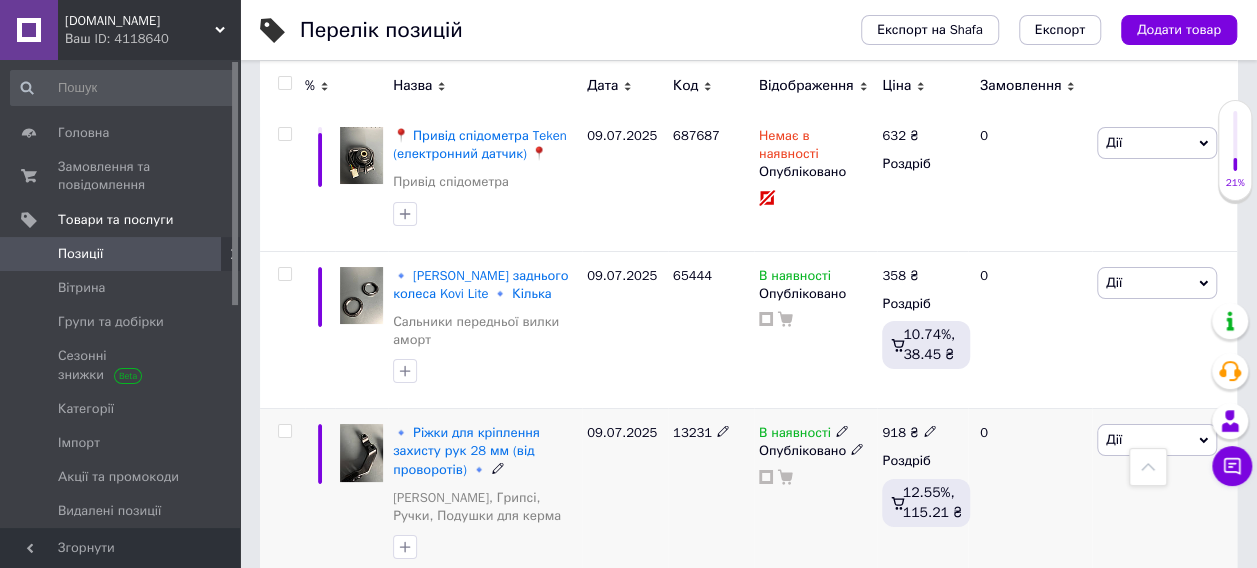 click 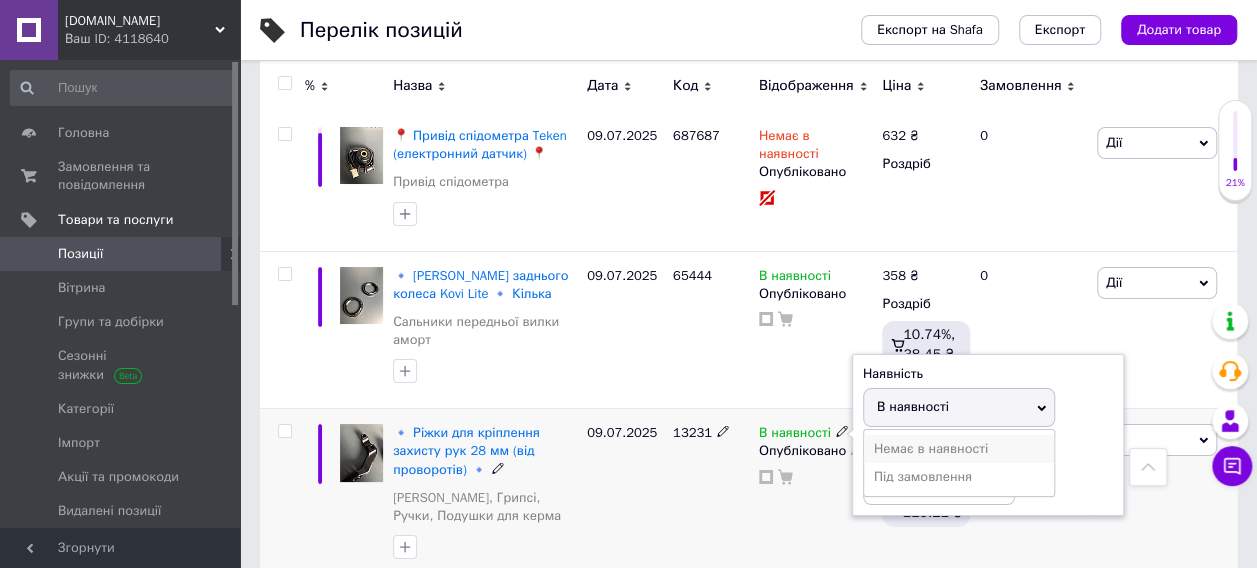click on "Немає в наявності" at bounding box center [959, 449] 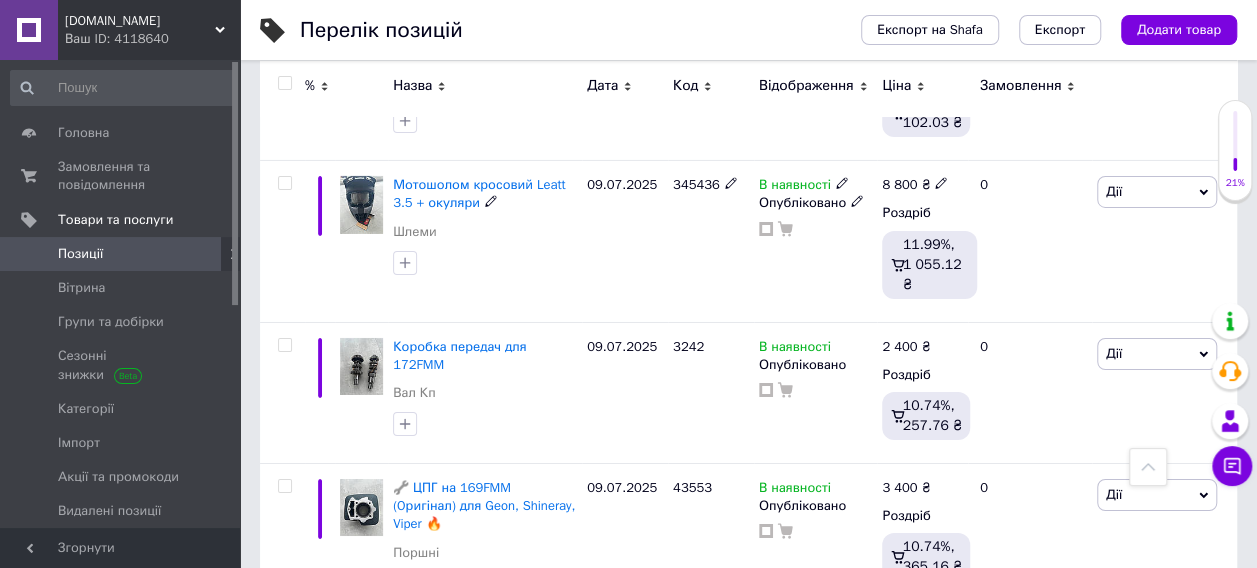 scroll, scrollTop: 7195, scrollLeft: 0, axis: vertical 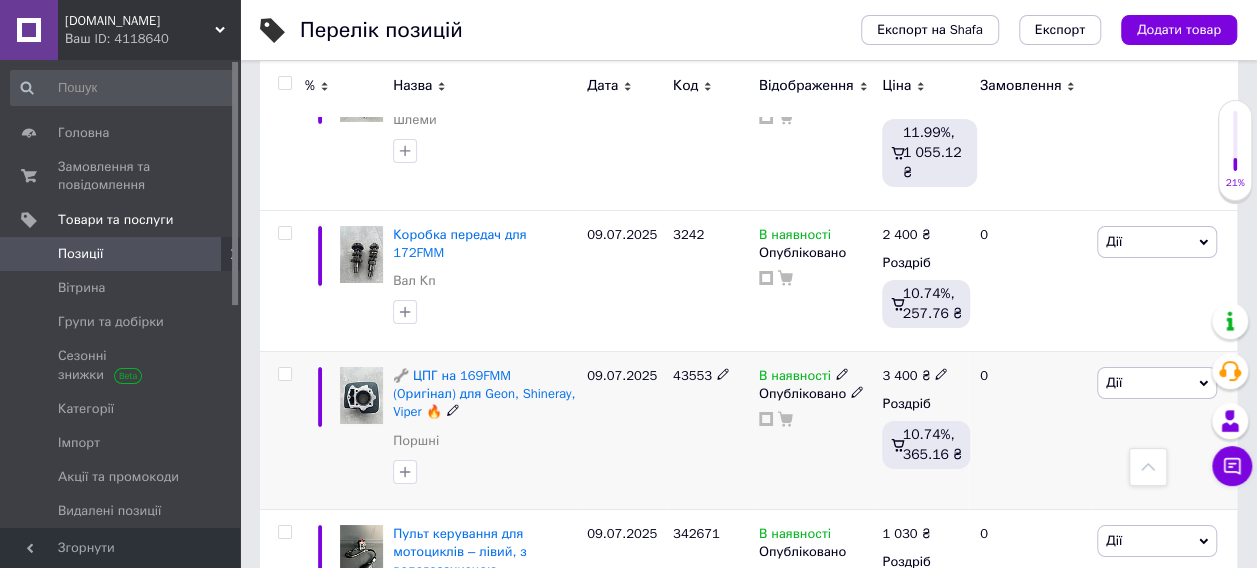 click at bounding box center (941, 373) 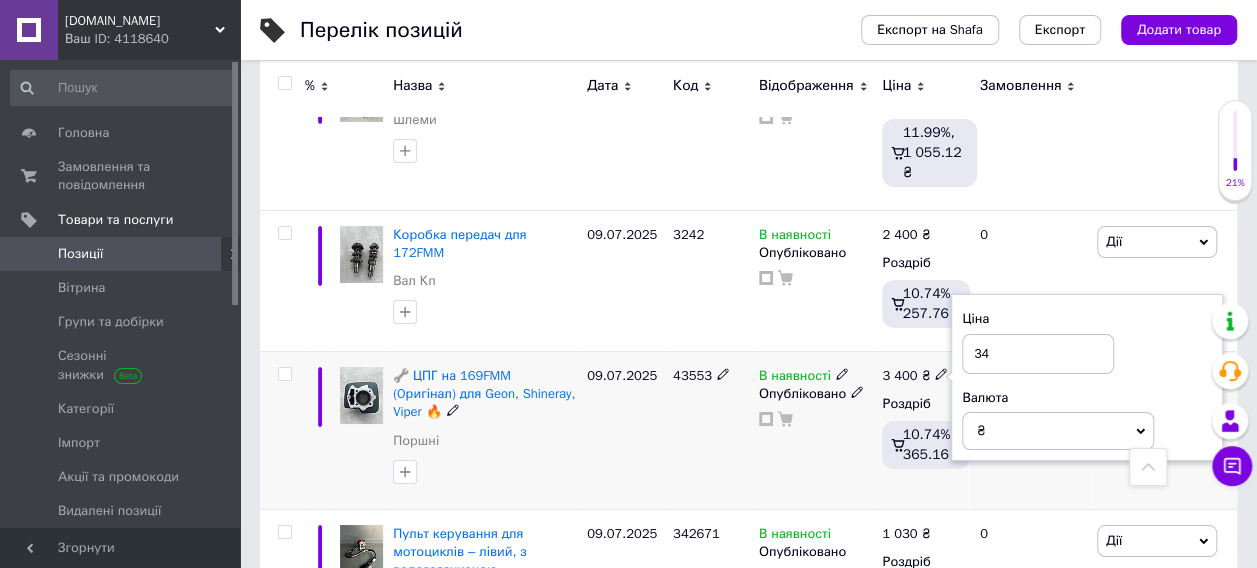 type on "3" 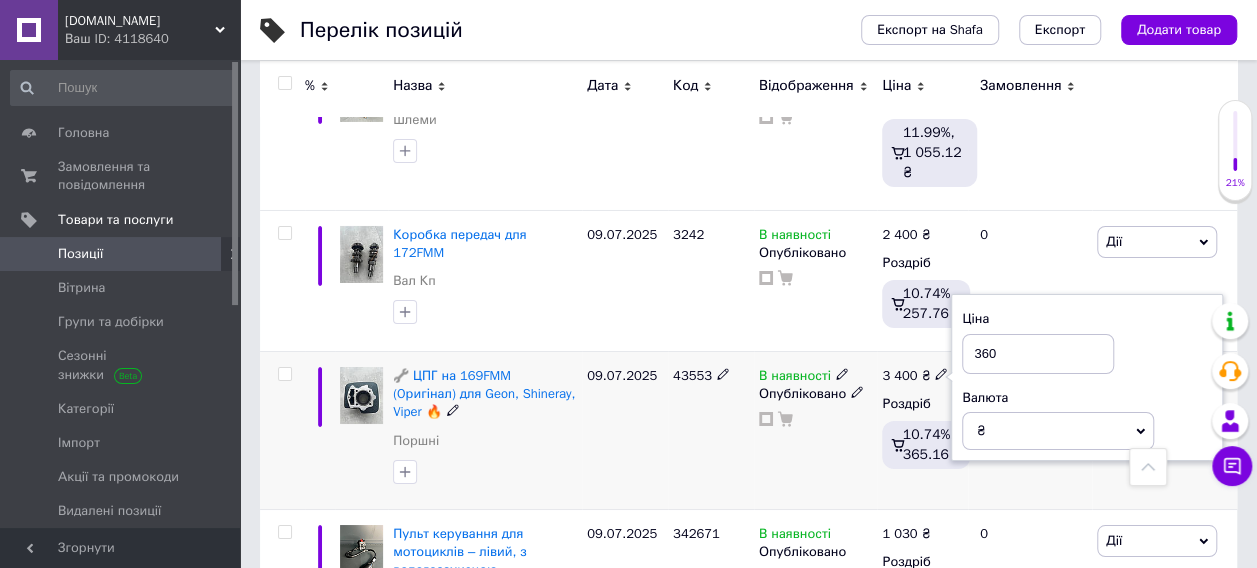 type on "3600" 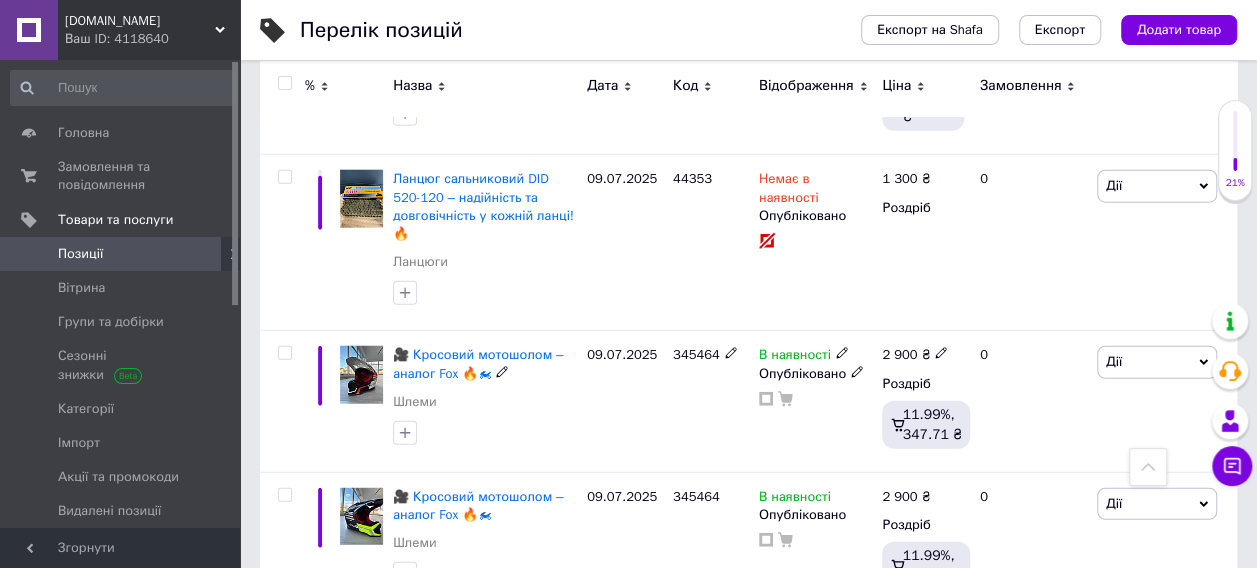 scroll, scrollTop: 6095, scrollLeft: 0, axis: vertical 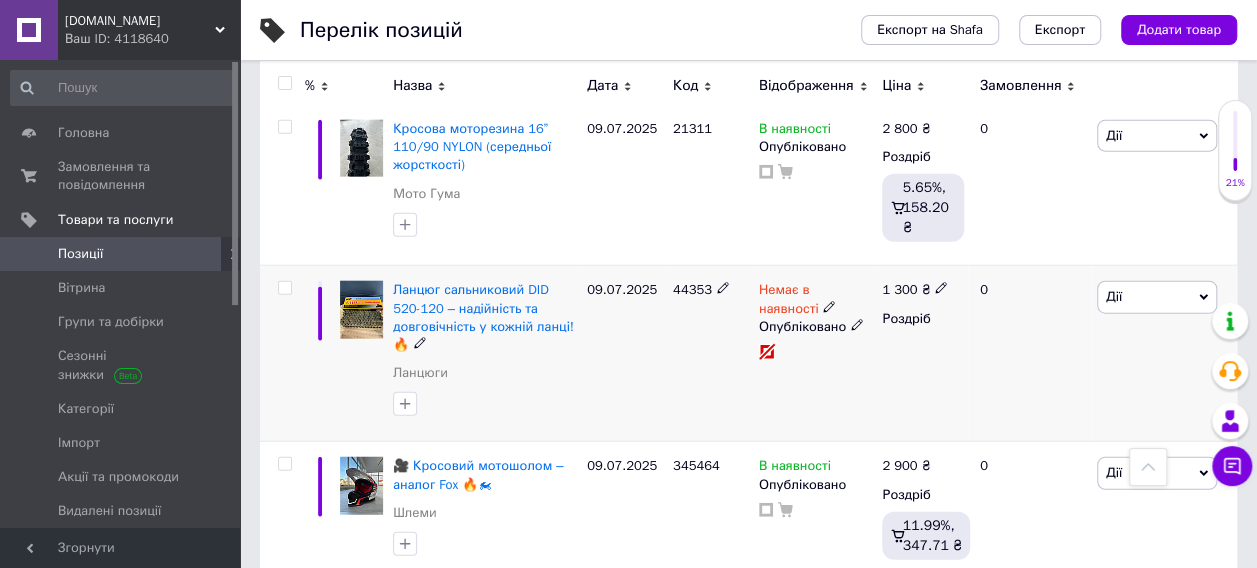 click on "1 300   ₴" at bounding box center [915, 290] 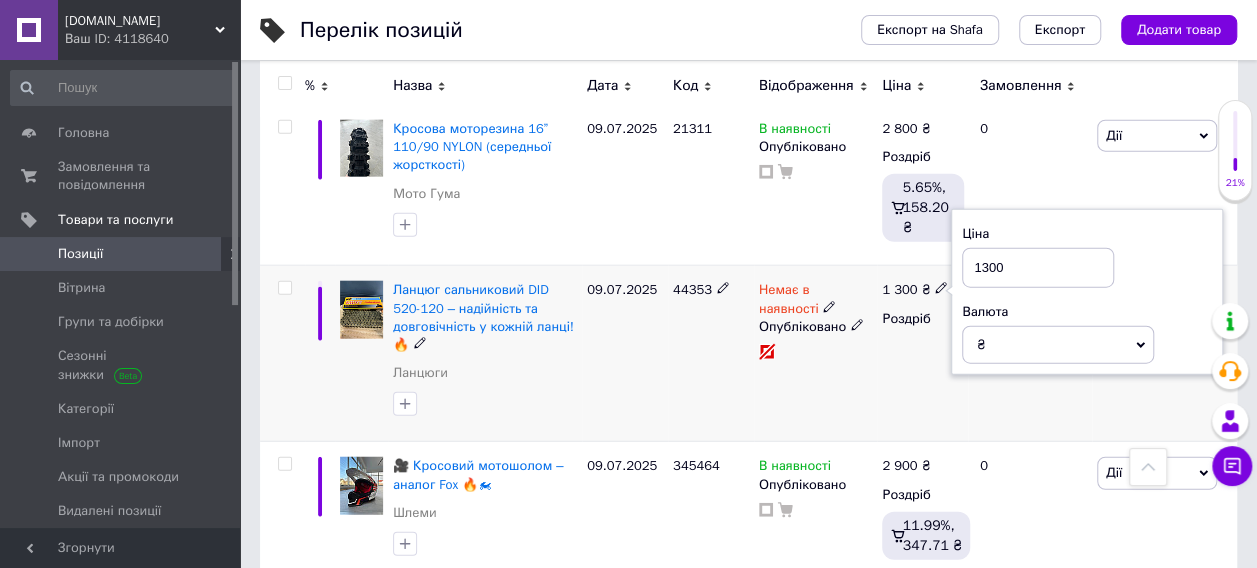 click on "Немає в наявності" at bounding box center [789, 301] 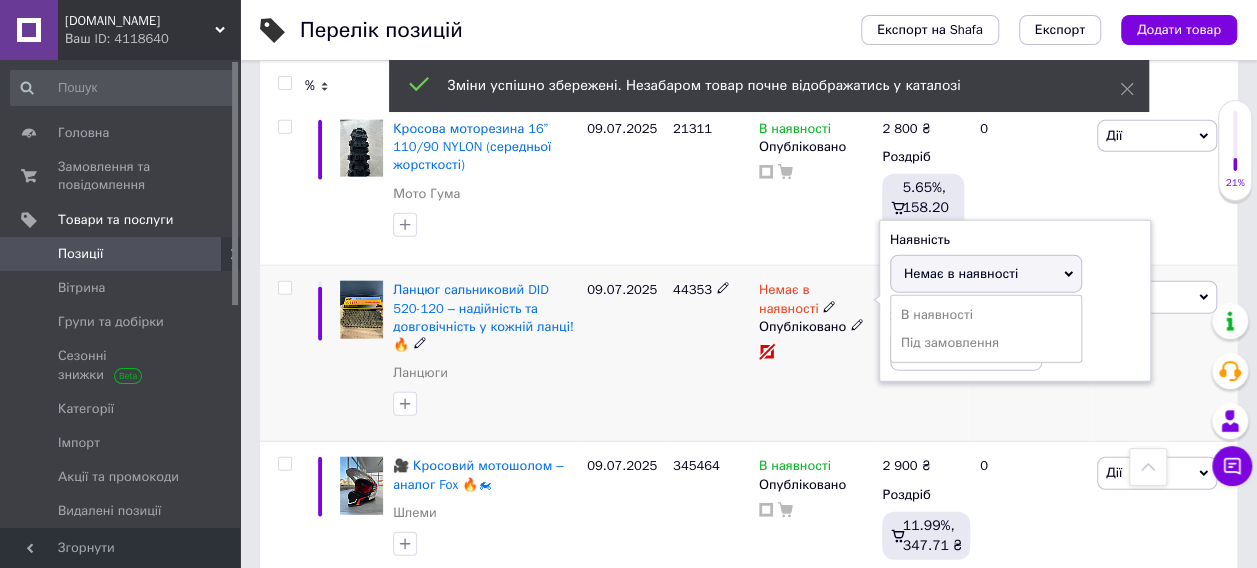 click at bounding box center (829, 306) 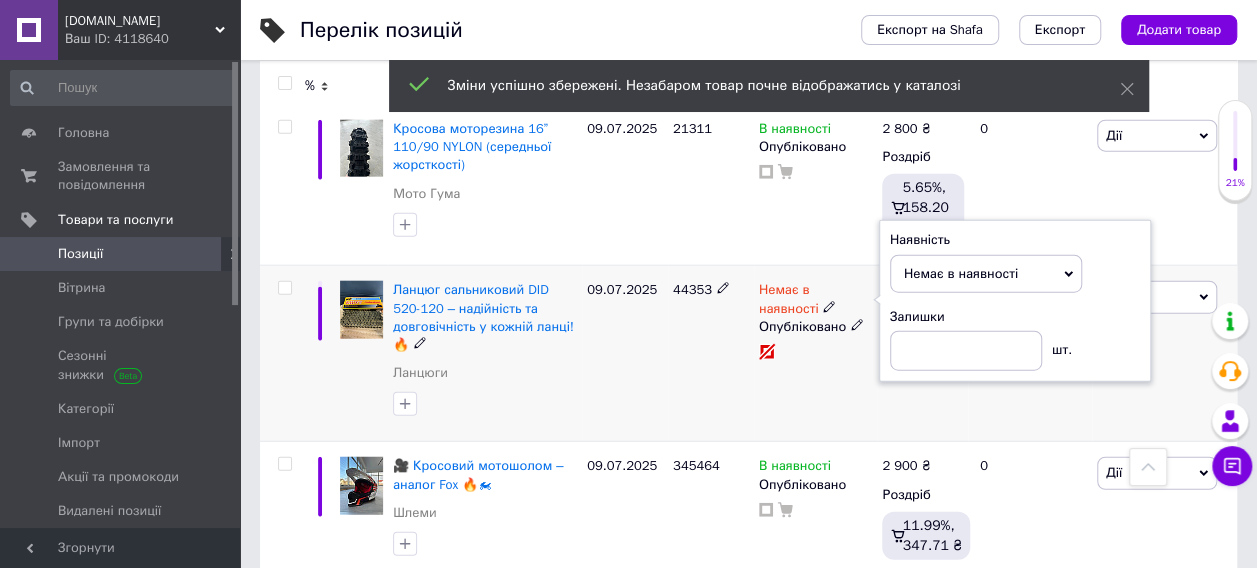 click 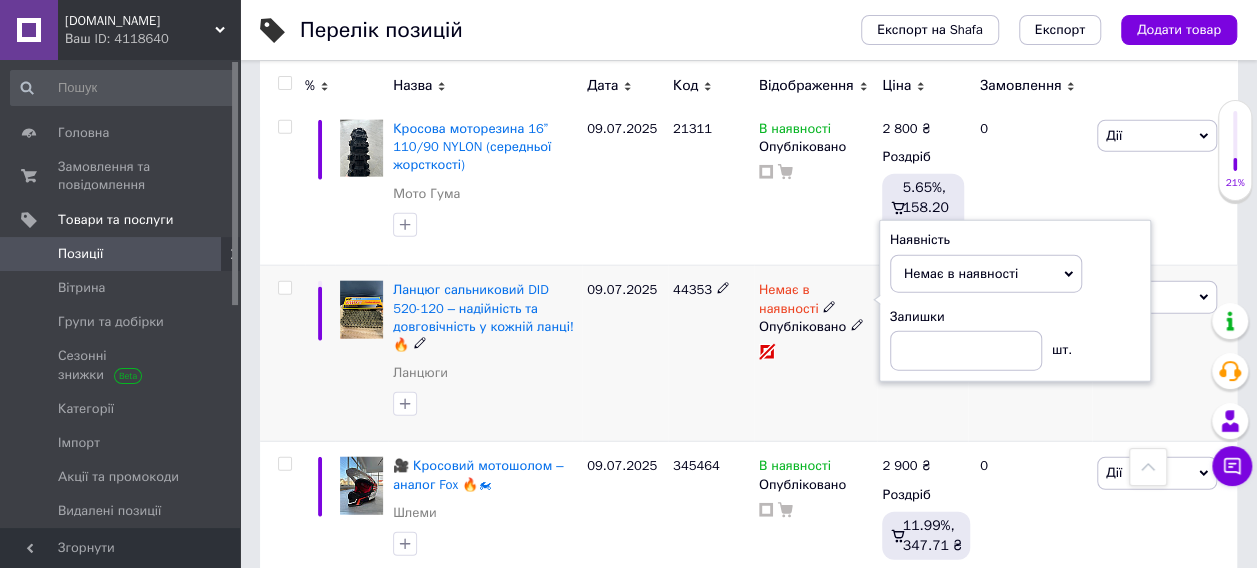 click on "[PERSON_NAME] Підняти на початок групи Копіювати Знижка Подарунок Супутні Приховати Ярлик Додати на вітрину Додати в кампанію Каталог ProSale Видалити" at bounding box center [1164, 354] 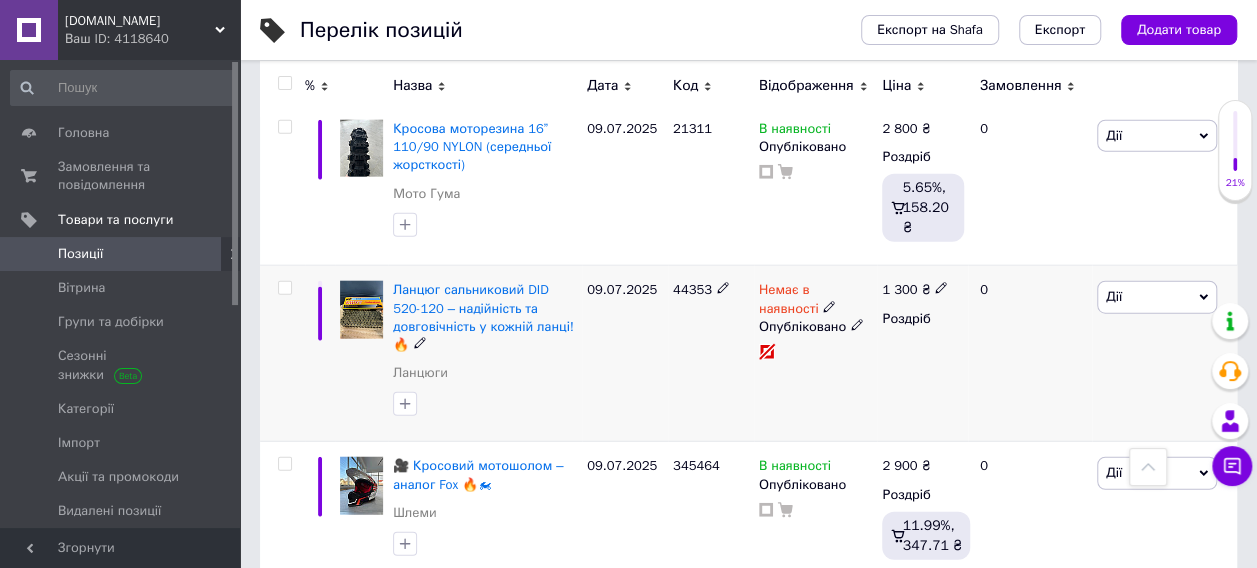 click on "Немає в наявності Опубліковано" at bounding box center (816, 354) 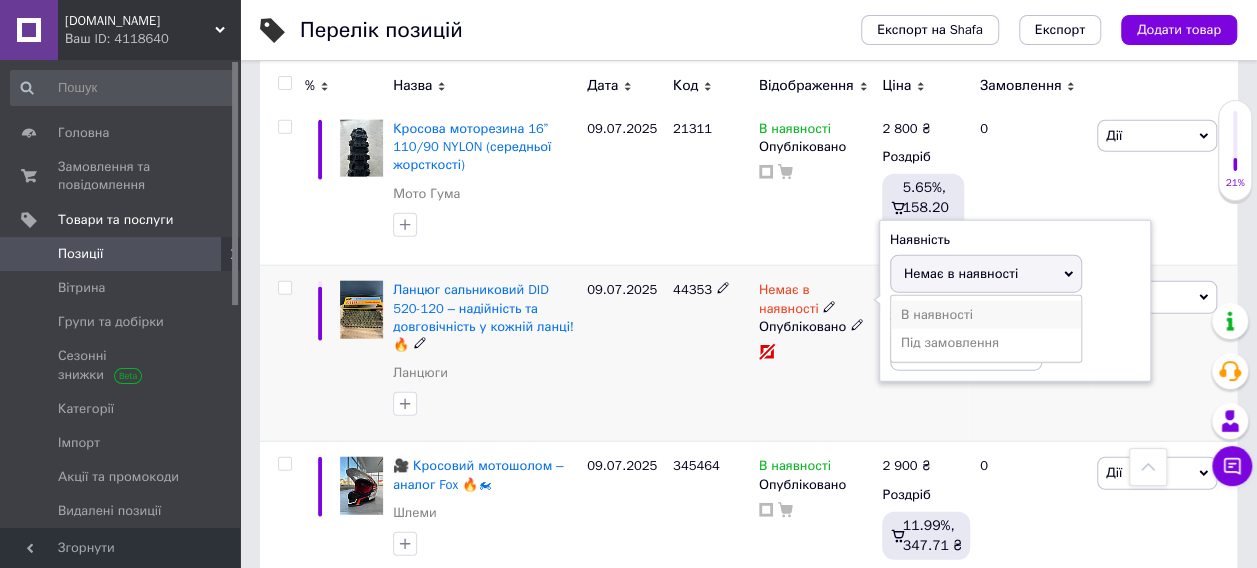click on "В наявності" at bounding box center (986, 315) 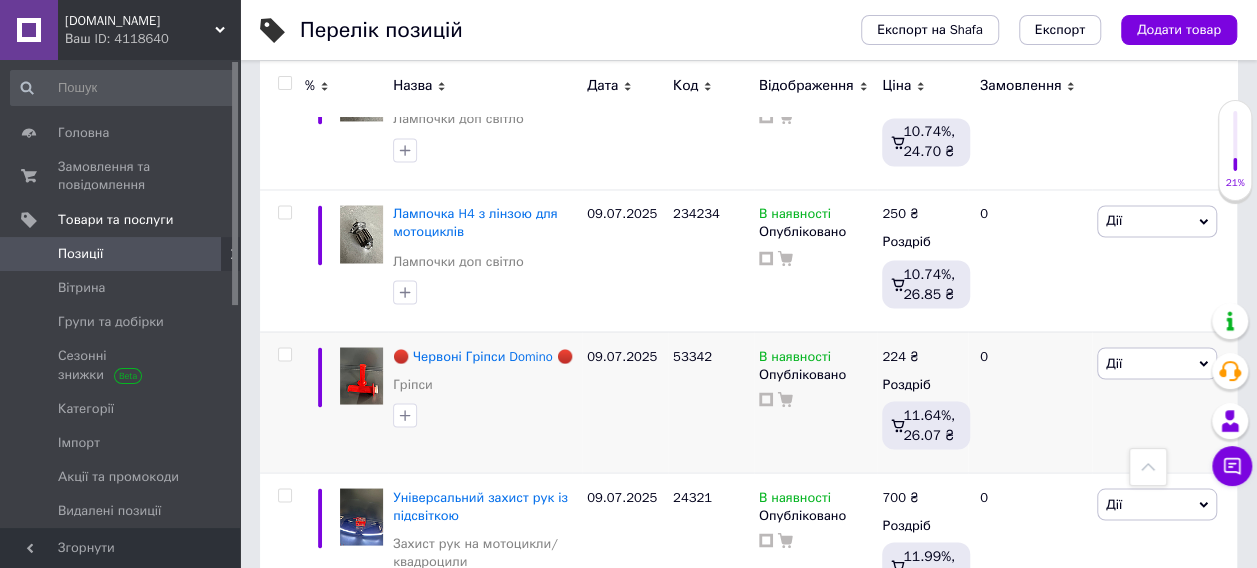 scroll, scrollTop: 5495, scrollLeft: 0, axis: vertical 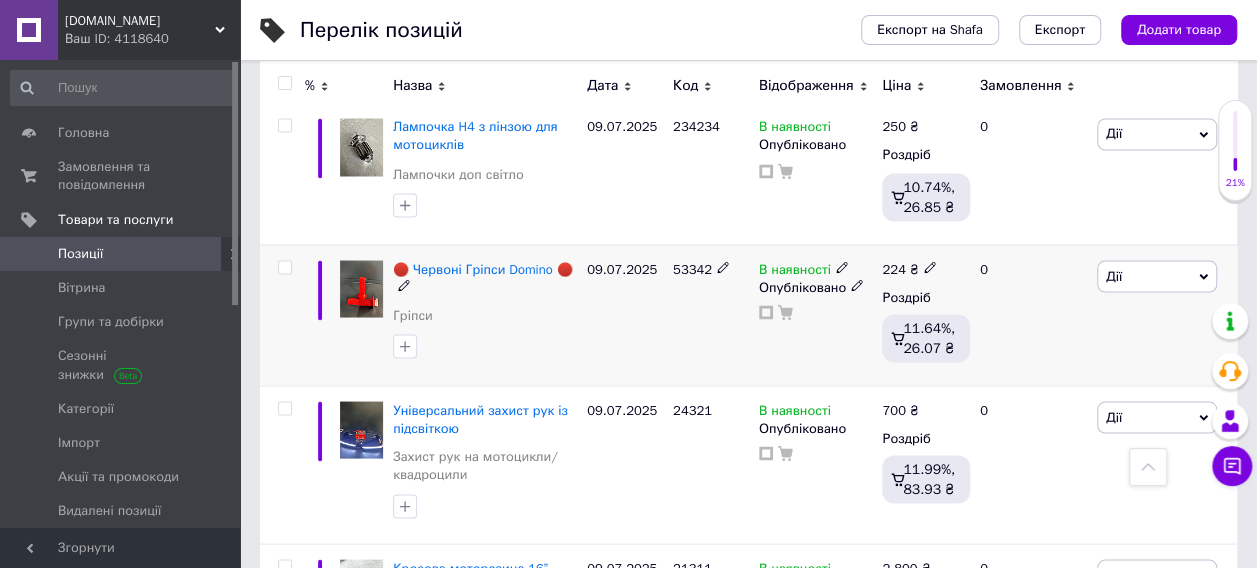 click 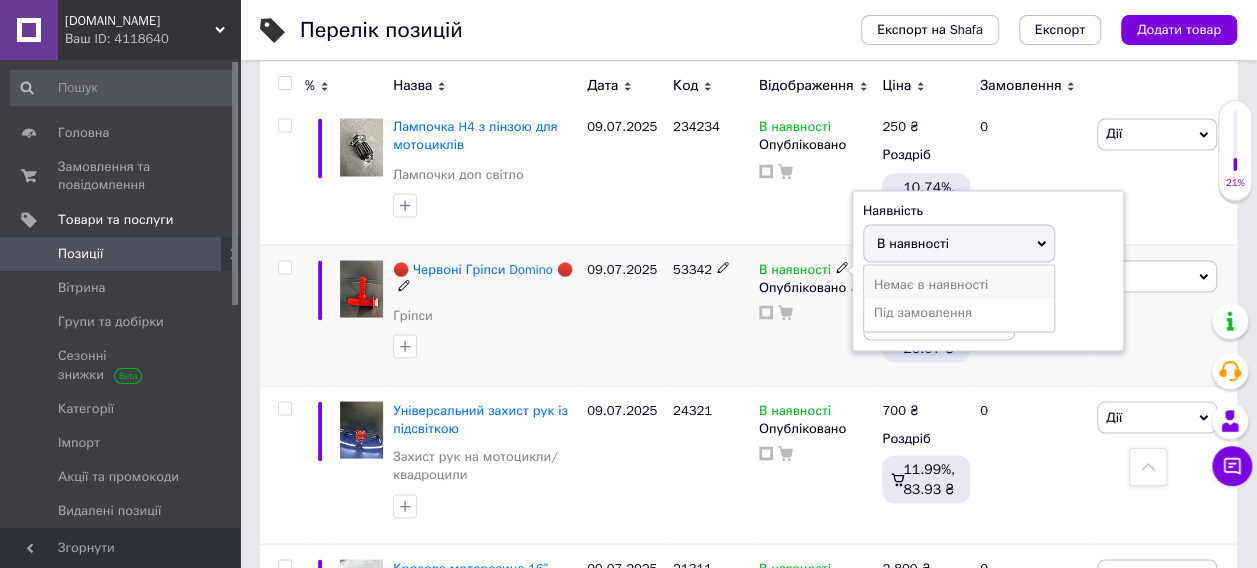 click on "Немає в наявності" at bounding box center (959, 284) 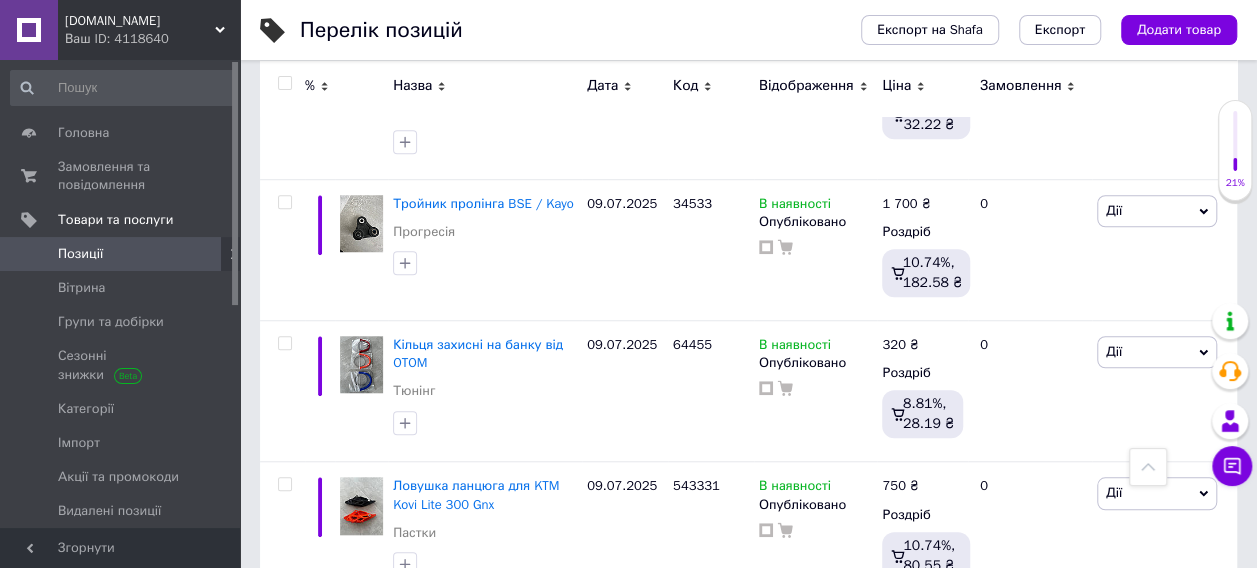 scroll, scrollTop: 695, scrollLeft: 0, axis: vertical 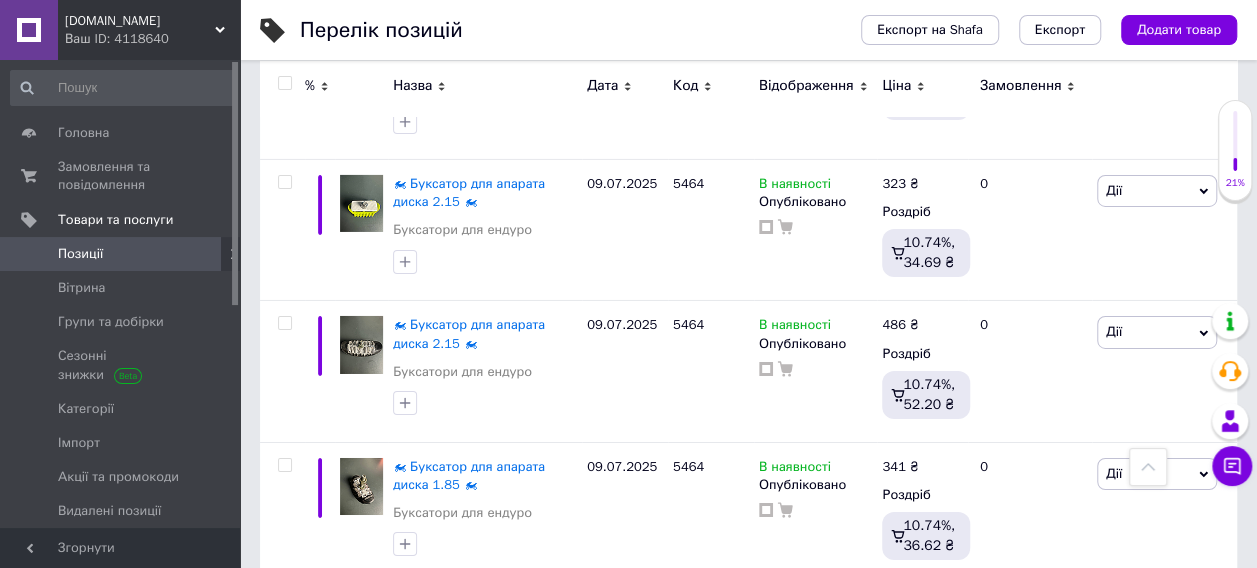click on "4" at bounding box center (539, 624) 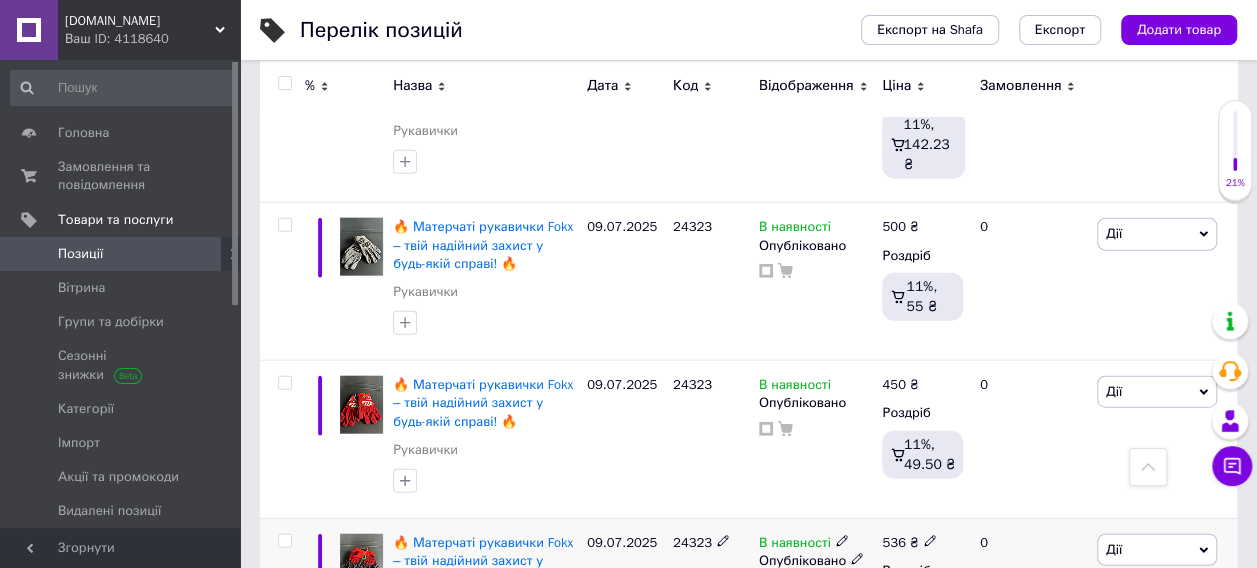 scroll, scrollTop: 9757, scrollLeft: 0, axis: vertical 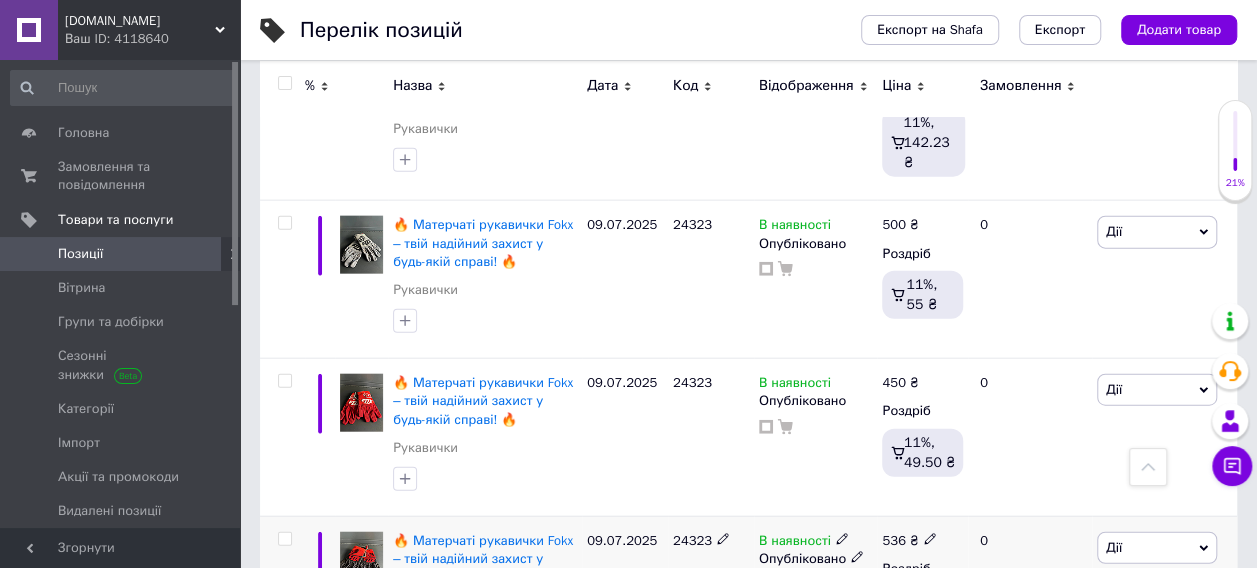 click 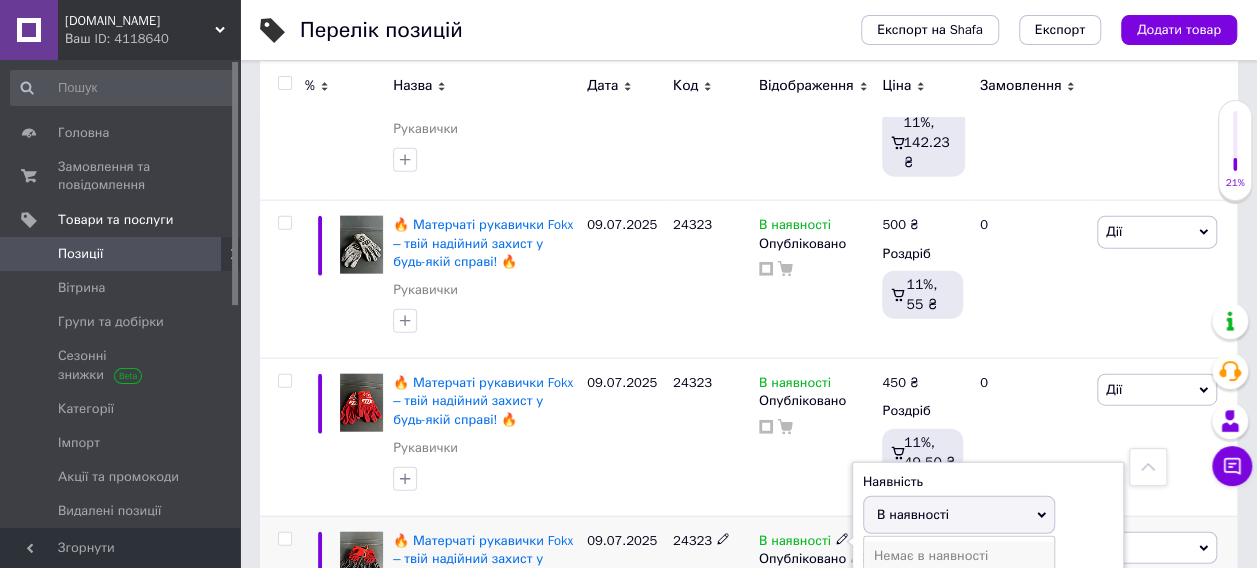 click on "Немає в наявності" at bounding box center (959, 556) 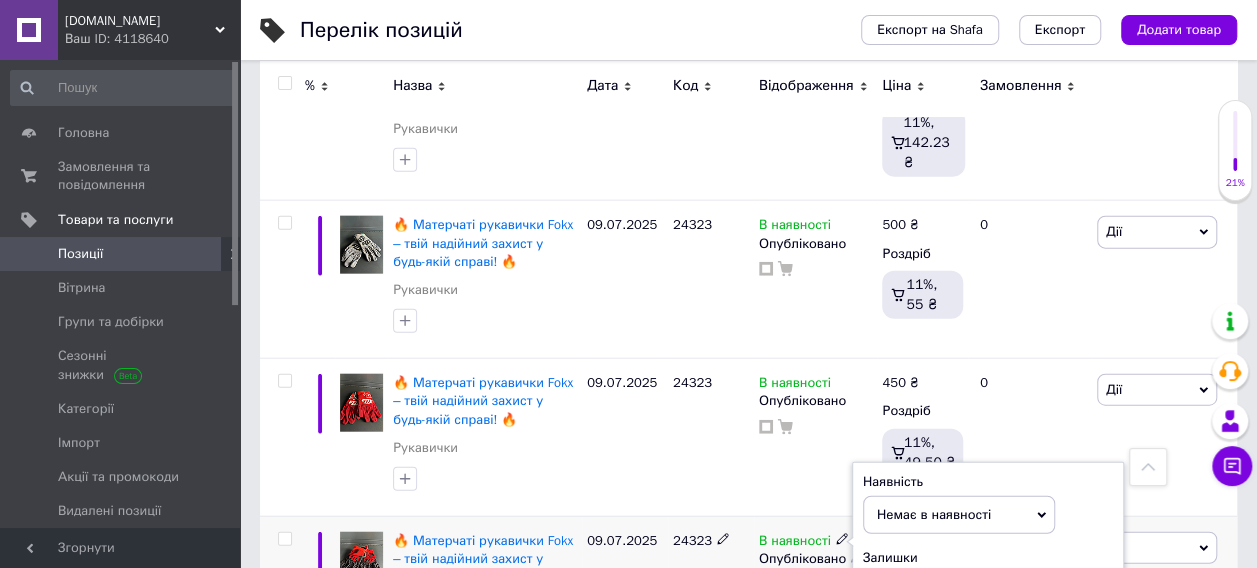scroll, scrollTop: 9657, scrollLeft: 0, axis: vertical 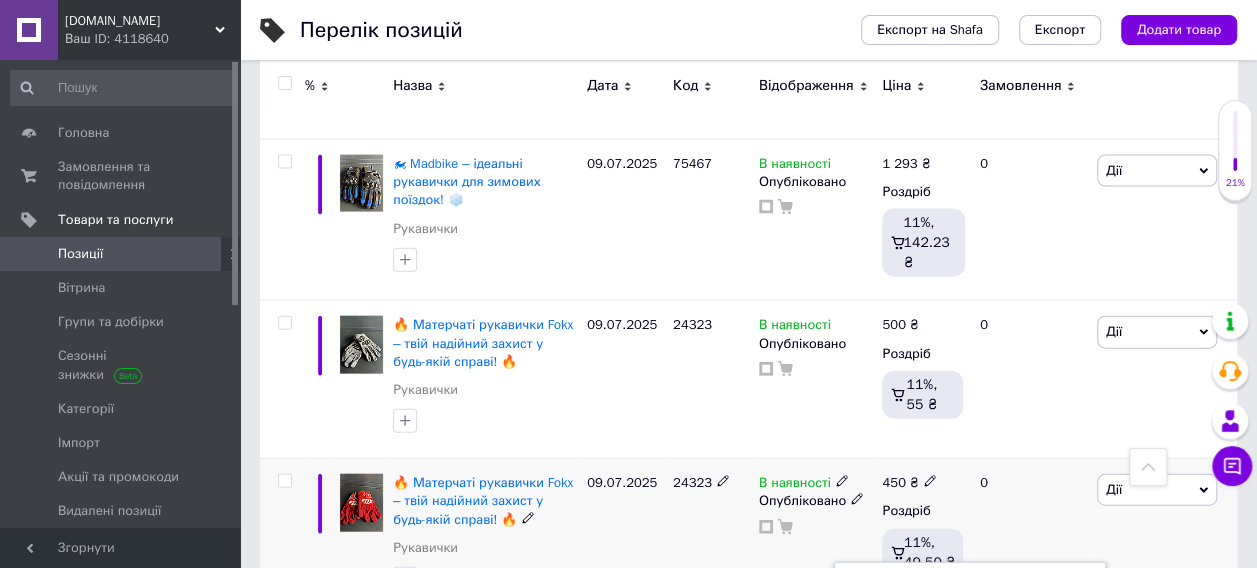 click 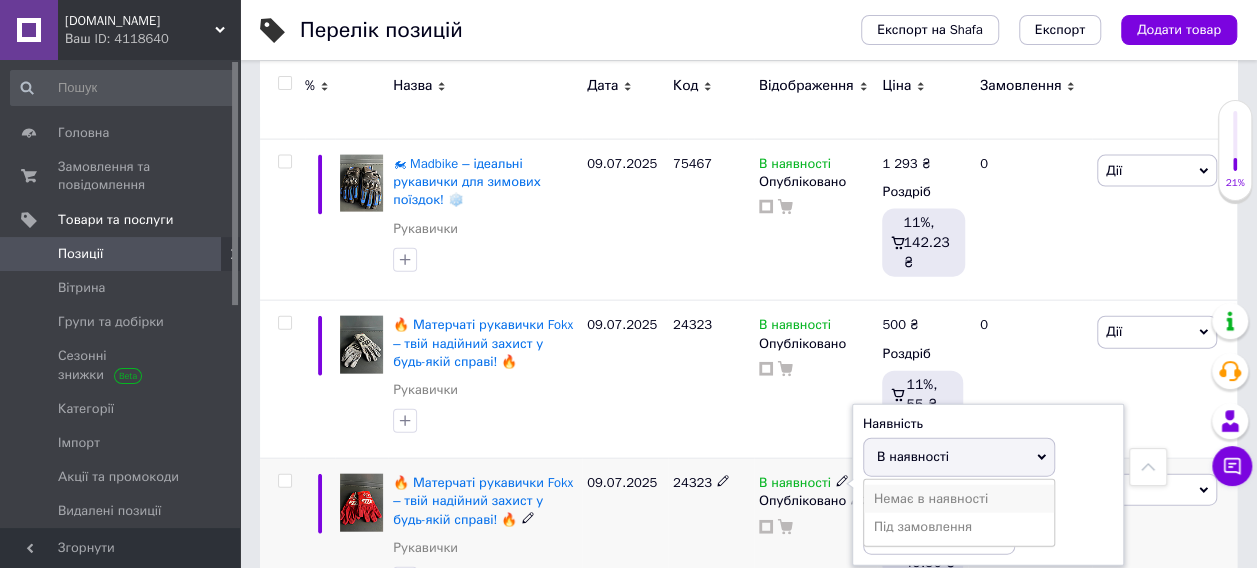 click on "Немає в наявності" at bounding box center [959, 499] 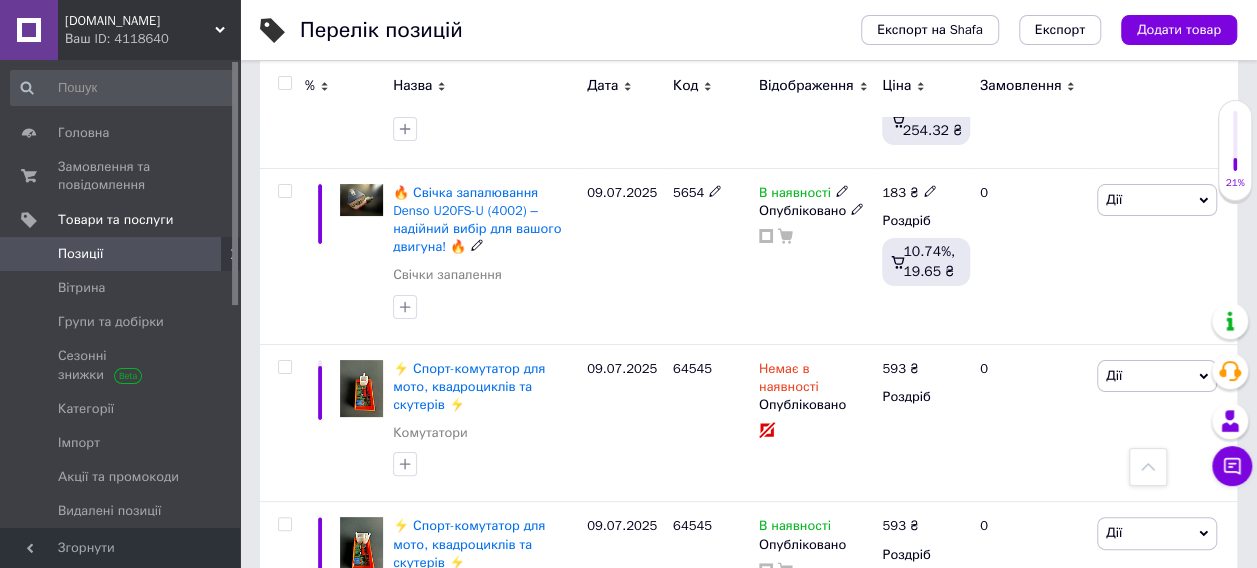 scroll, scrollTop: 7557, scrollLeft: 0, axis: vertical 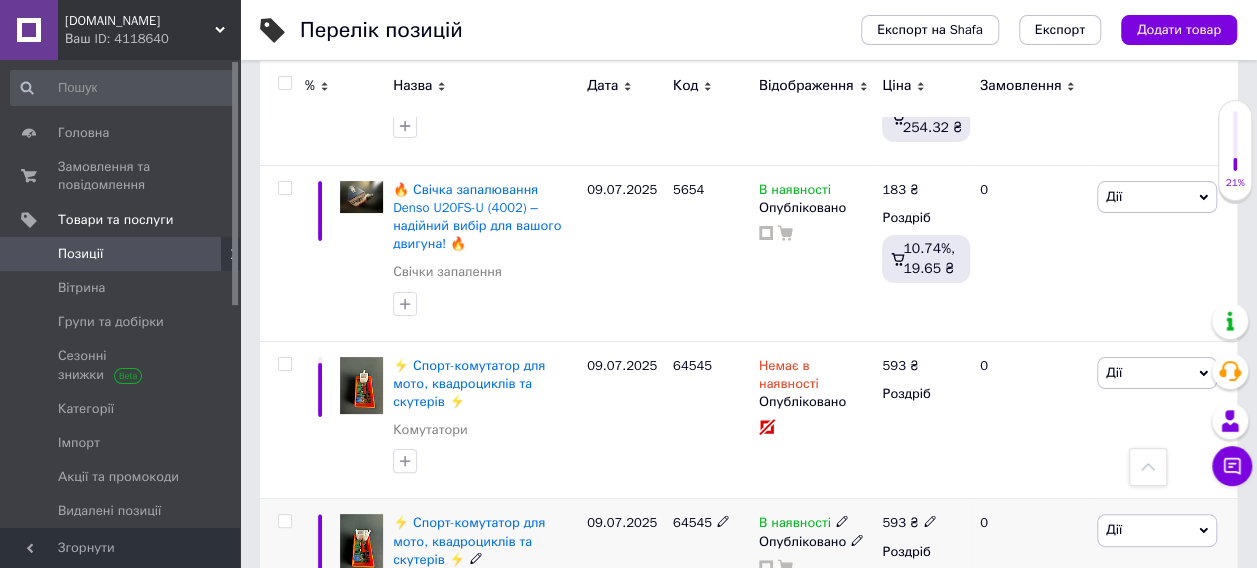 click 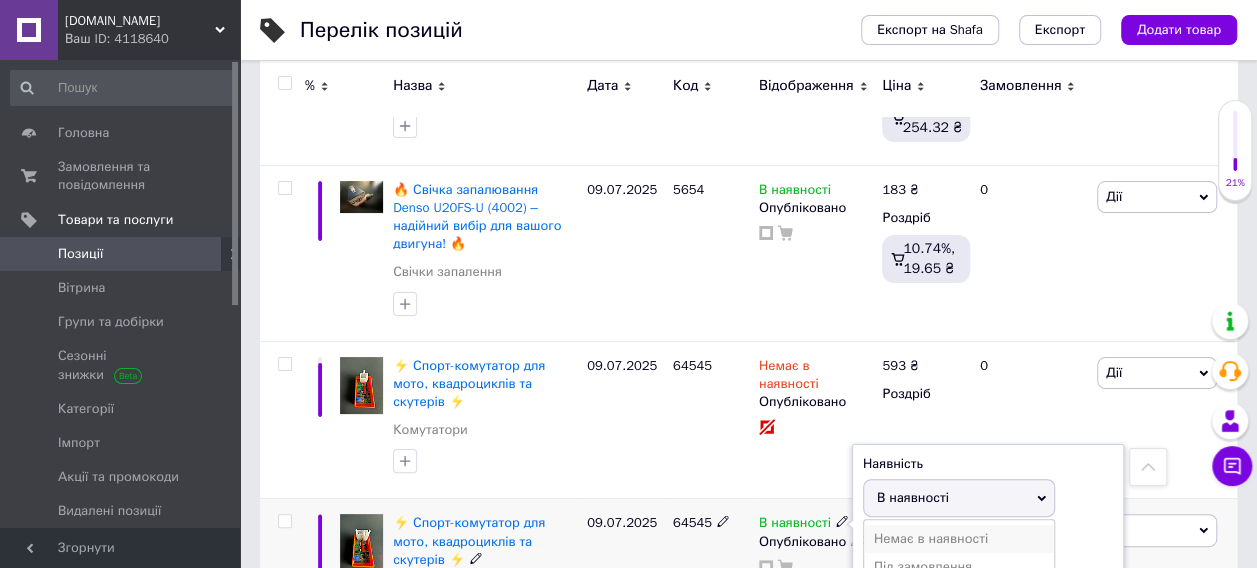 click on "Немає в наявності" at bounding box center (959, 539) 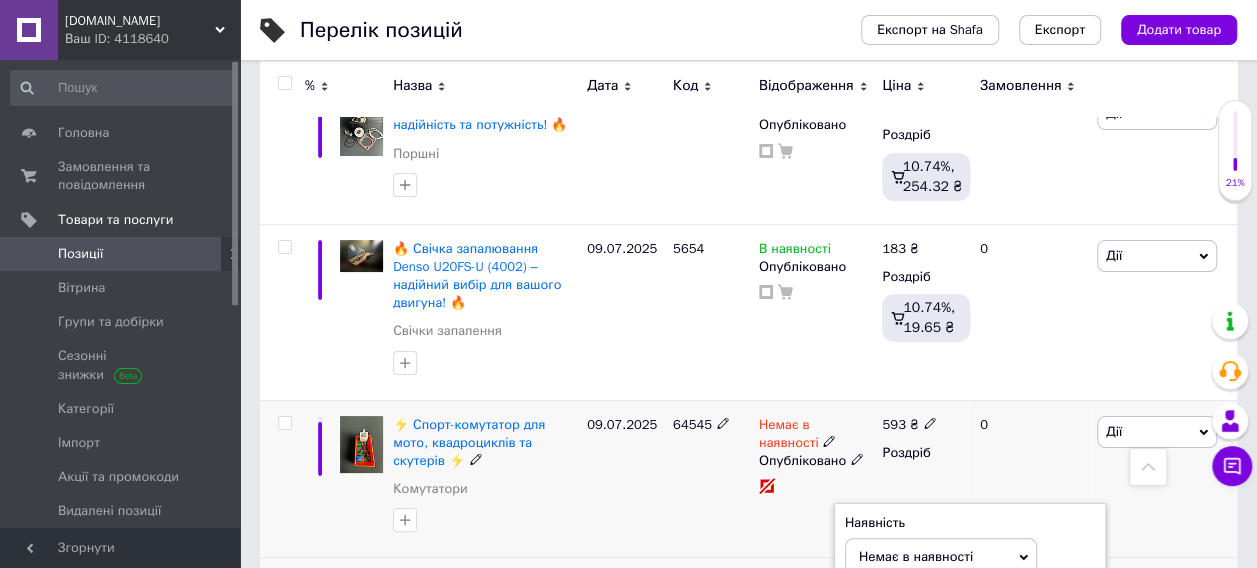 scroll, scrollTop: 7357, scrollLeft: 0, axis: vertical 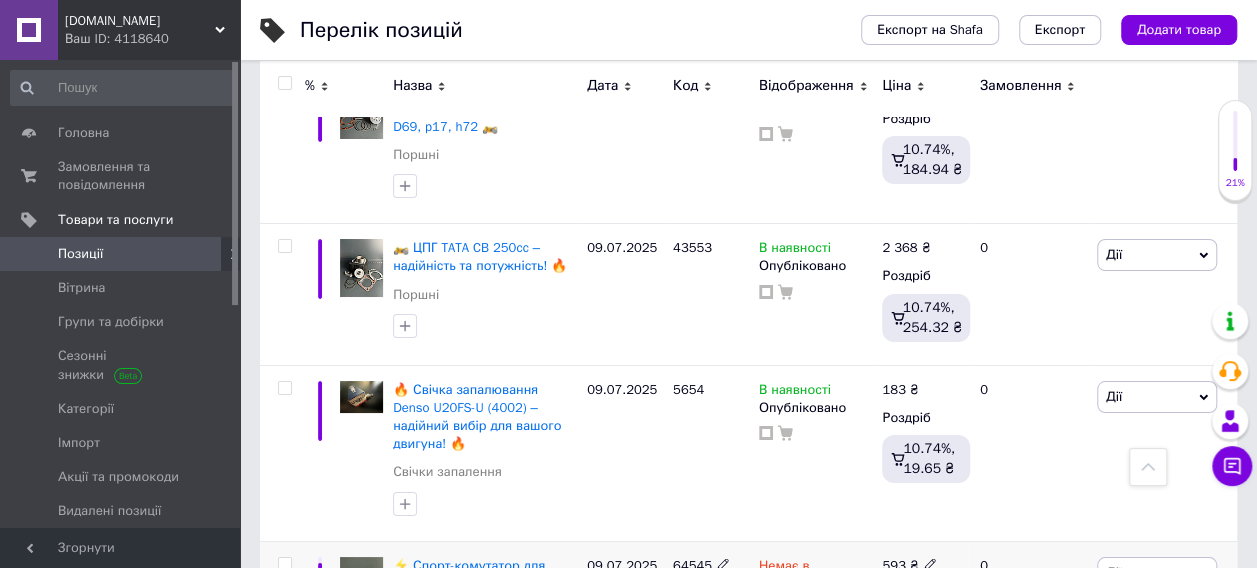 click 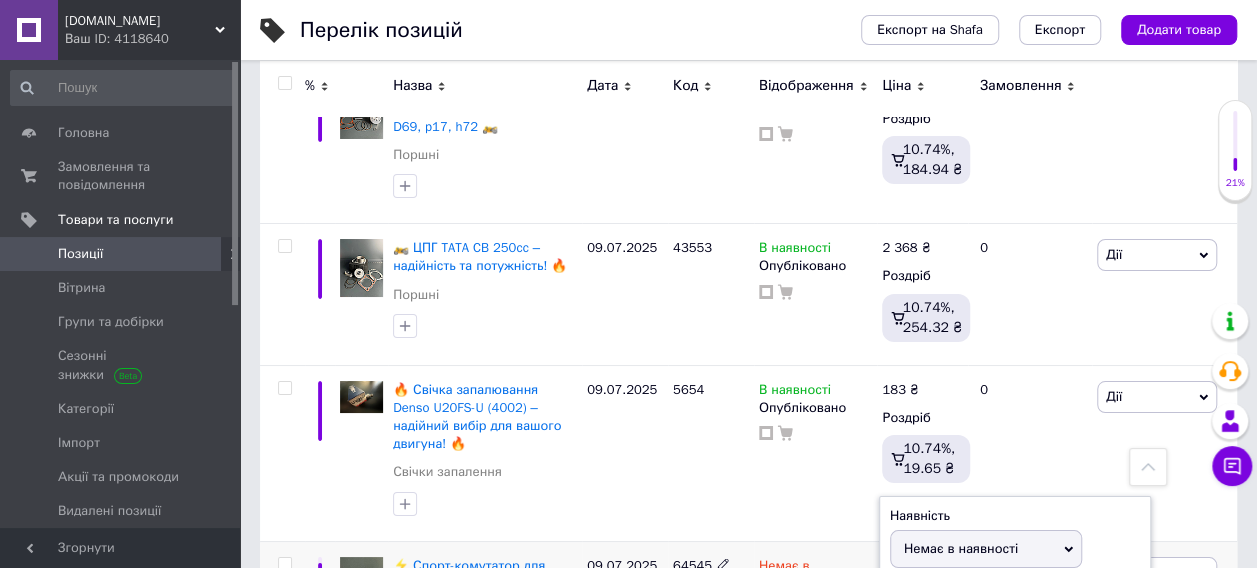 click on "В наявності" at bounding box center [986, 590] 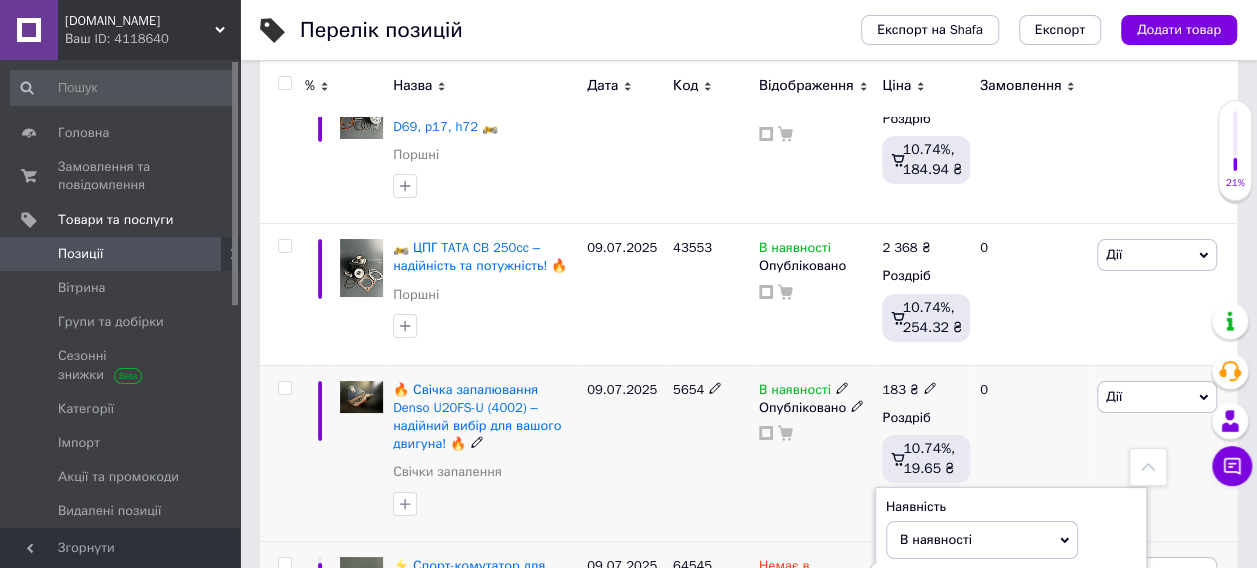click on "В наявності Опубліковано" at bounding box center (816, 453) 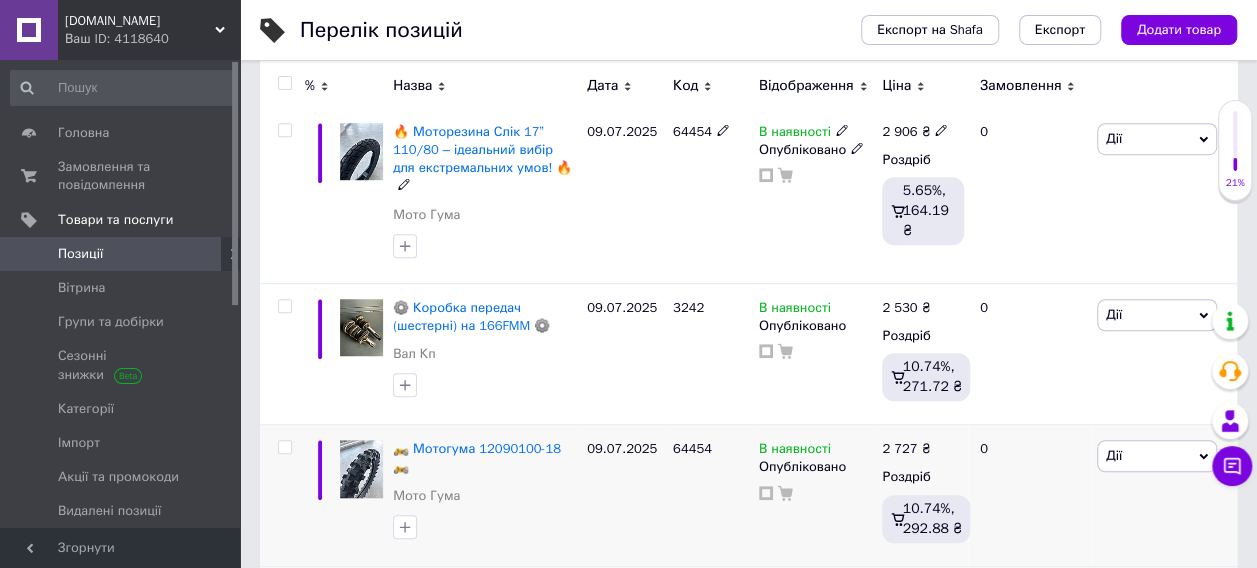 scroll, scrollTop: 900, scrollLeft: 0, axis: vertical 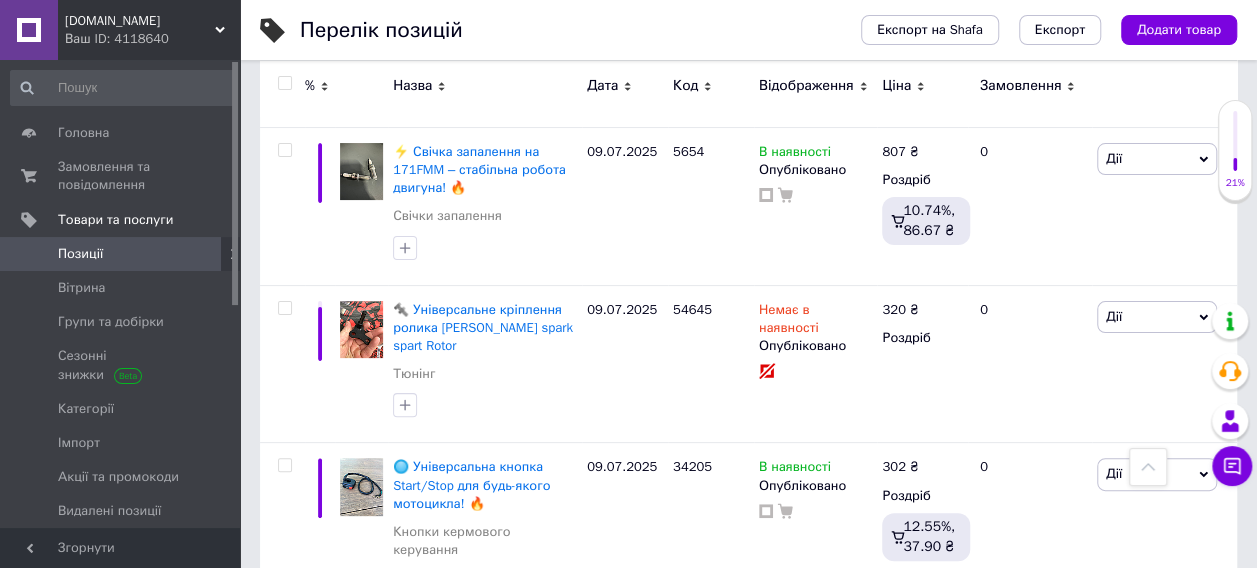 click on "5" at bounding box center (584, 817) 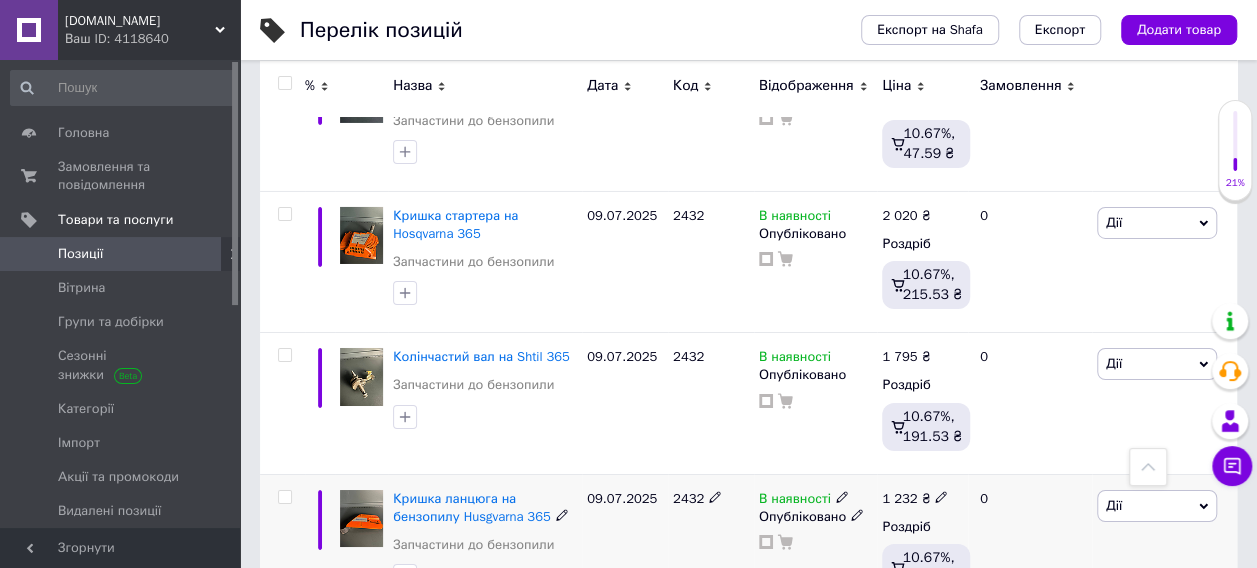 scroll, scrollTop: 14786, scrollLeft: 0, axis: vertical 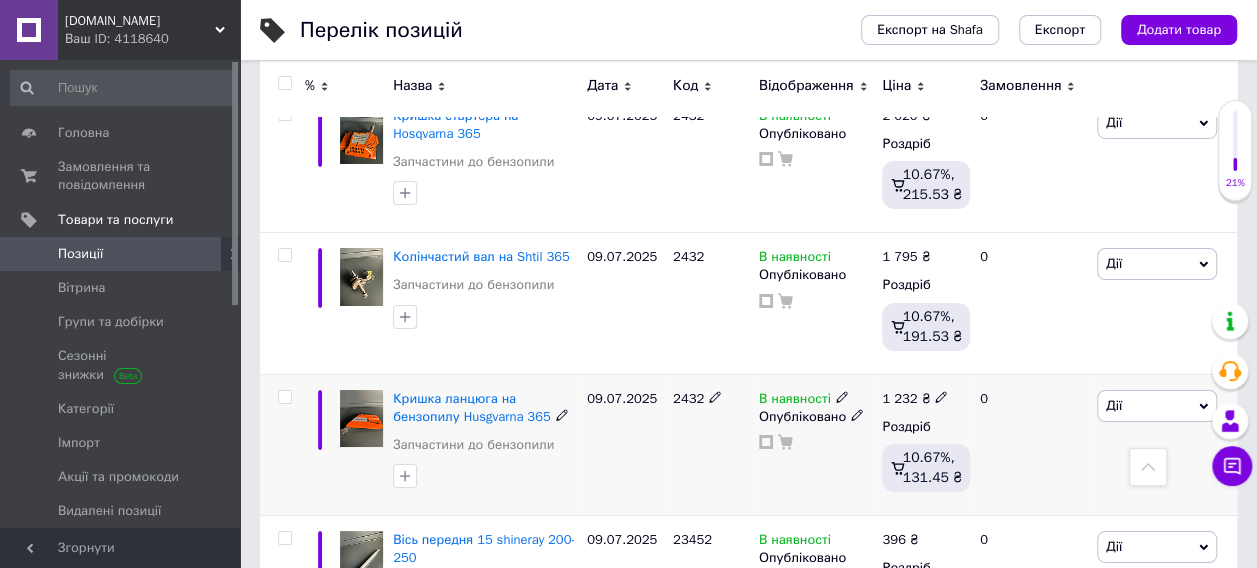 click 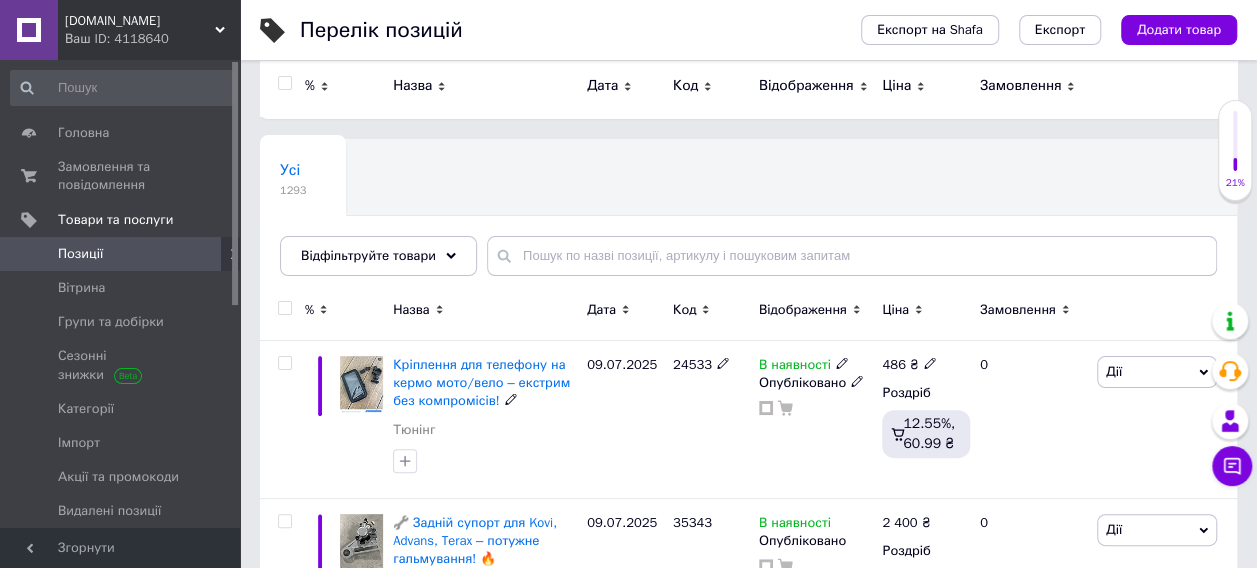 scroll, scrollTop: 0, scrollLeft: 0, axis: both 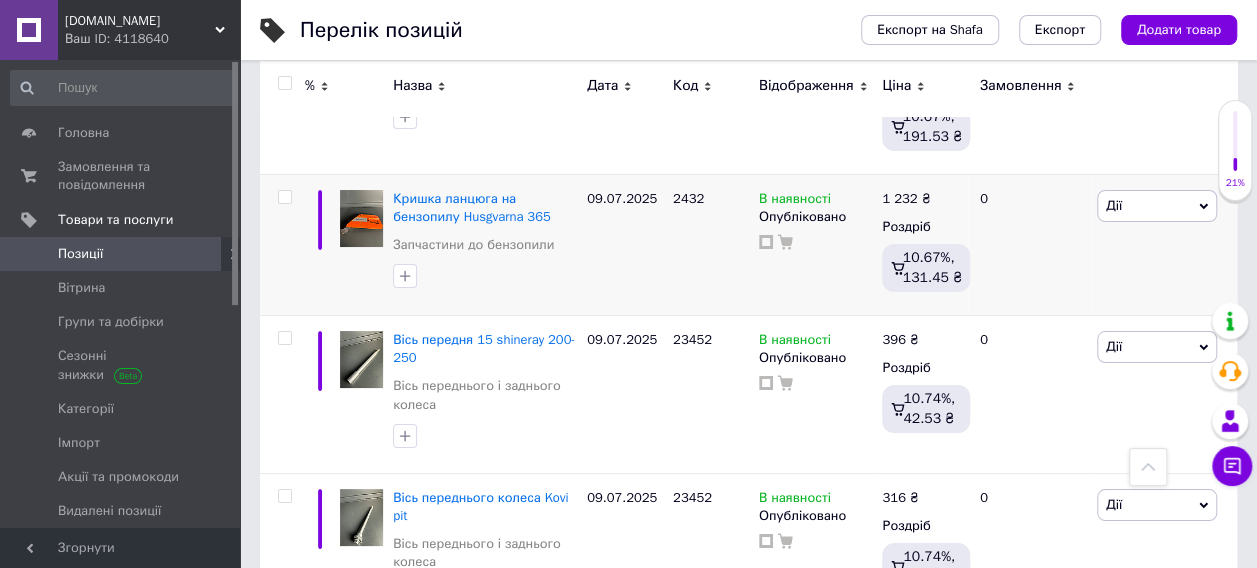 click on "6" at bounding box center (629, 671) 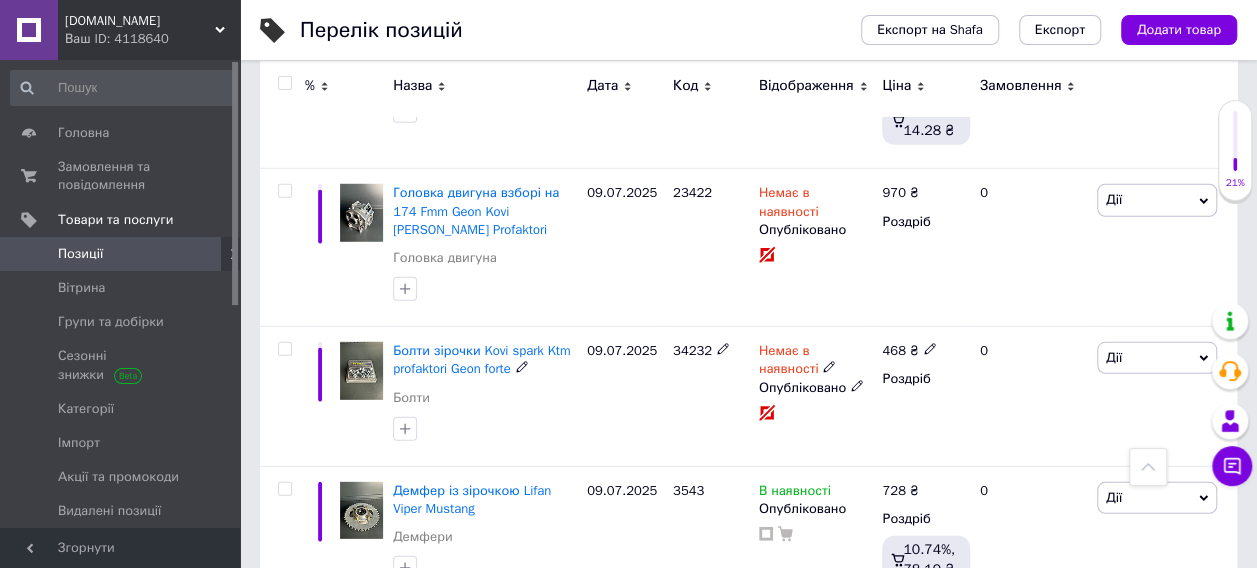 scroll, scrollTop: 13920, scrollLeft: 0, axis: vertical 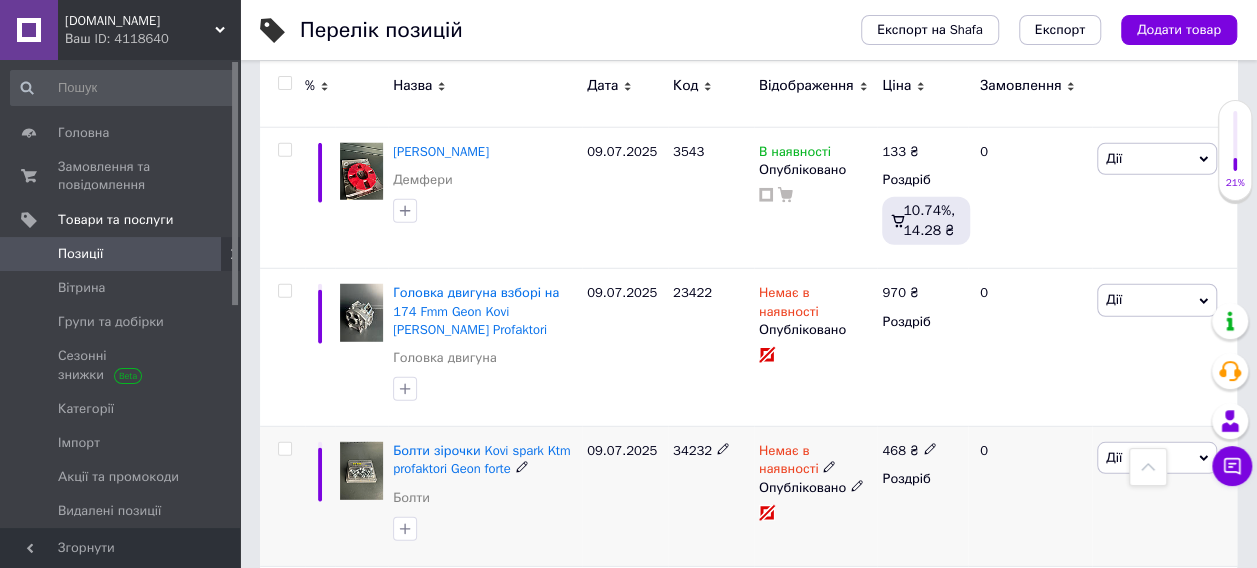 click on "Немає в наявності" at bounding box center (816, 460) 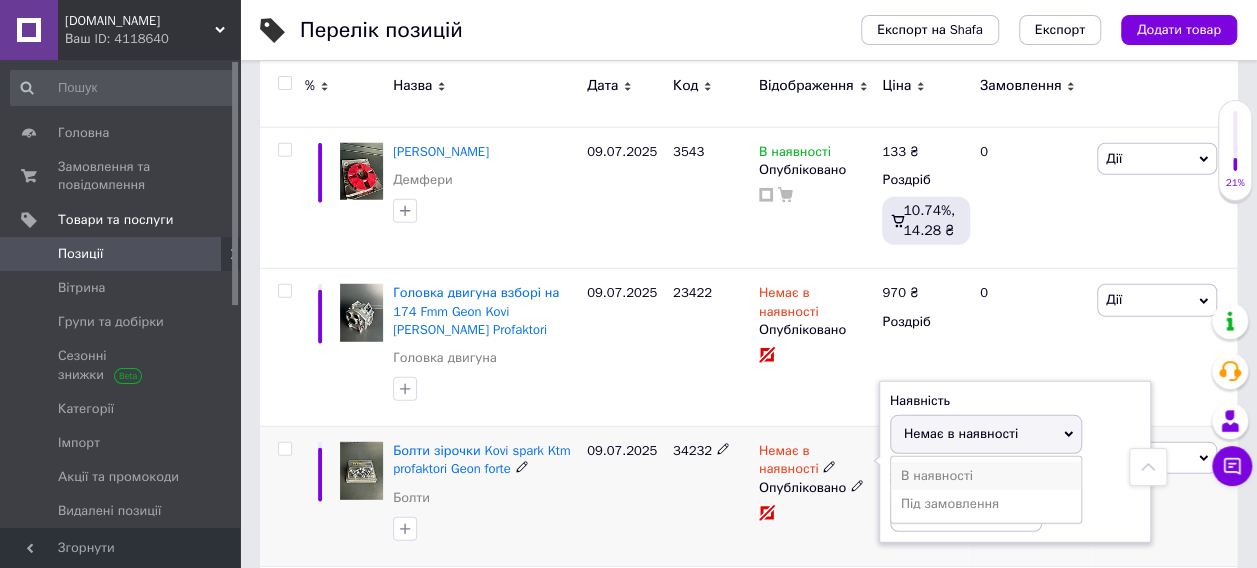 click on "В наявності" at bounding box center (986, 476) 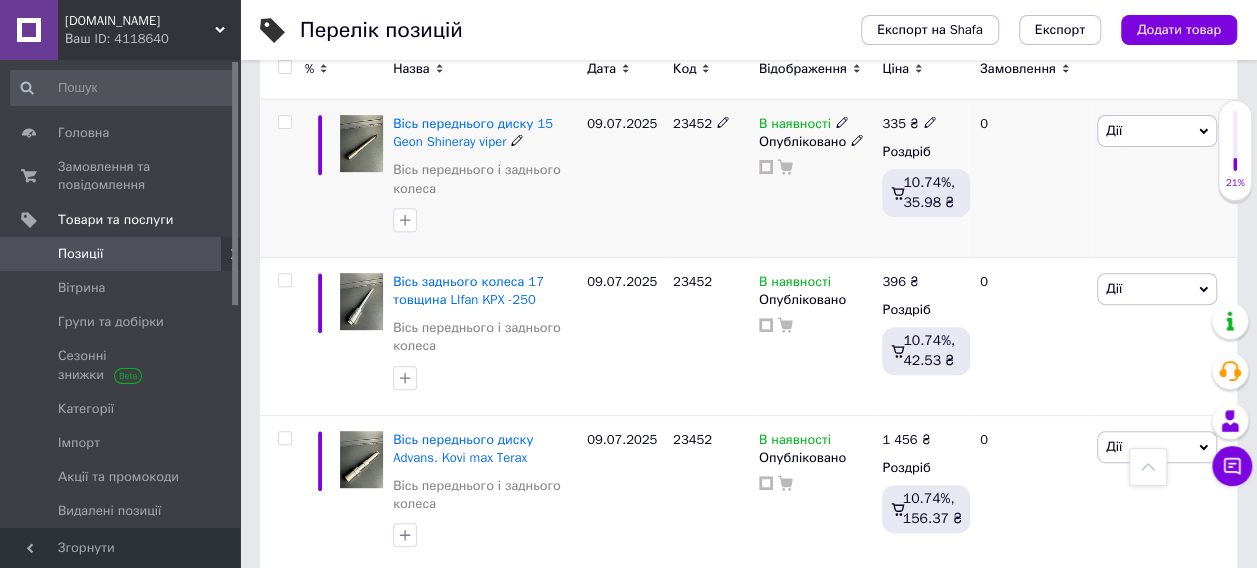 scroll, scrollTop: 400, scrollLeft: 0, axis: vertical 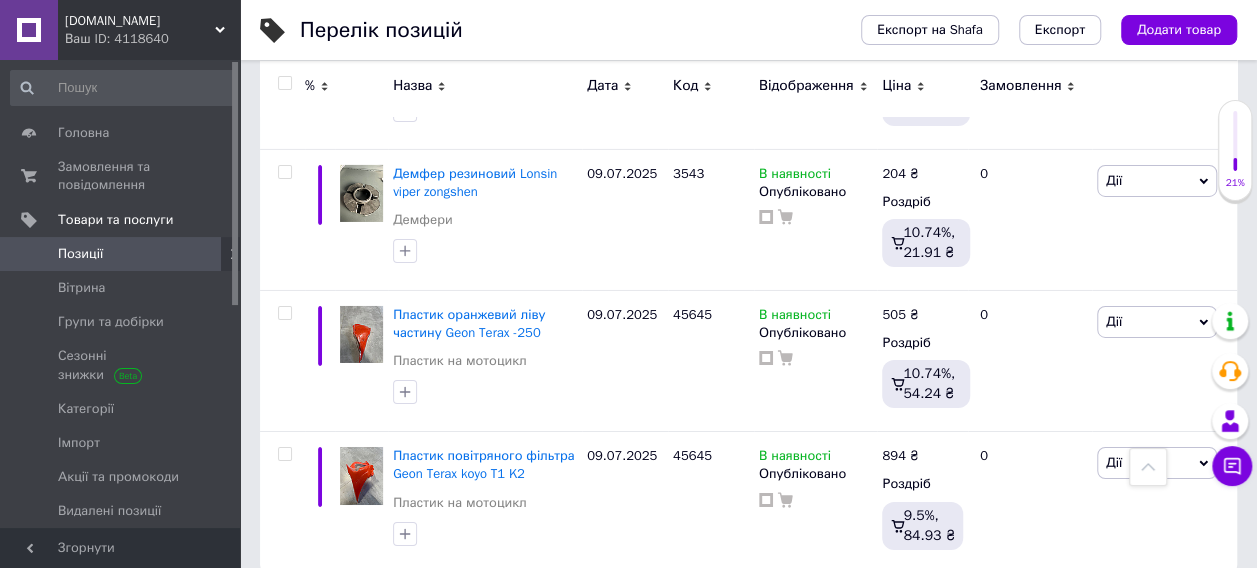 click on "7" at bounding box center (629, 614) 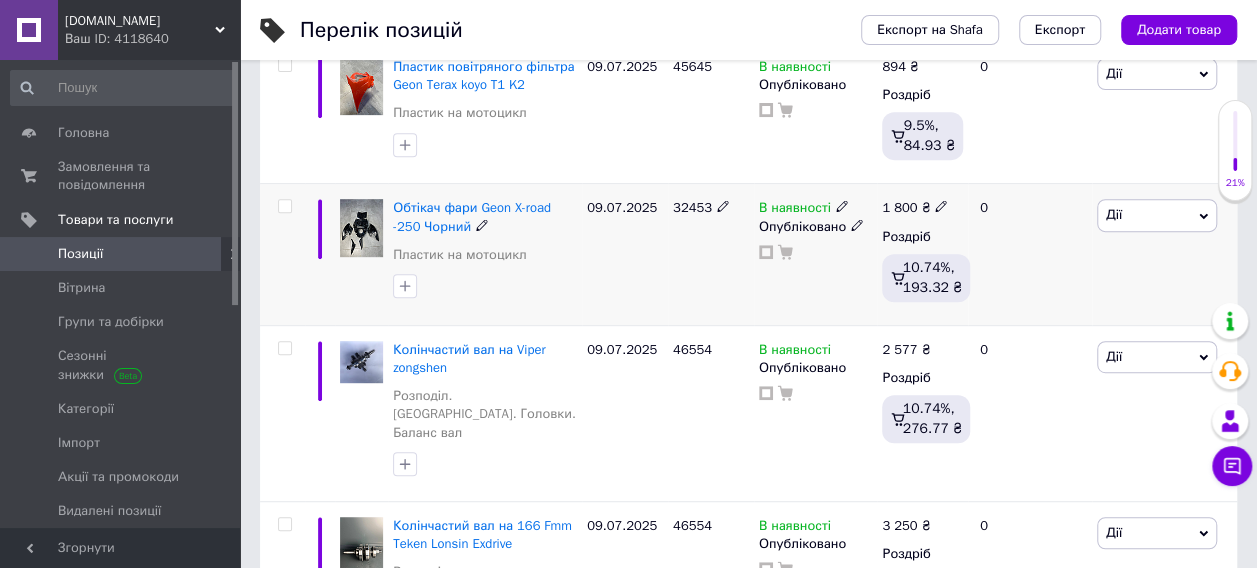scroll, scrollTop: 400, scrollLeft: 0, axis: vertical 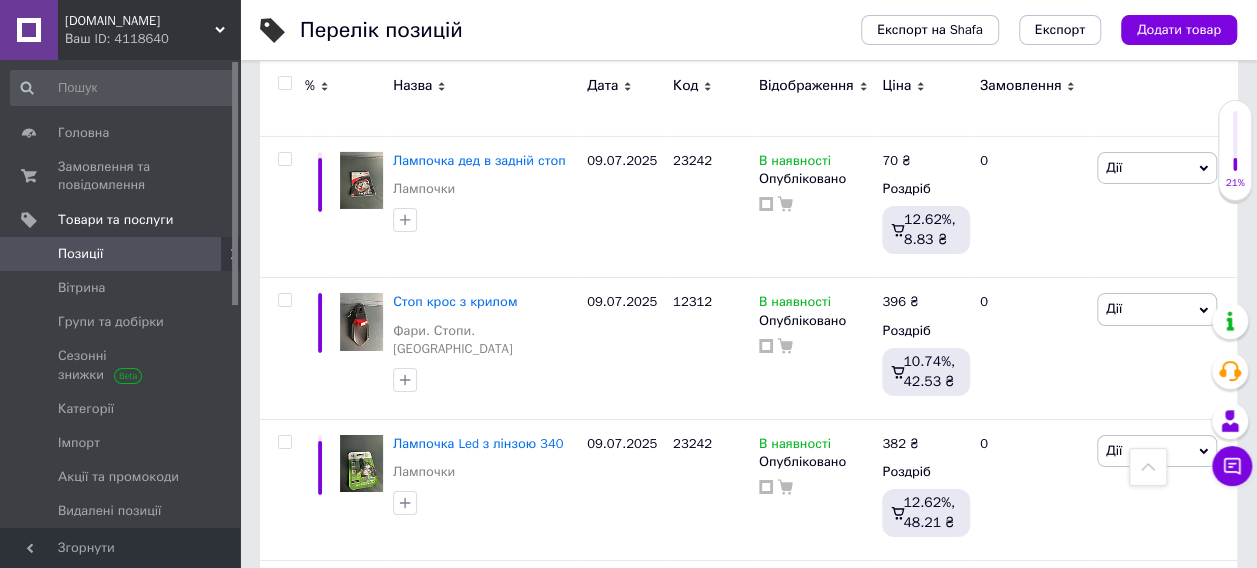 click on "8" at bounding box center (629, 1076) 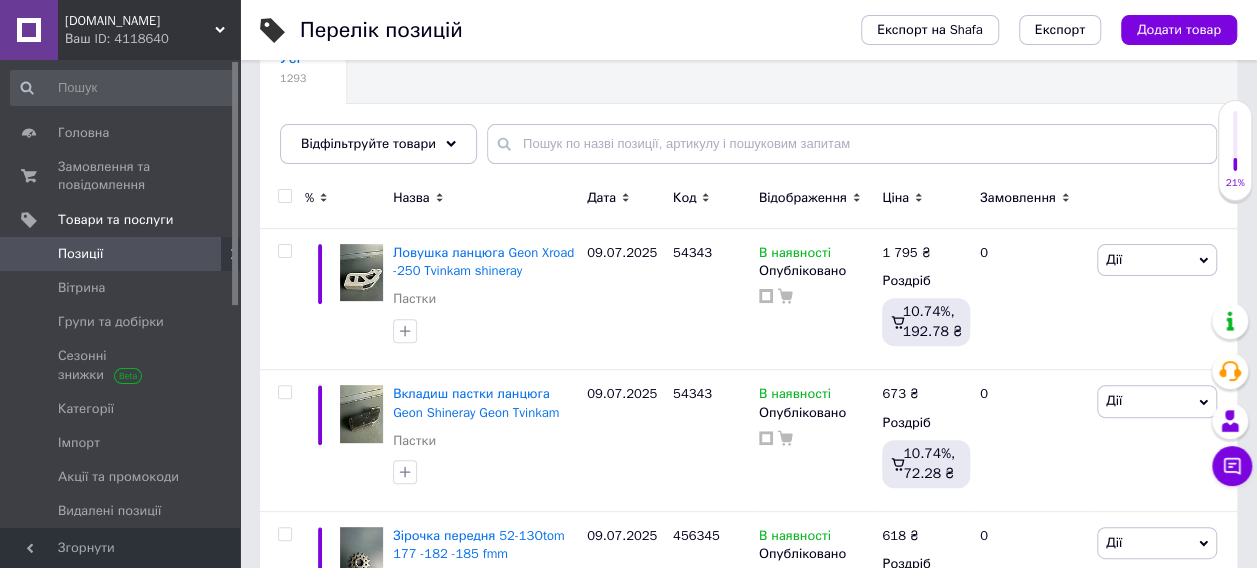 scroll, scrollTop: 404, scrollLeft: 0, axis: vertical 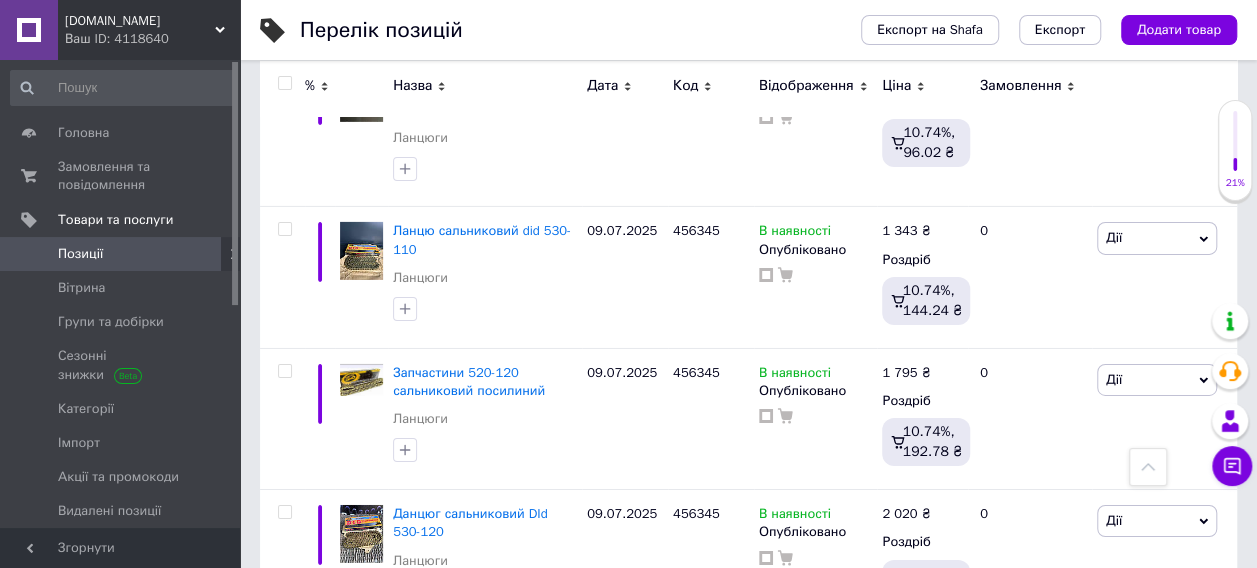 click on "10" at bounding box center [674, 672] 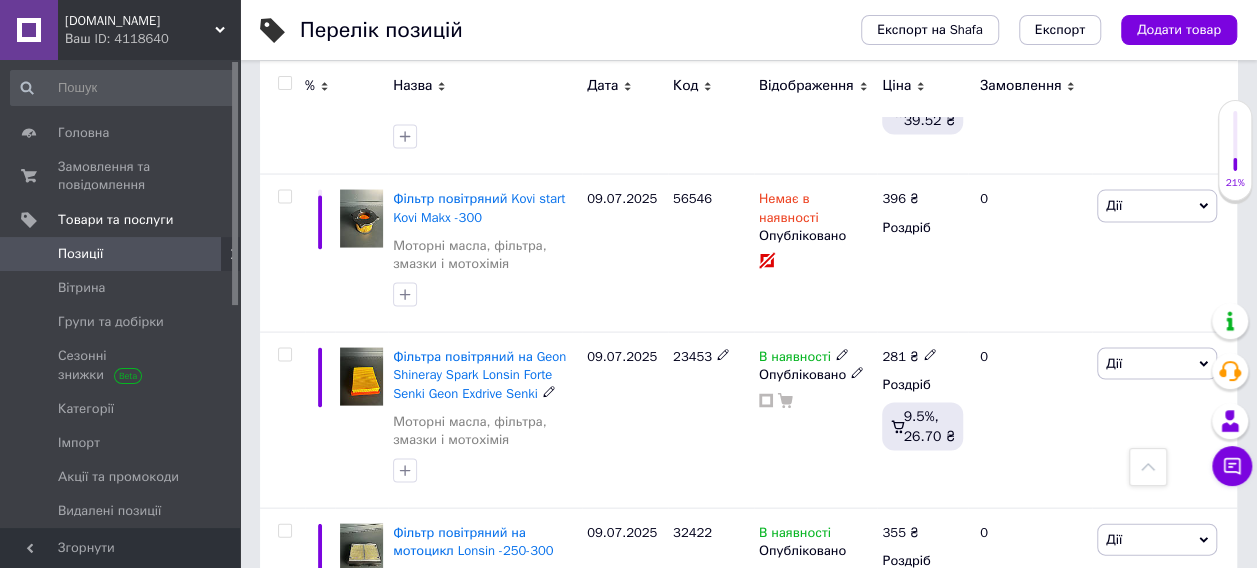 scroll, scrollTop: 13066, scrollLeft: 0, axis: vertical 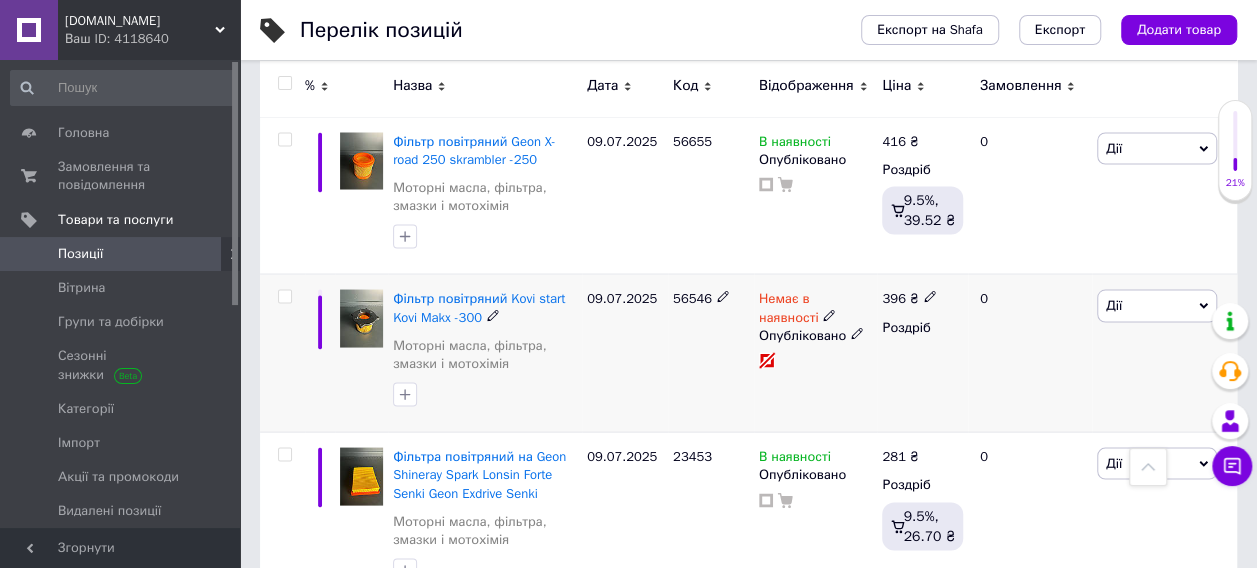 click 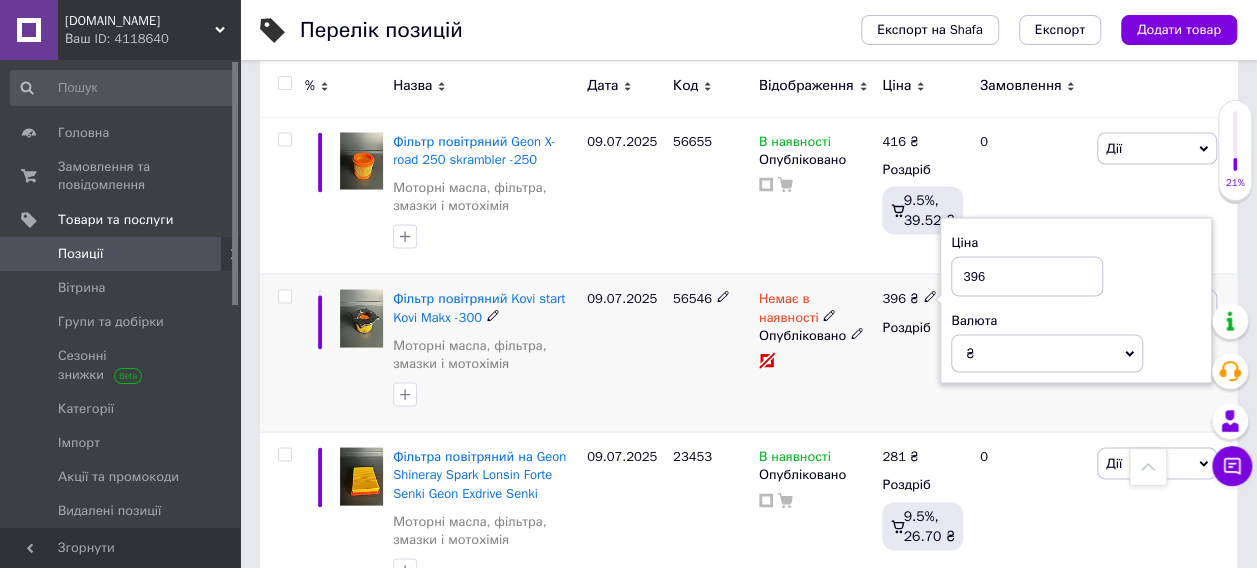 click on "Немає в наявності" at bounding box center (789, 309) 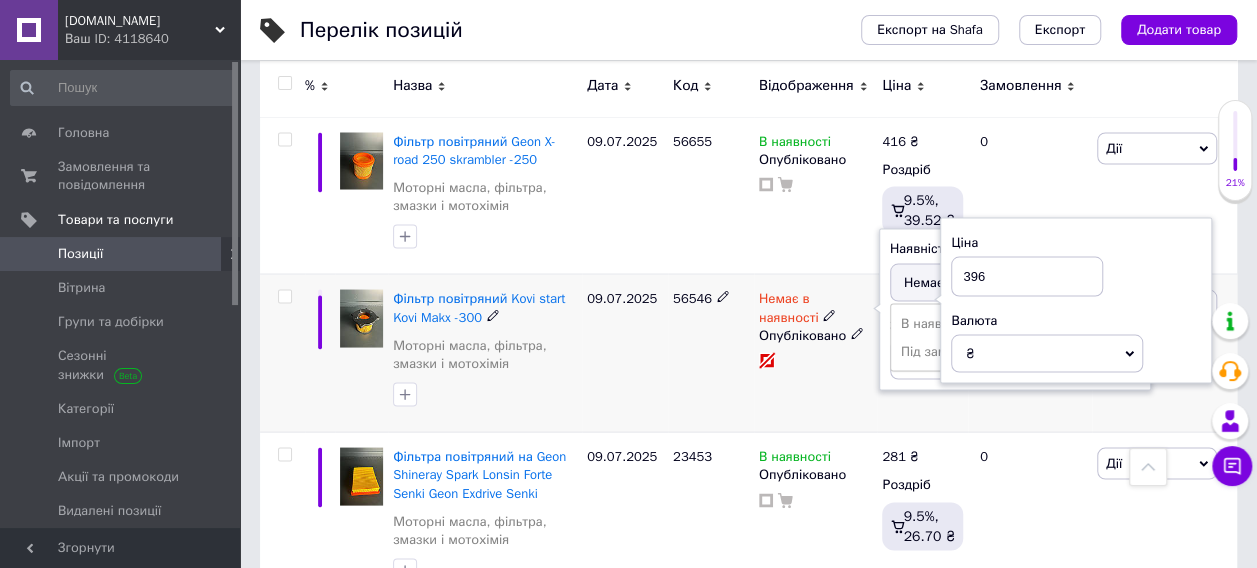 click on "Немає в наявності" at bounding box center [789, 309] 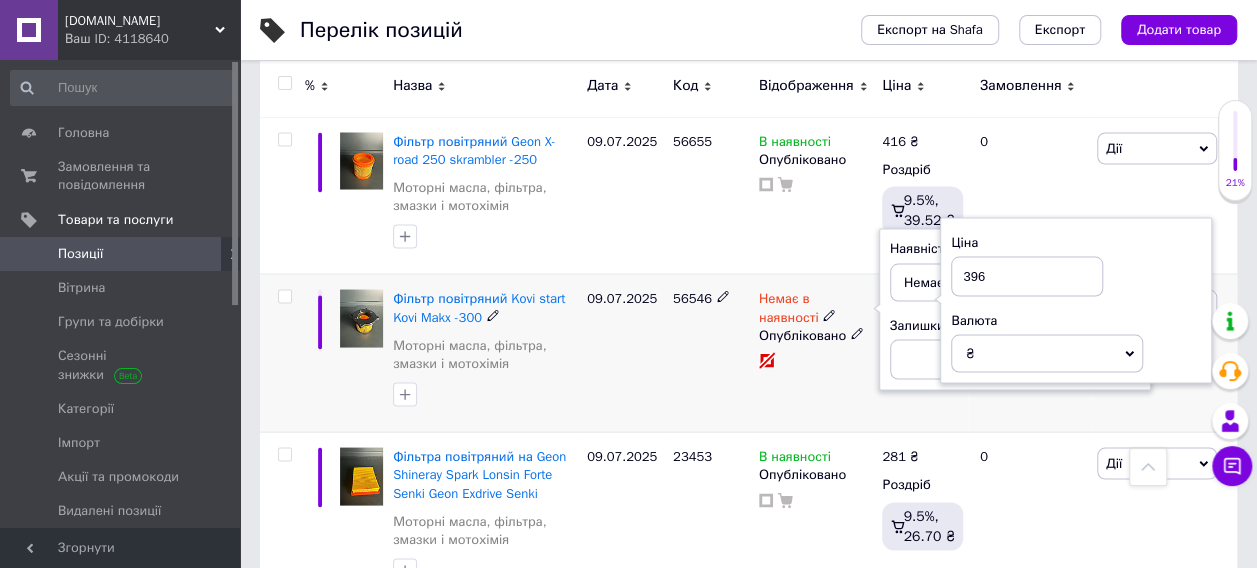 click on "Немає в наявності" at bounding box center (789, 309) 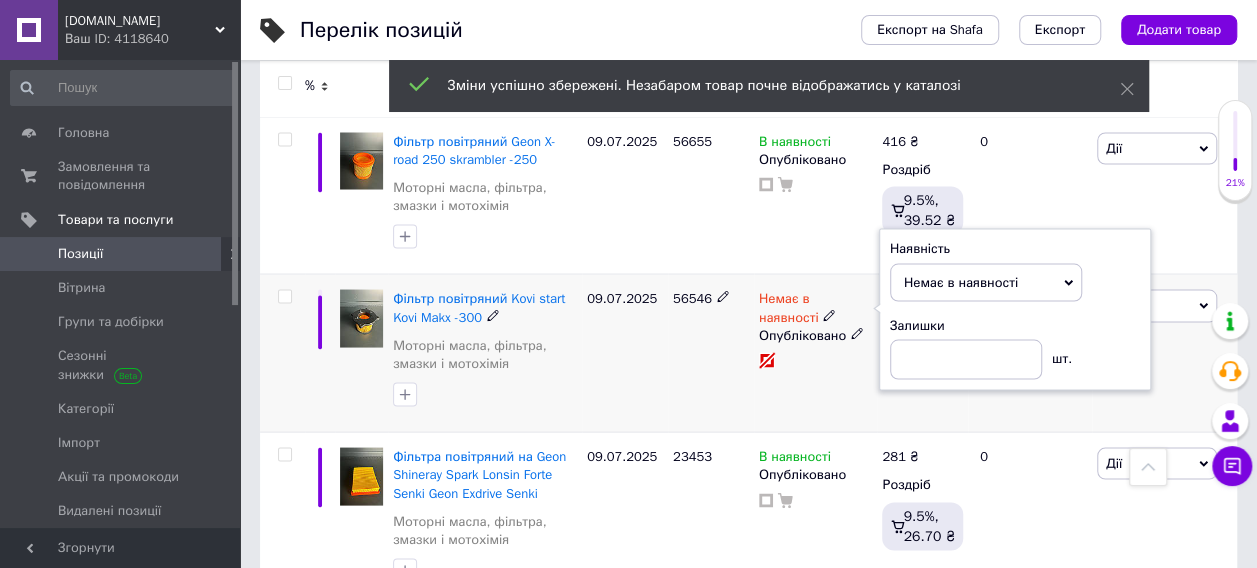 click 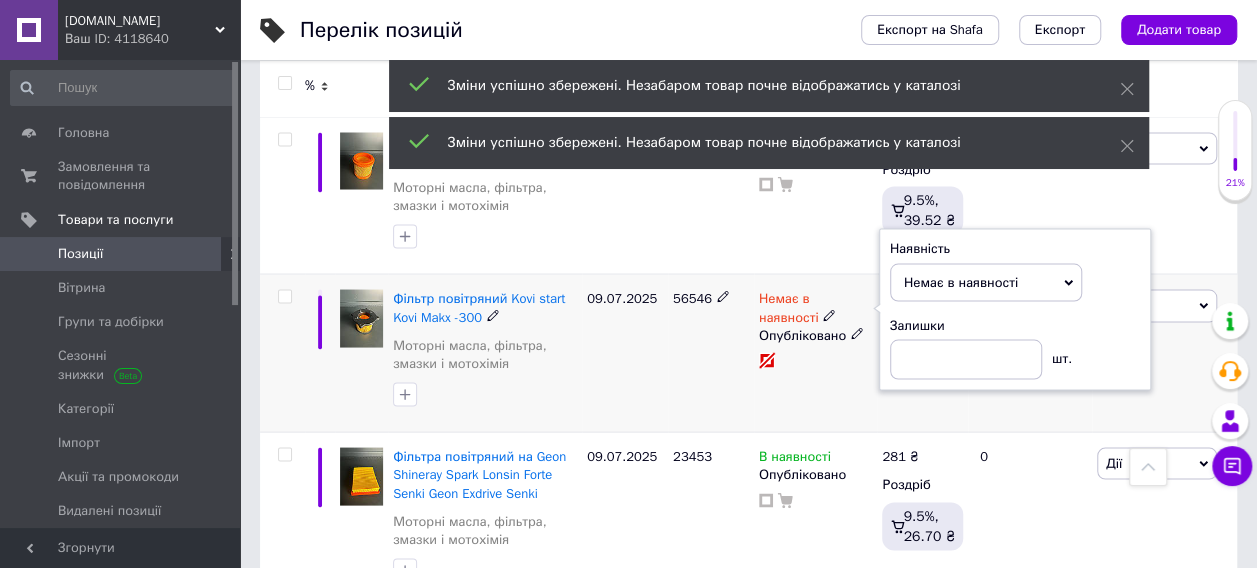 click 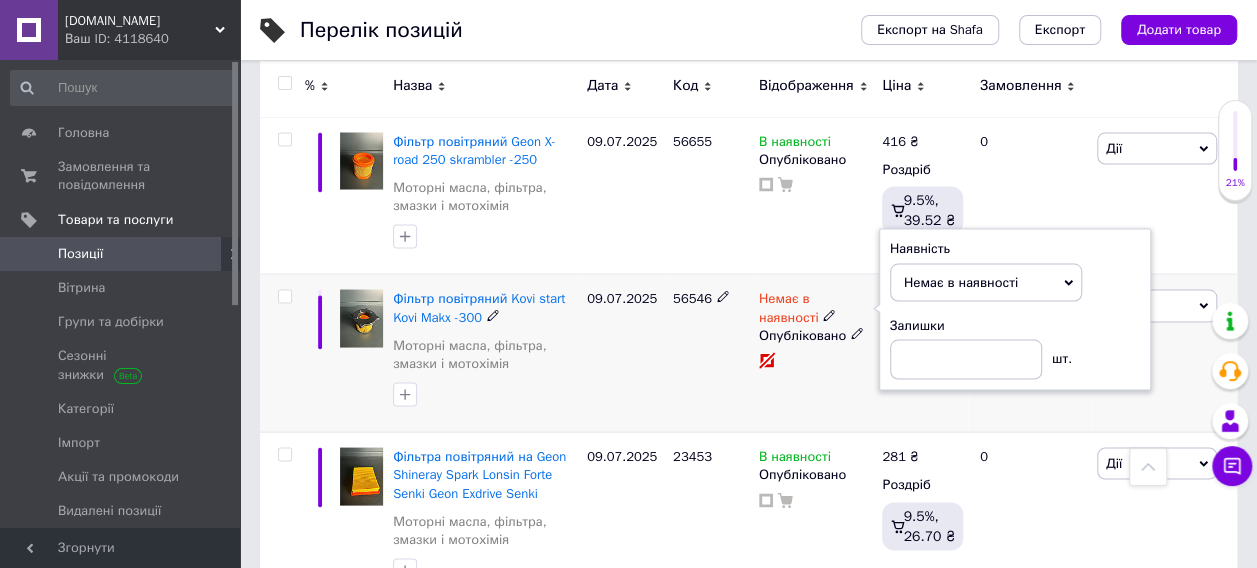 drag, startPoint x: 837, startPoint y: 258, endPoint x: 796, endPoint y: 262, distance: 41.19466 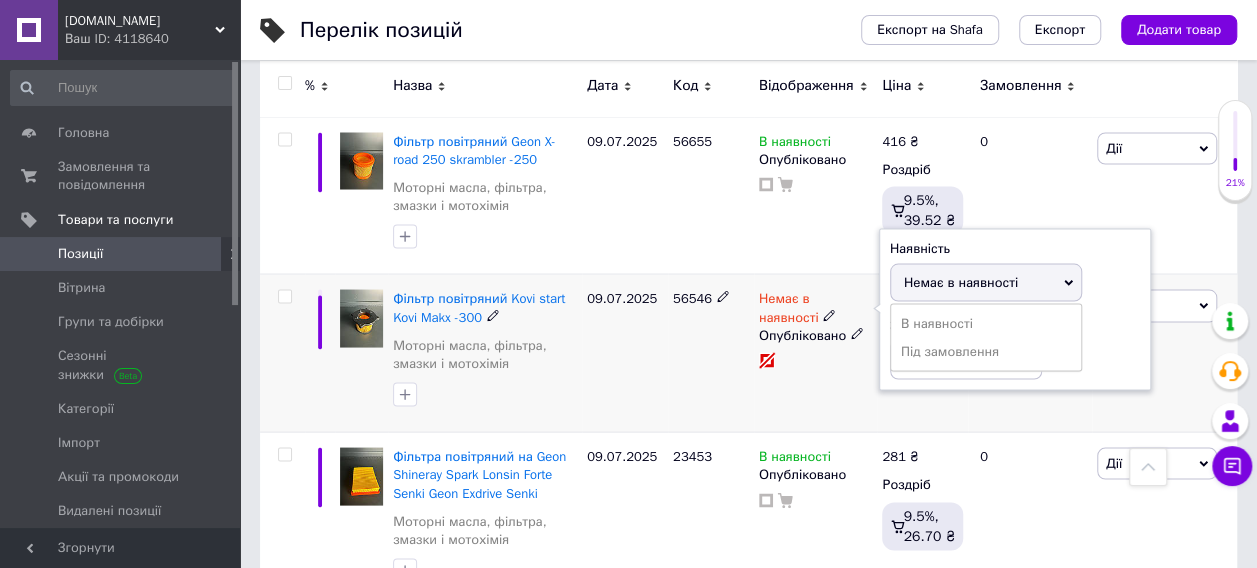 click on "Під замовлення" at bounding box center (986, 351) 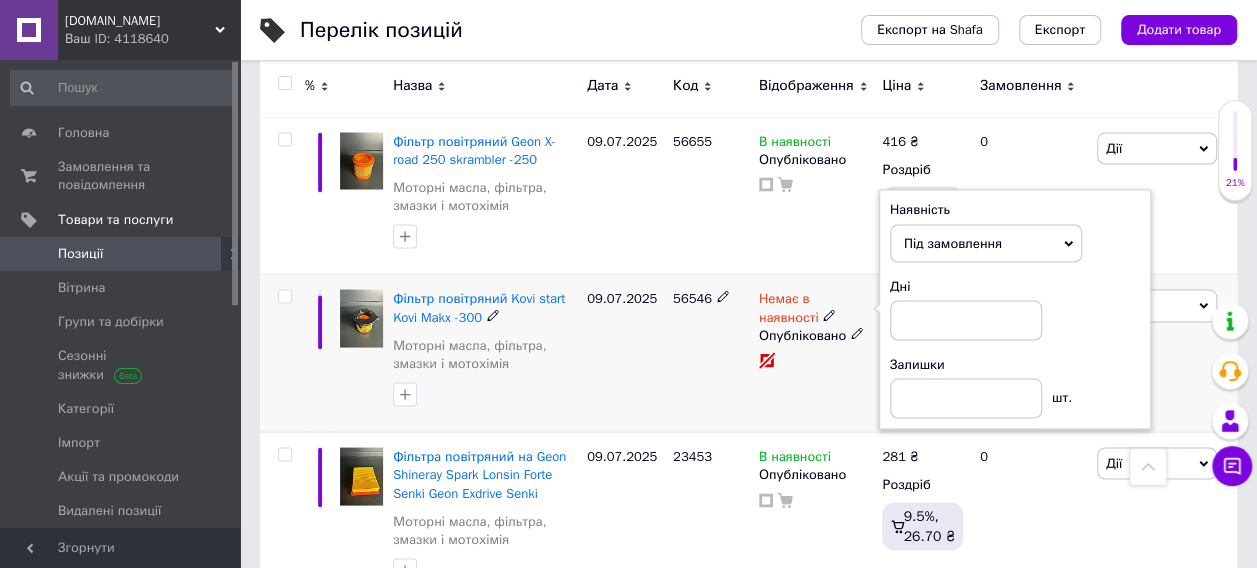 click on "Під замовлення" at bounding box center [953, 242] 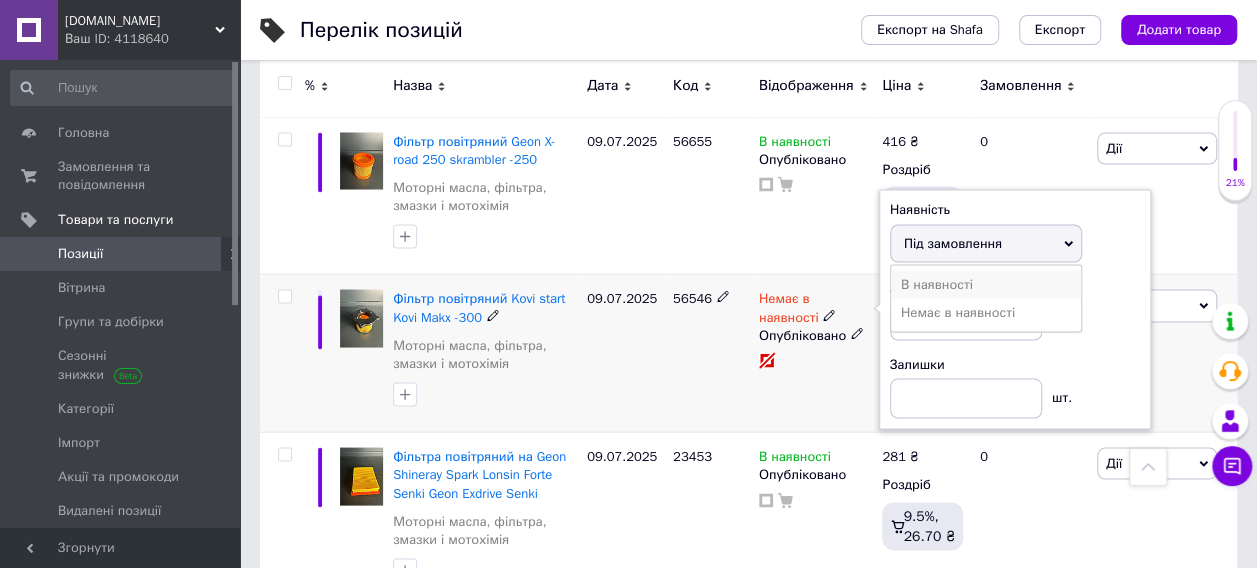 click on "В наявності" at bounding box center [986, 284] 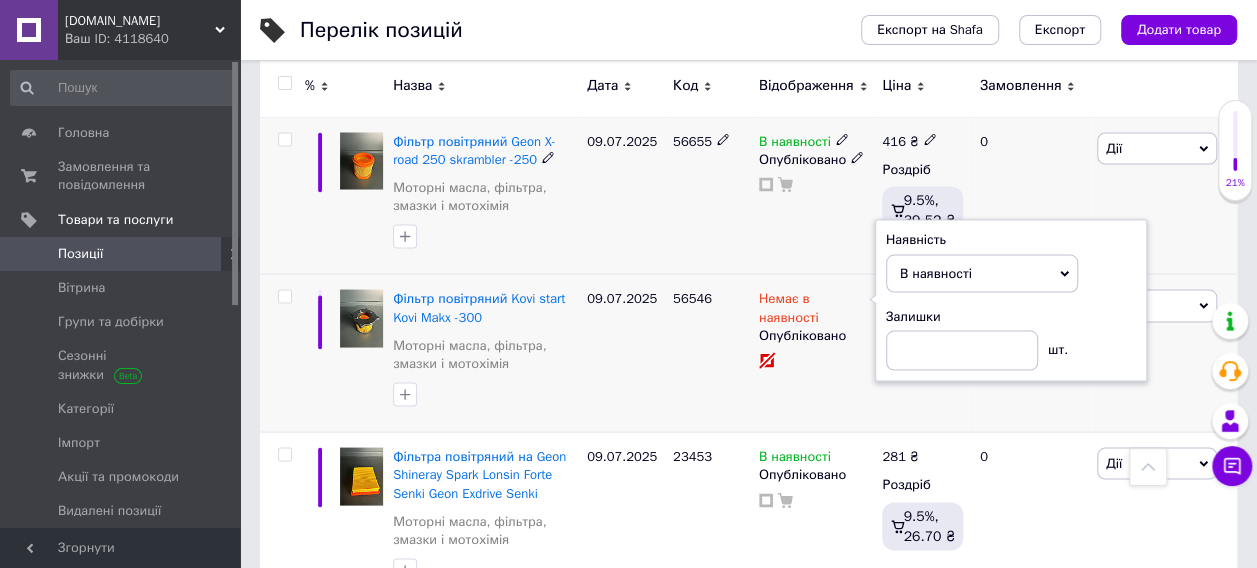 click on "В наявності Опубліковано" at bounding box center (816, 195) 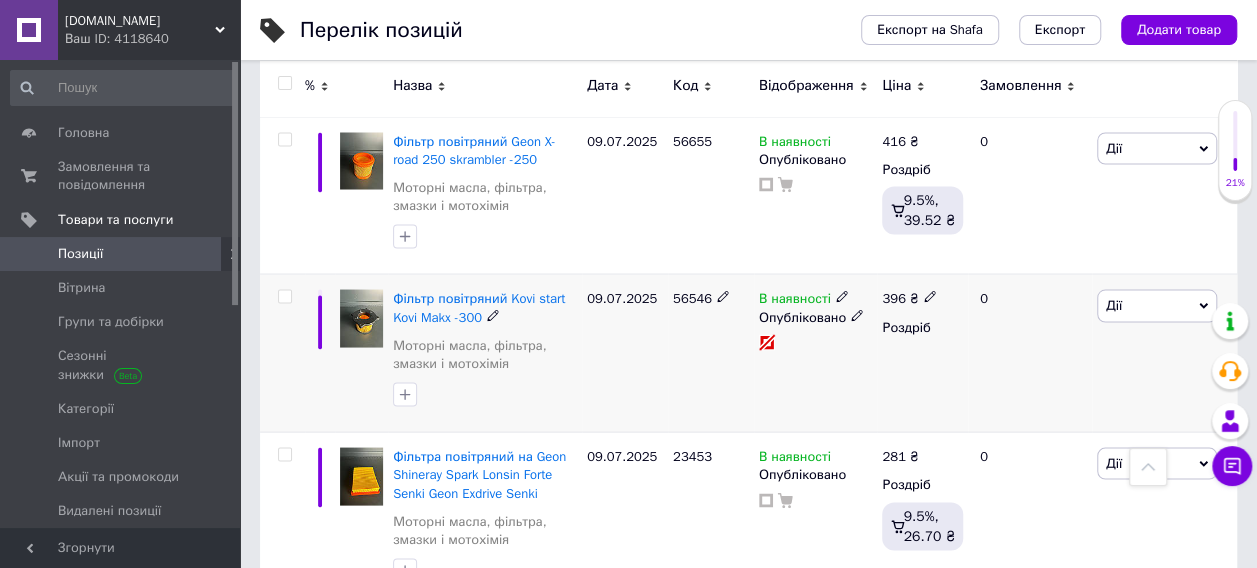 click 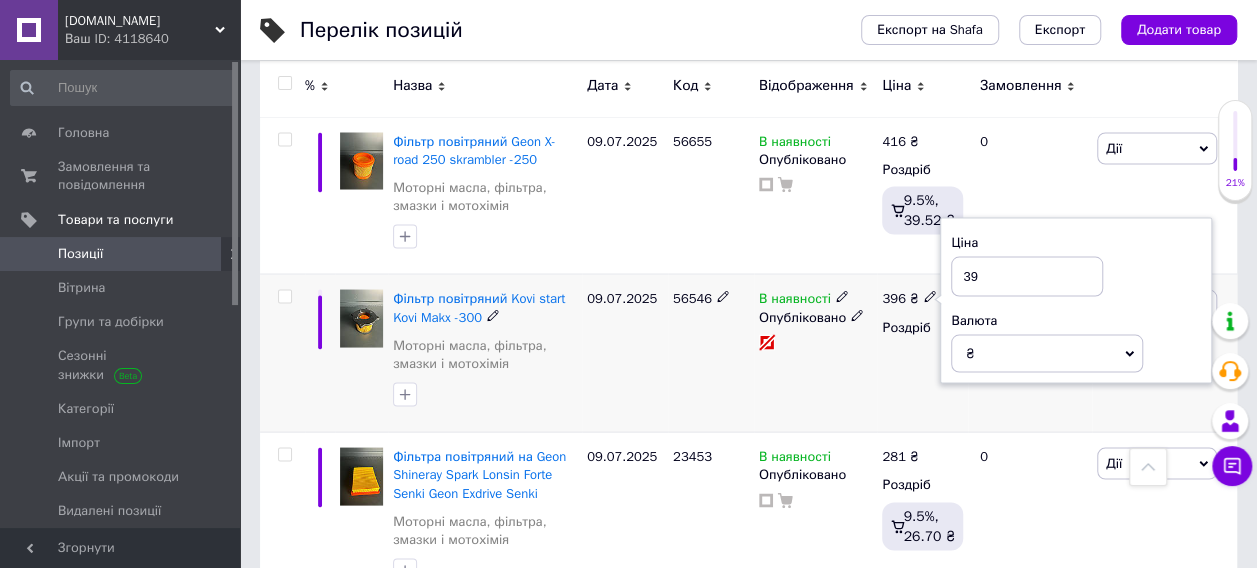 type on "3" 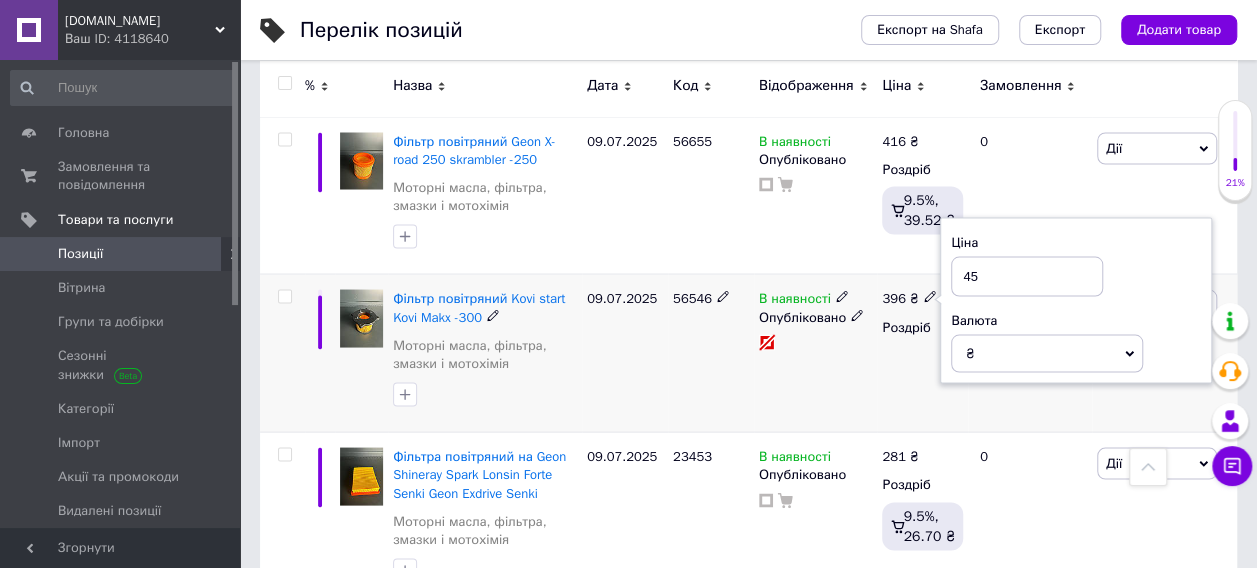type on "459" 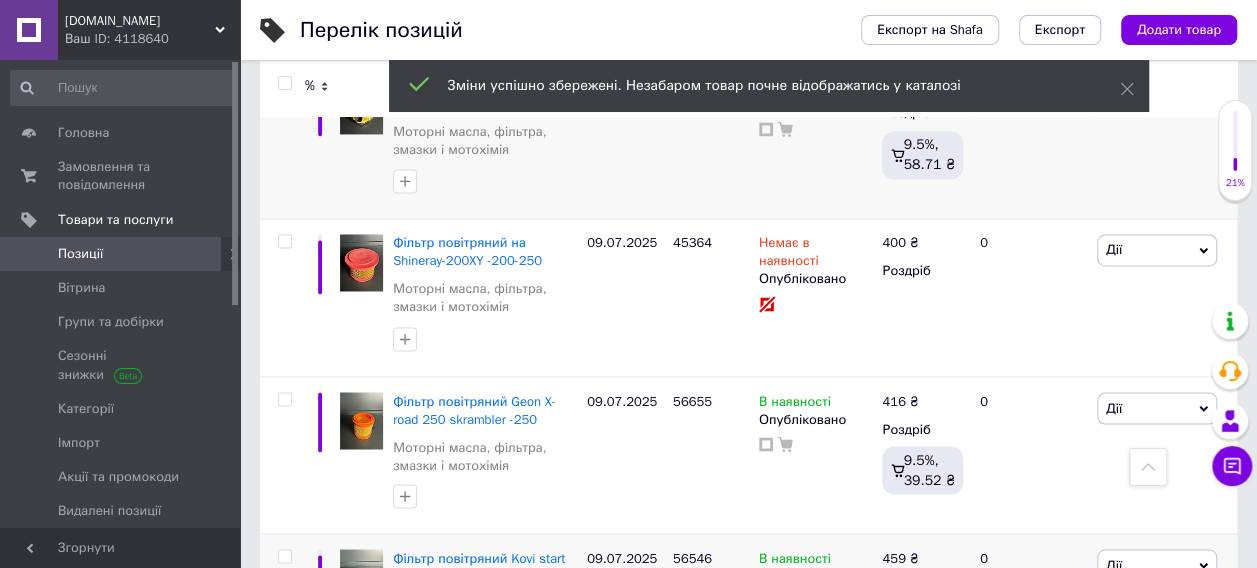 scroll, scrollTop: 12666, scrollLeft: 0, axis: vertical 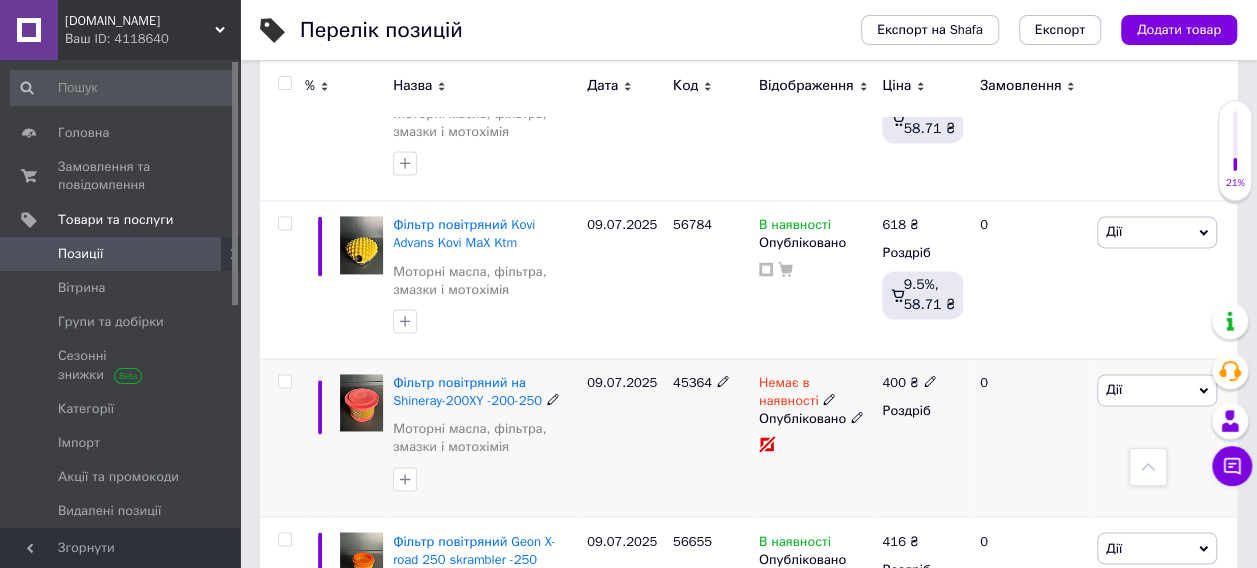 click 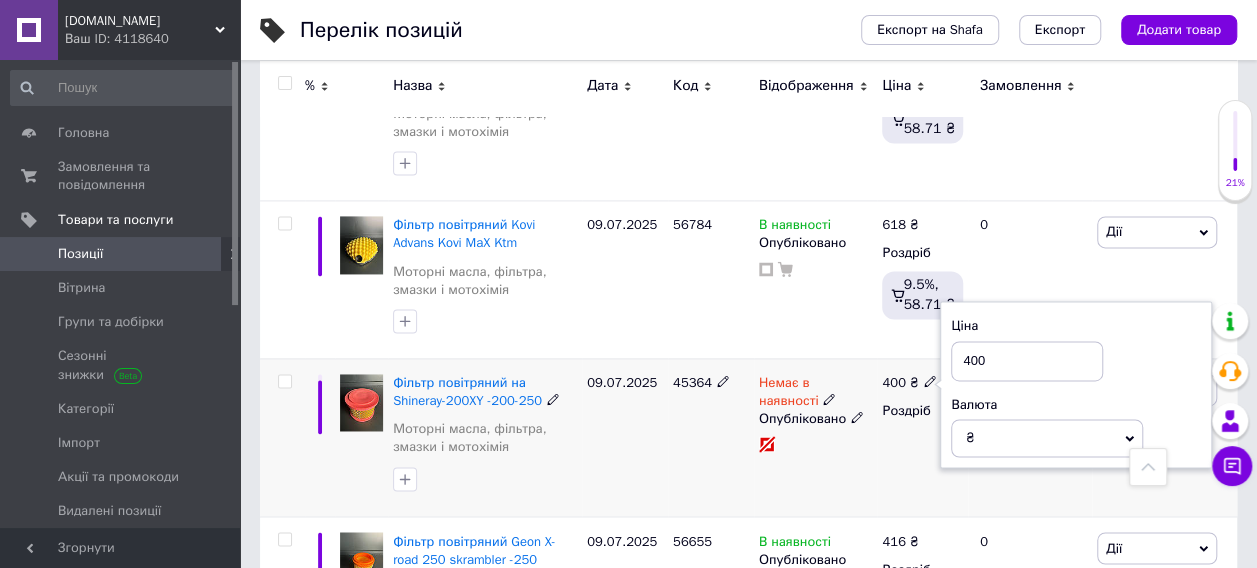 click on "Немає в наявності" at bounding box center [789, 394] 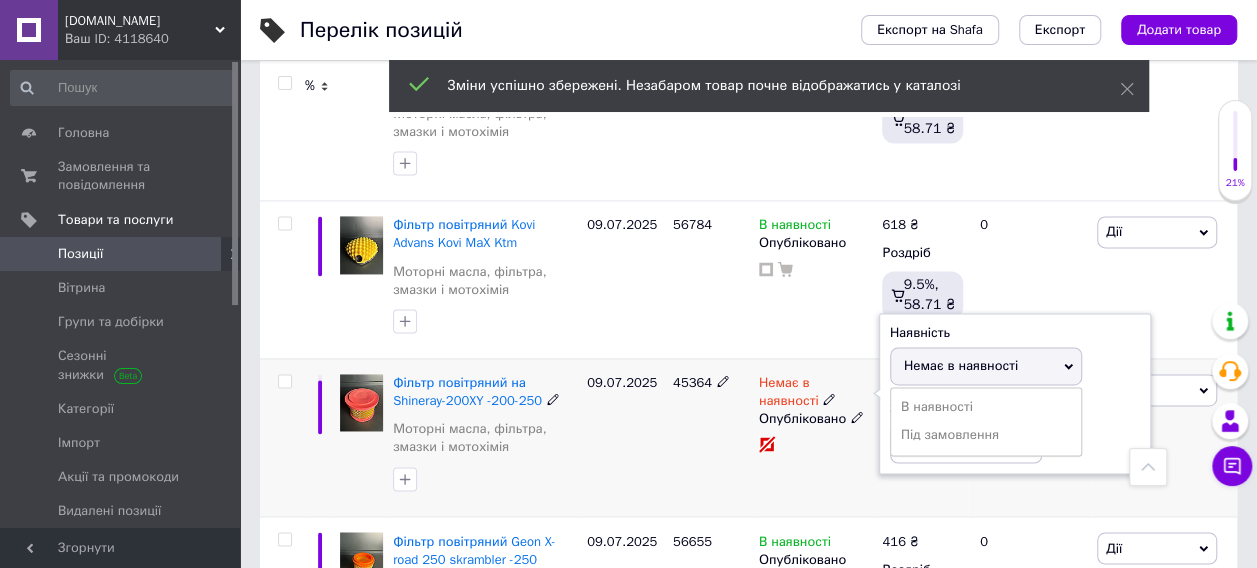 click on "Немає в наявності" at bounding box center [816, 392] 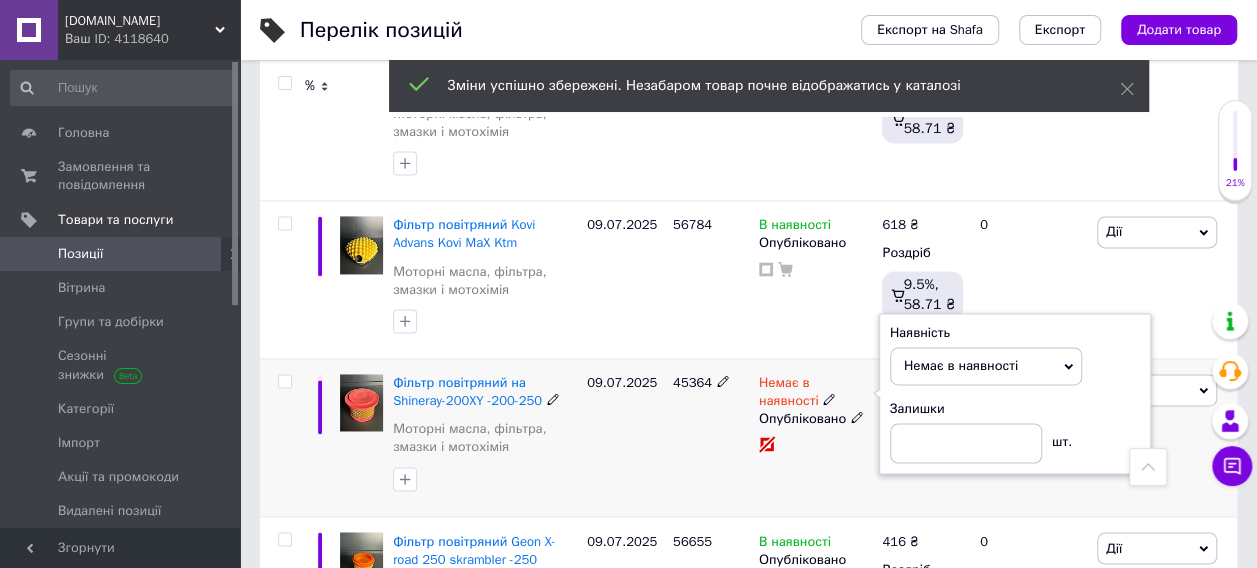 click 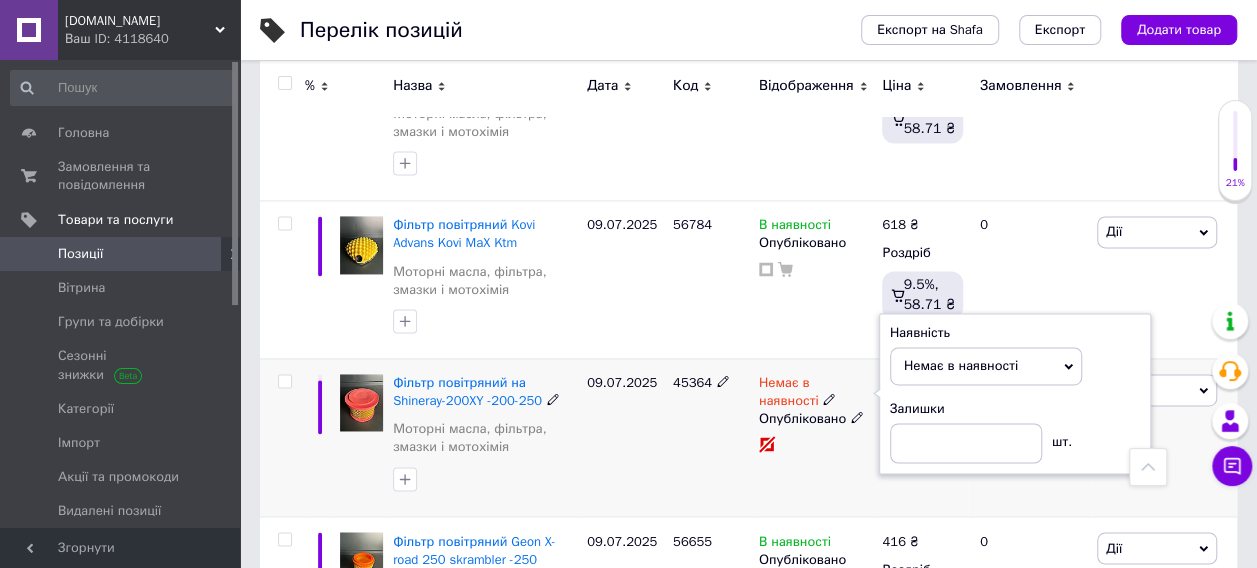 click on "Немає в наявності" at bounding box center (961, 365) 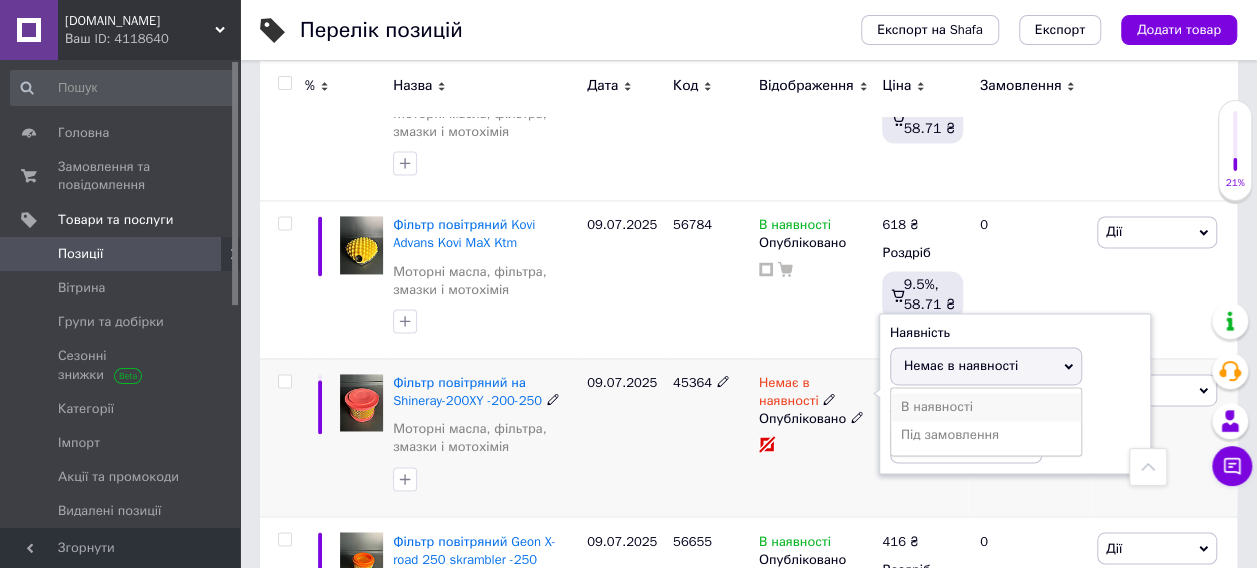 click on "В наявності" at bounding box center (986, 407) 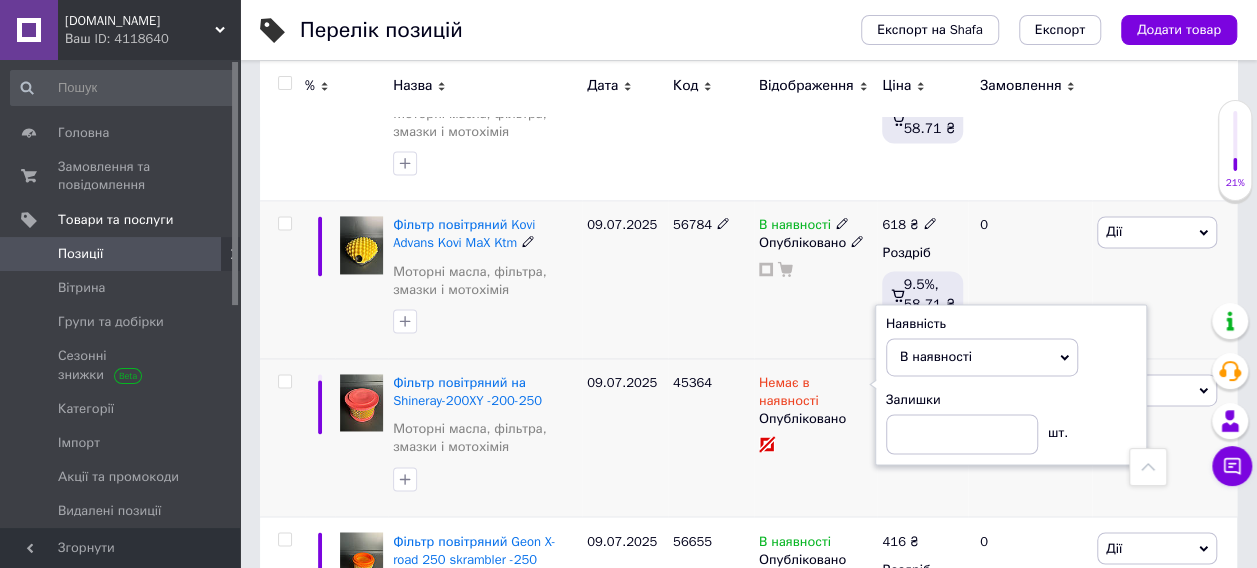 click on "56784" at bounding box center (711, 280) 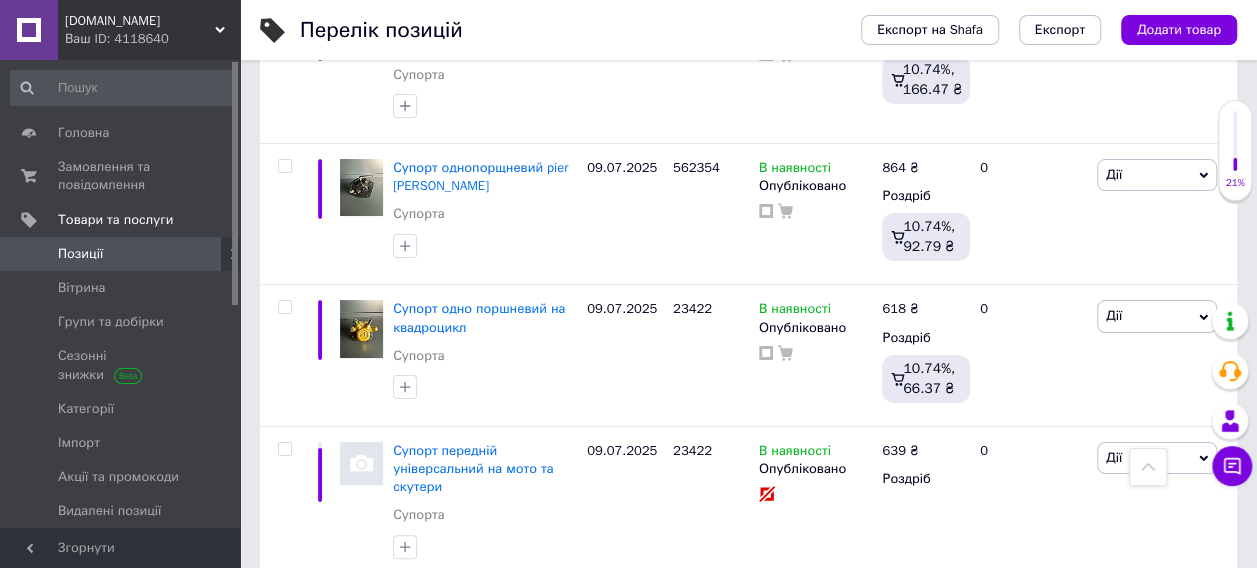scroll, scrollTop: 15082, scrollLeft: 0, axis: vertical 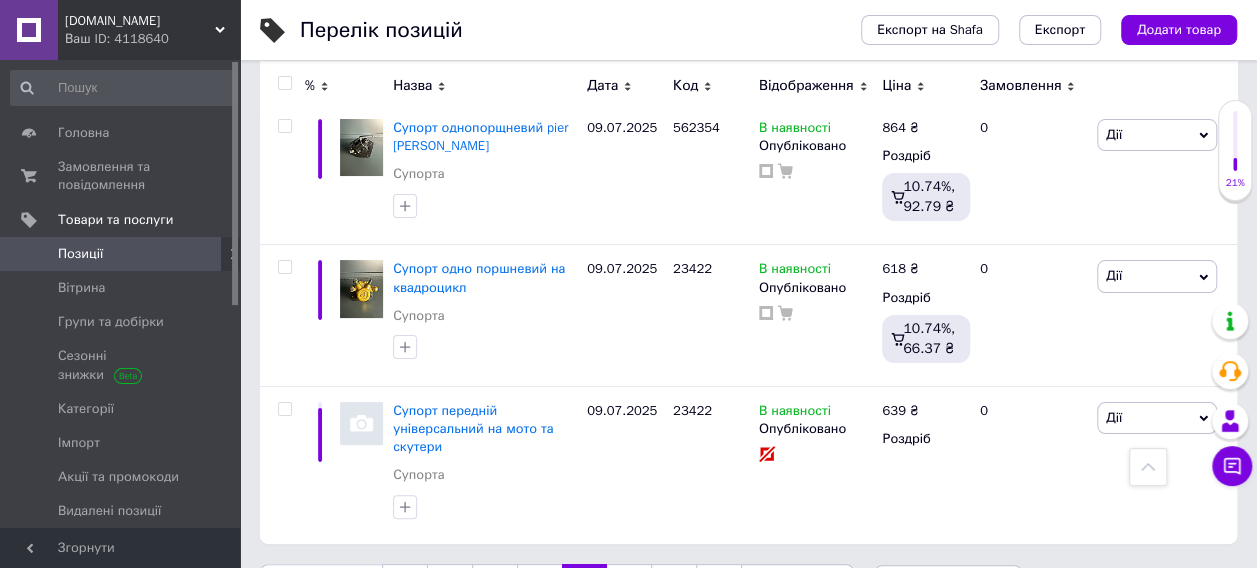 click on "11" at bounding box center (629, 585) 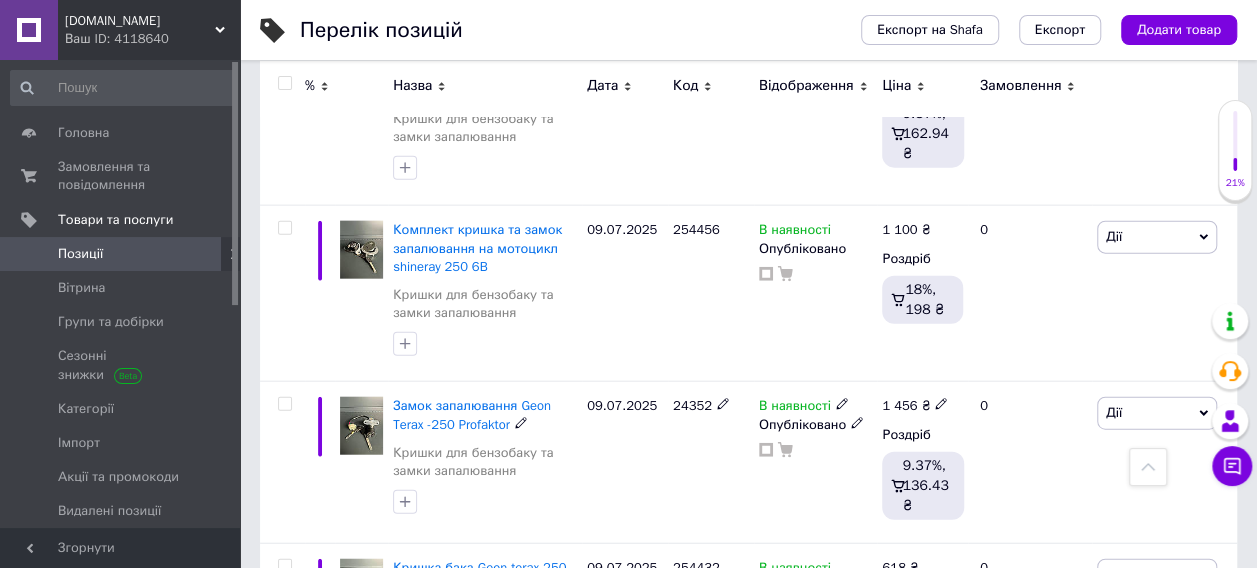 scroll, scrollTop: 9699, scrollLeft: 0, axis: vertical 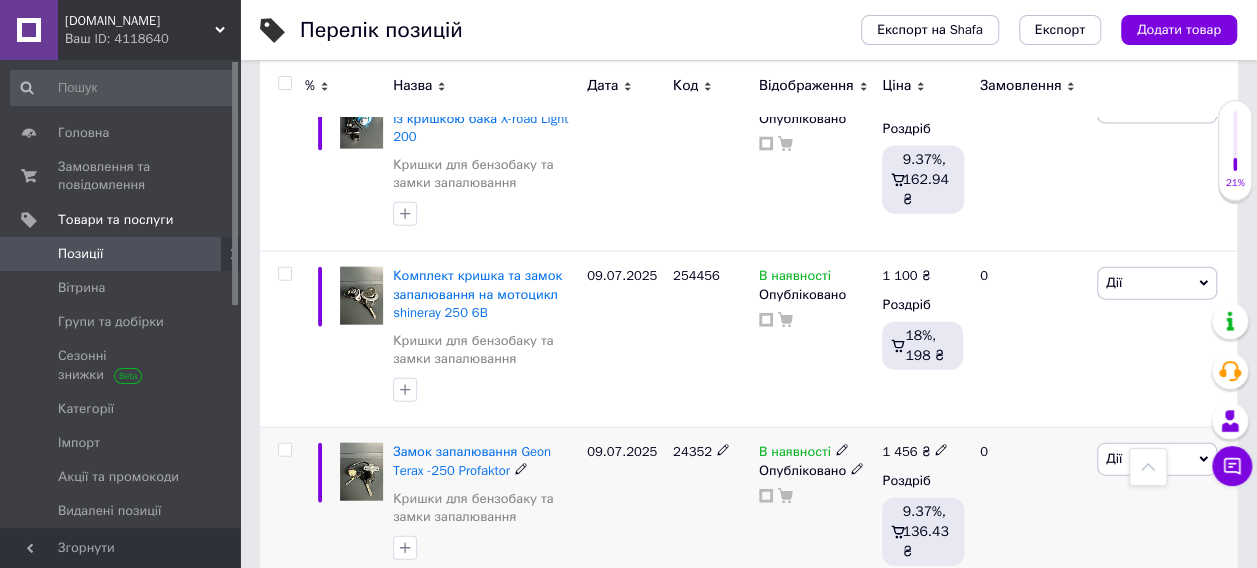click 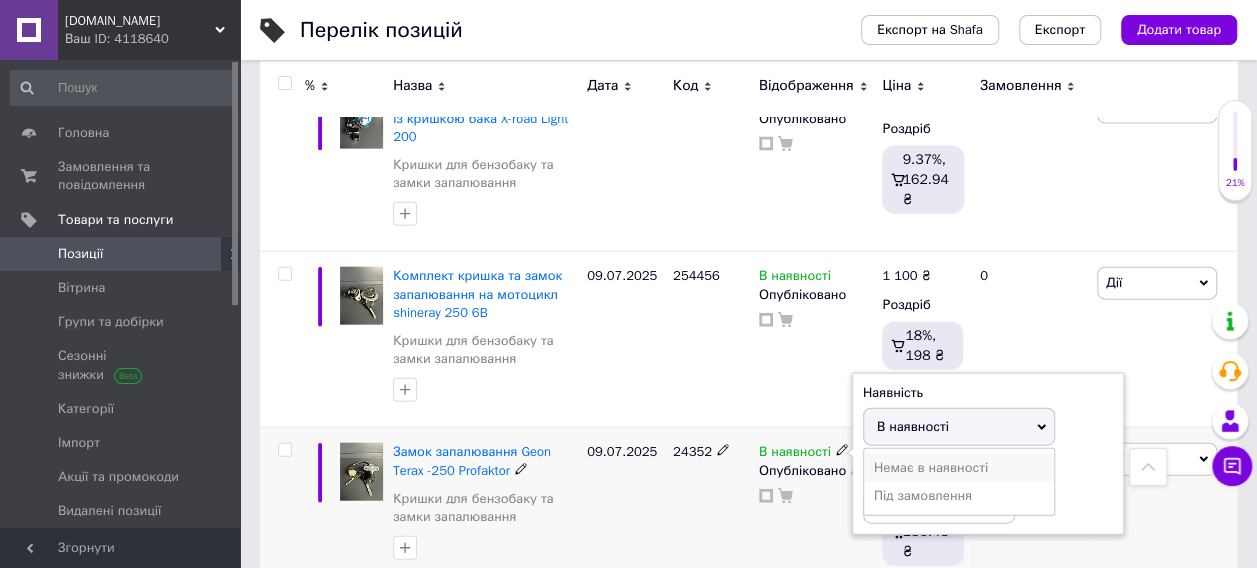 click on "Немає в наявності" at bounding box center [959, 468] 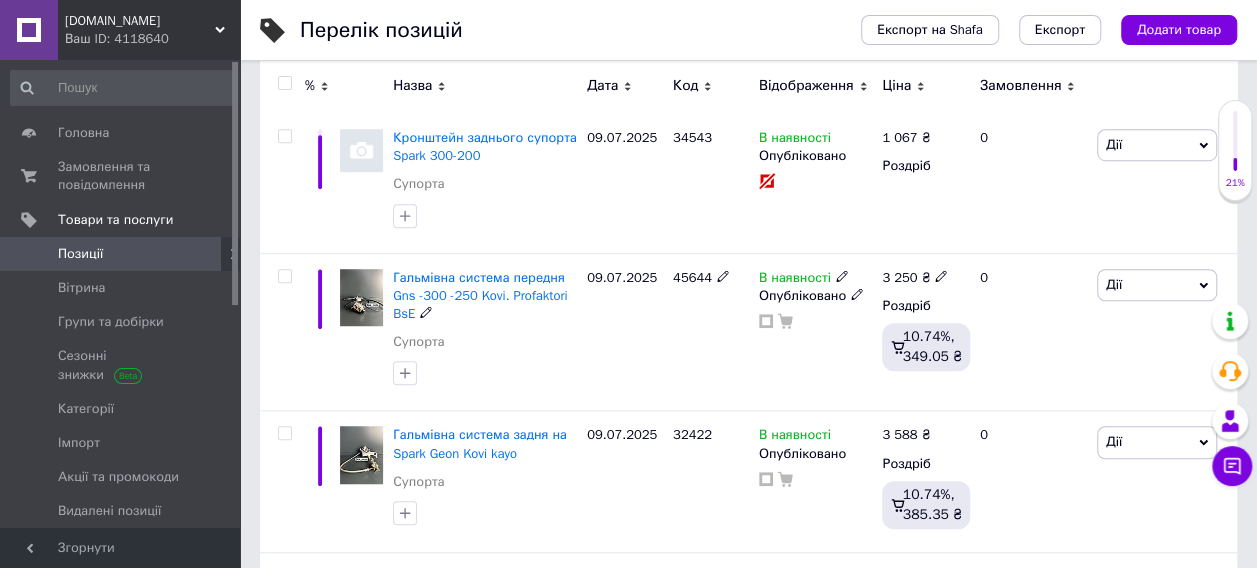 scroll, scrollTop: 700, scrollLeft: 0, axis: vertical 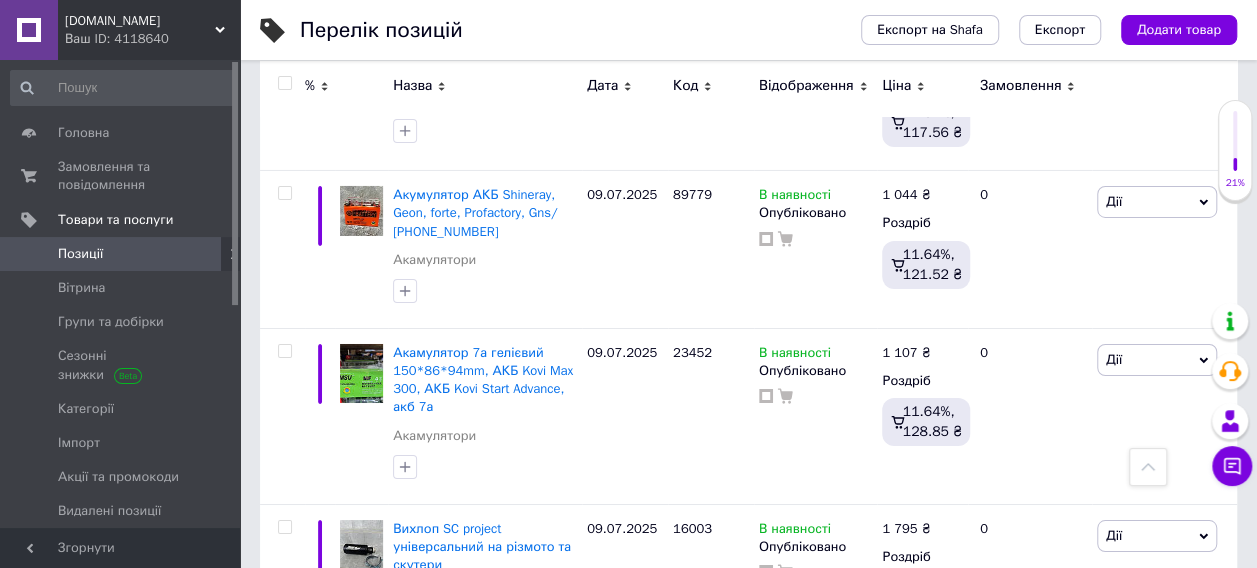 click on "12" at bounding box center (629, 844) 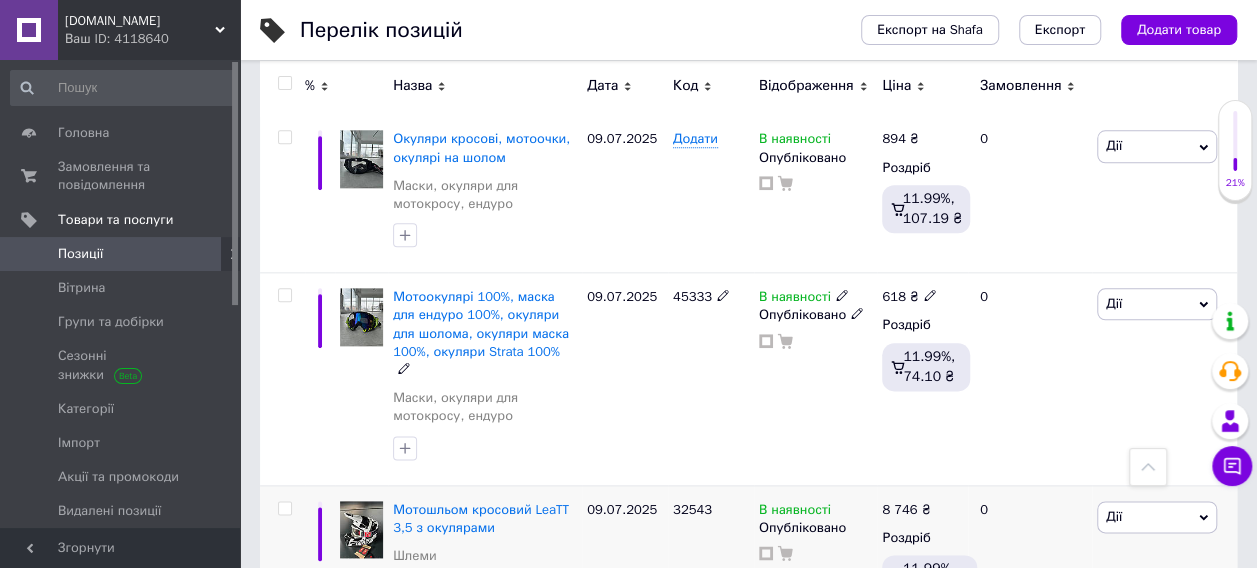 scroll, scrollTop: 12306, scrollLeft: 0, axis: vertical 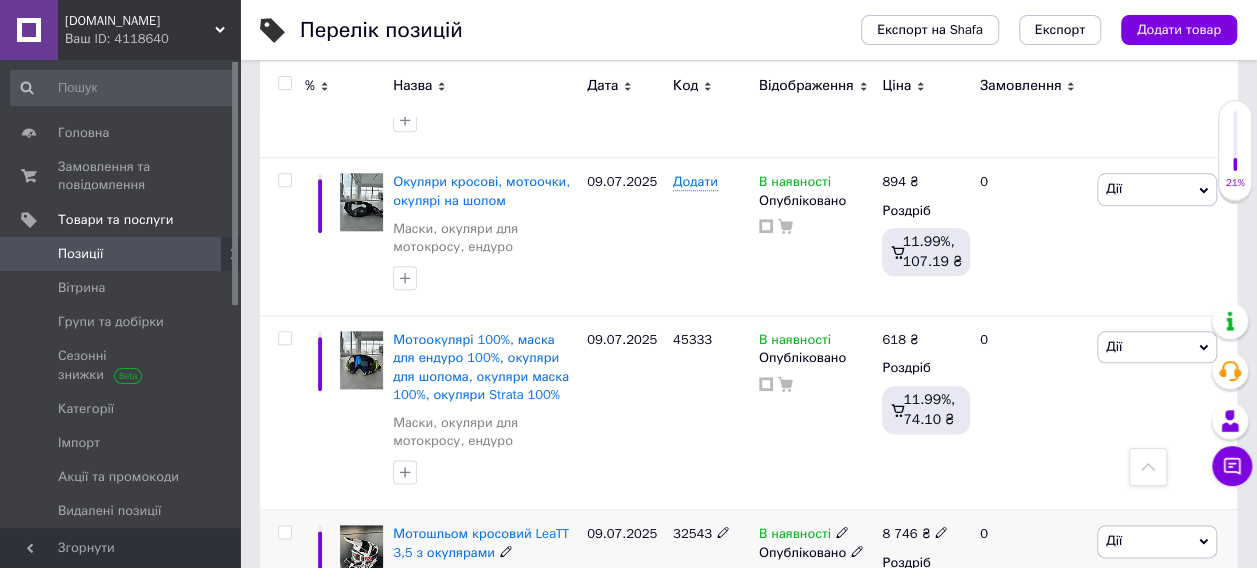 click 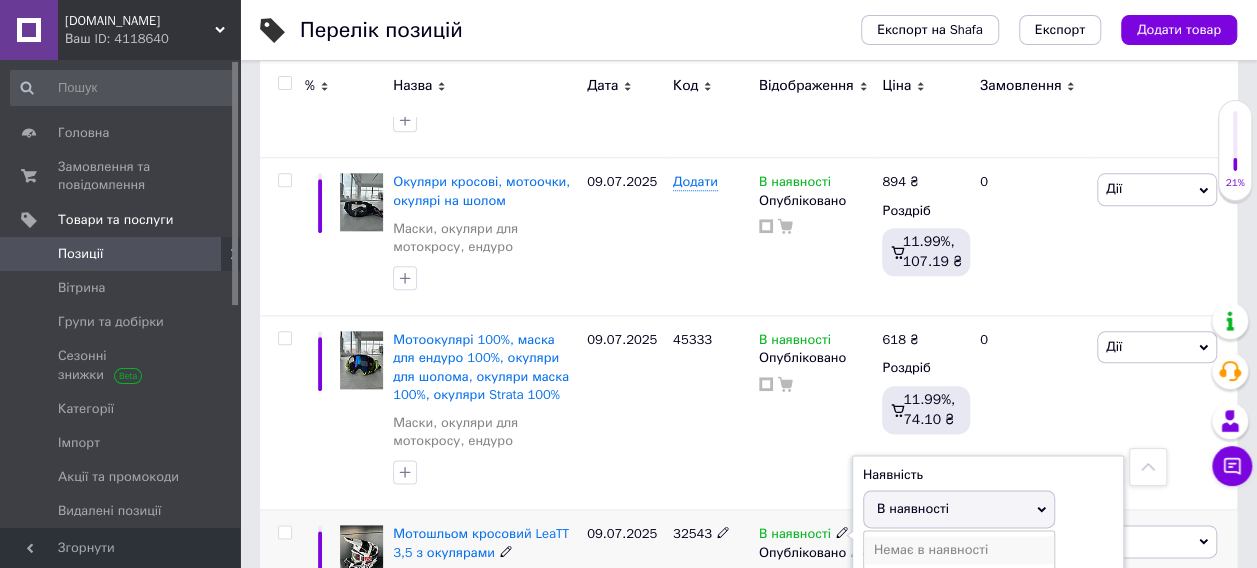 click on "Немає в наявності" at bounding box center (959, 550) 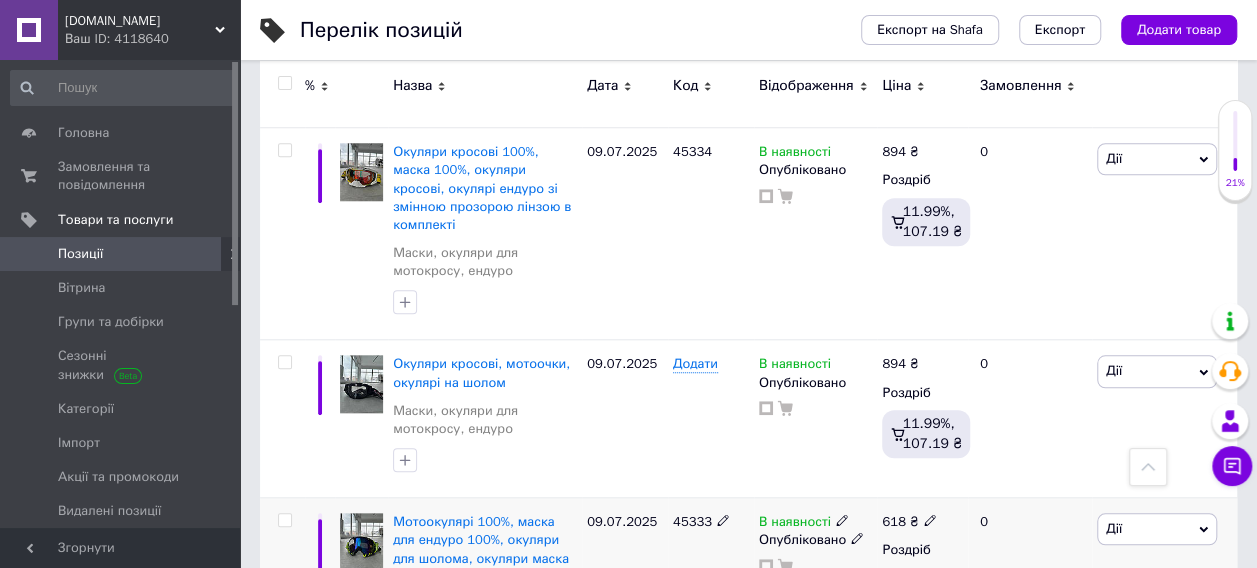 scroll, scrollTop: 12106, scrollLeft: 0, axis: vertical 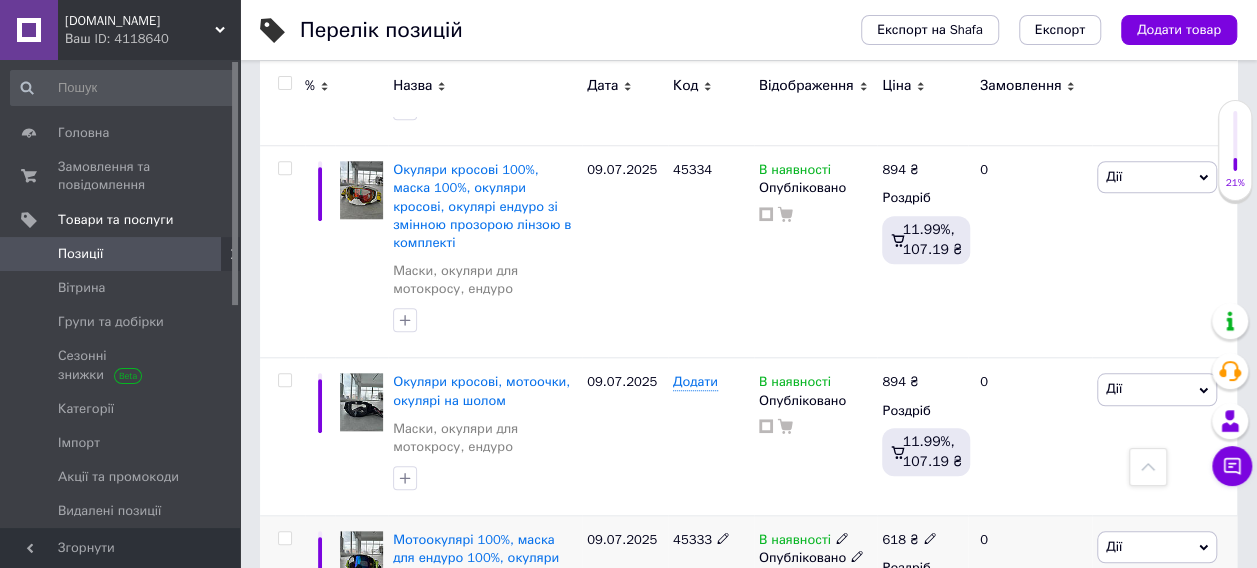 click 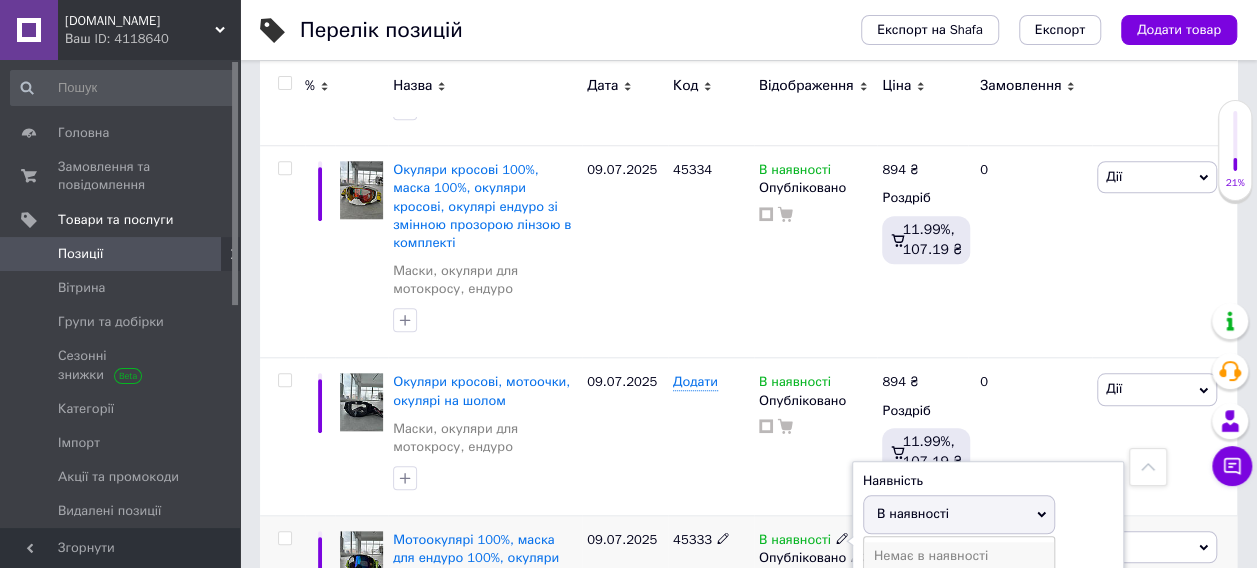 click on "Немає в наявності" at bounding box center [959, 556] 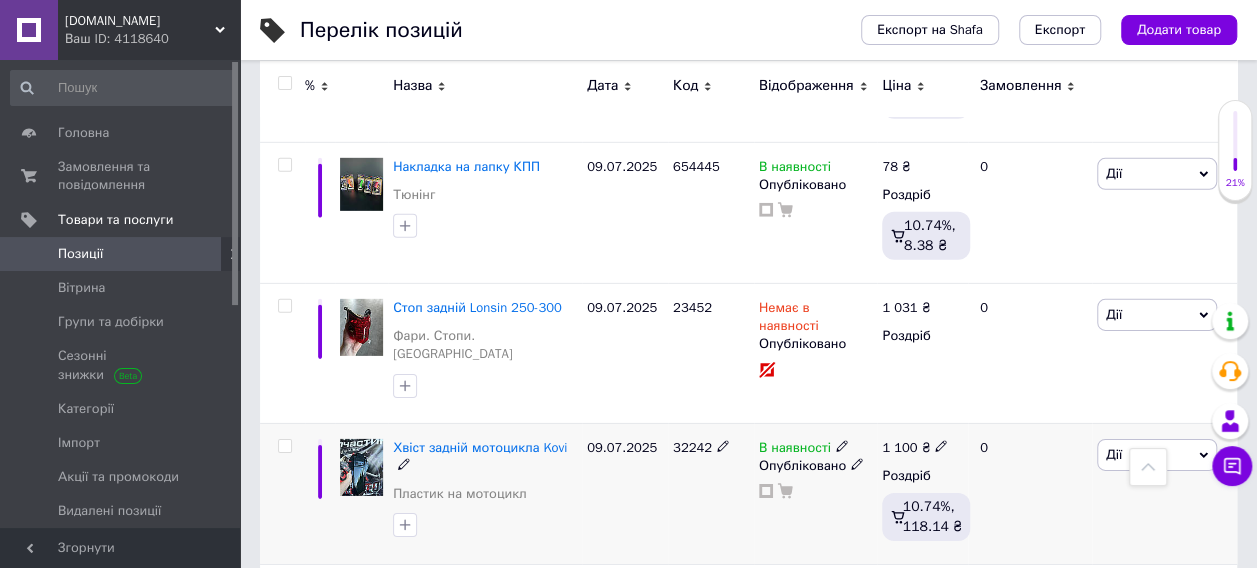 scroll, scrollTop: 6706, scrollLeft: 0, axis: vertical 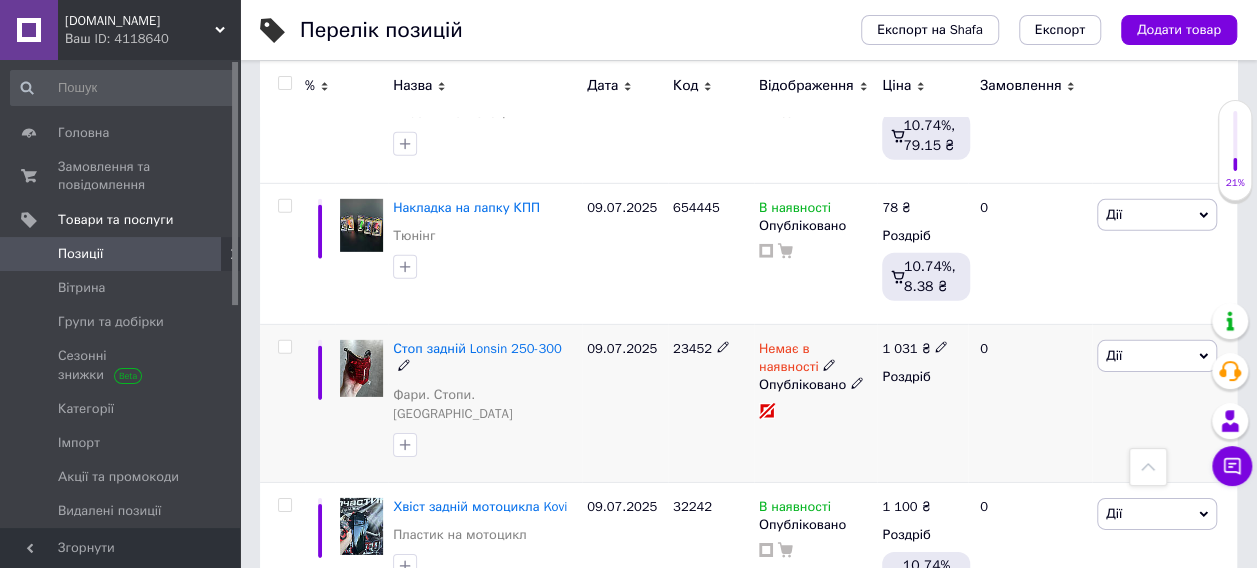 click 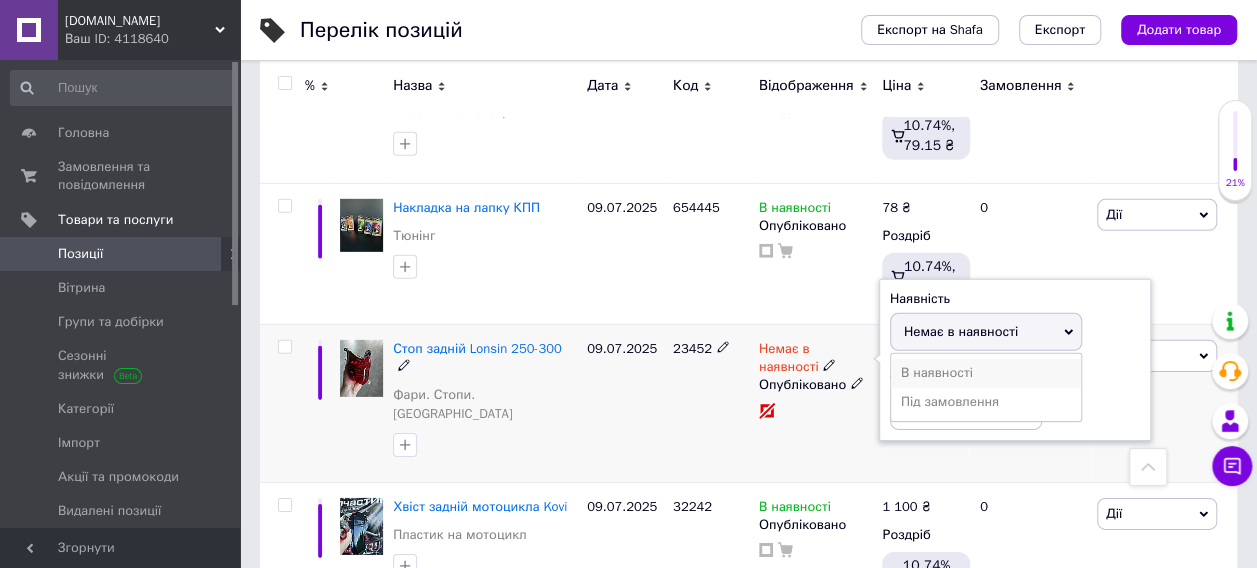 click on "В наявності" at bounding box center [986, 373] 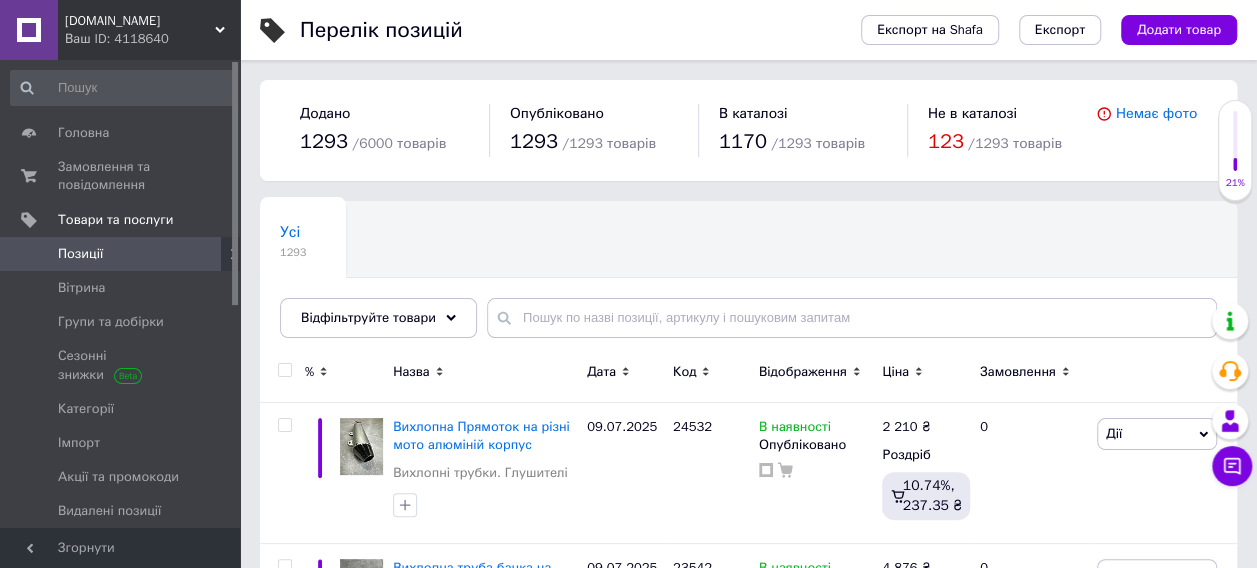 scroll, scrollTop: 400, scrollLeft: 0, axis: vertical 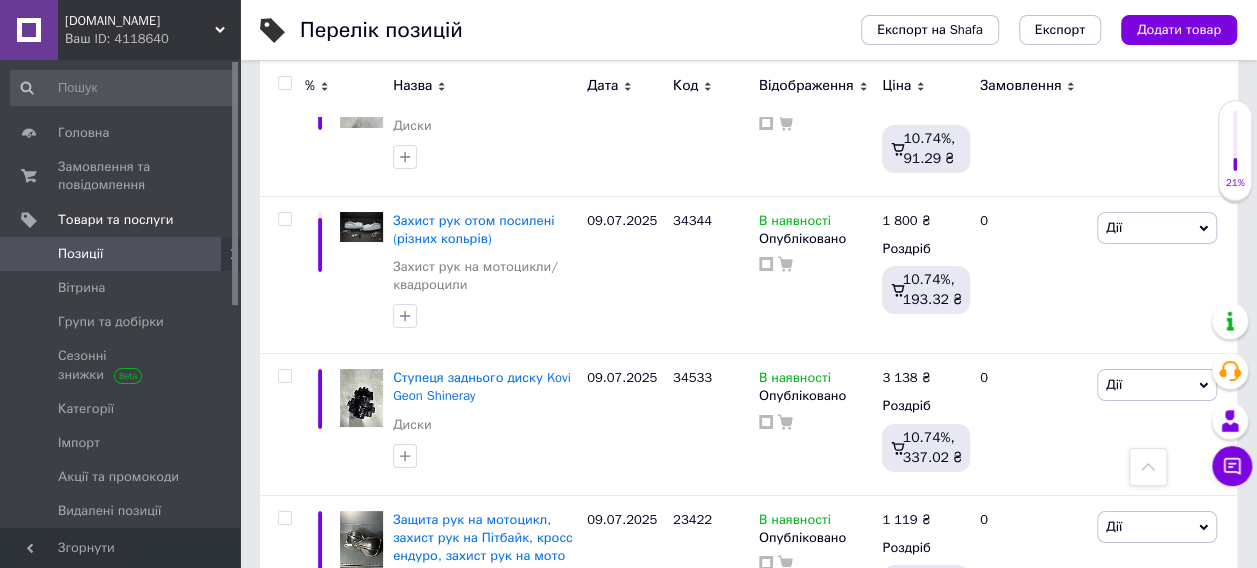 click on "13" at bounding box center (629, 712) 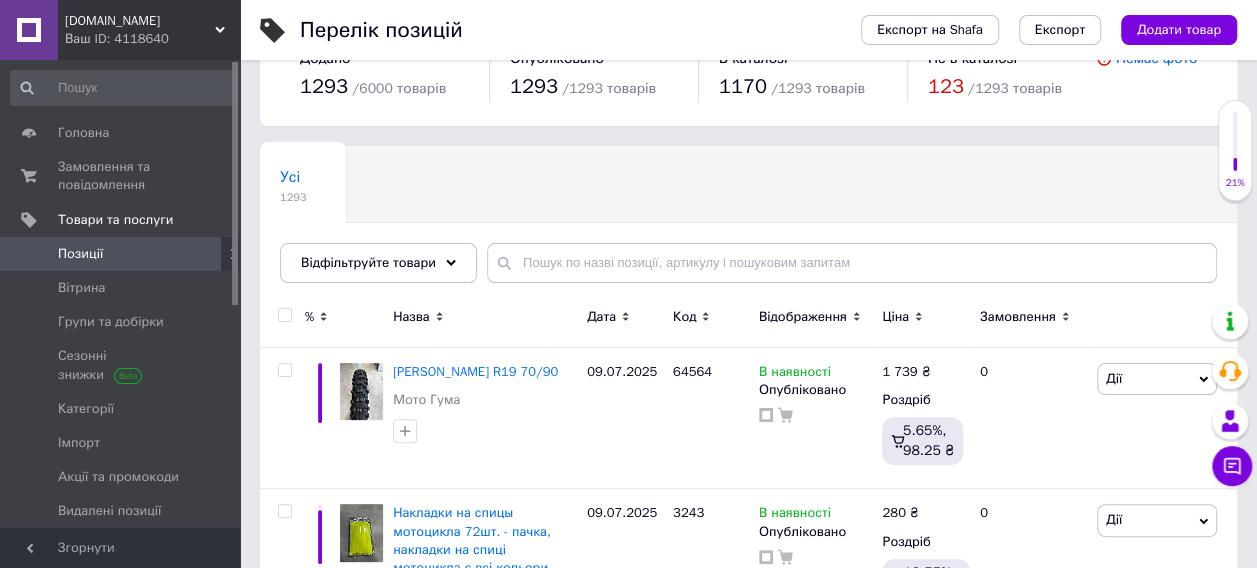 scroll, scrollTop: 100, scrollLeft: 0, axis: vertical 